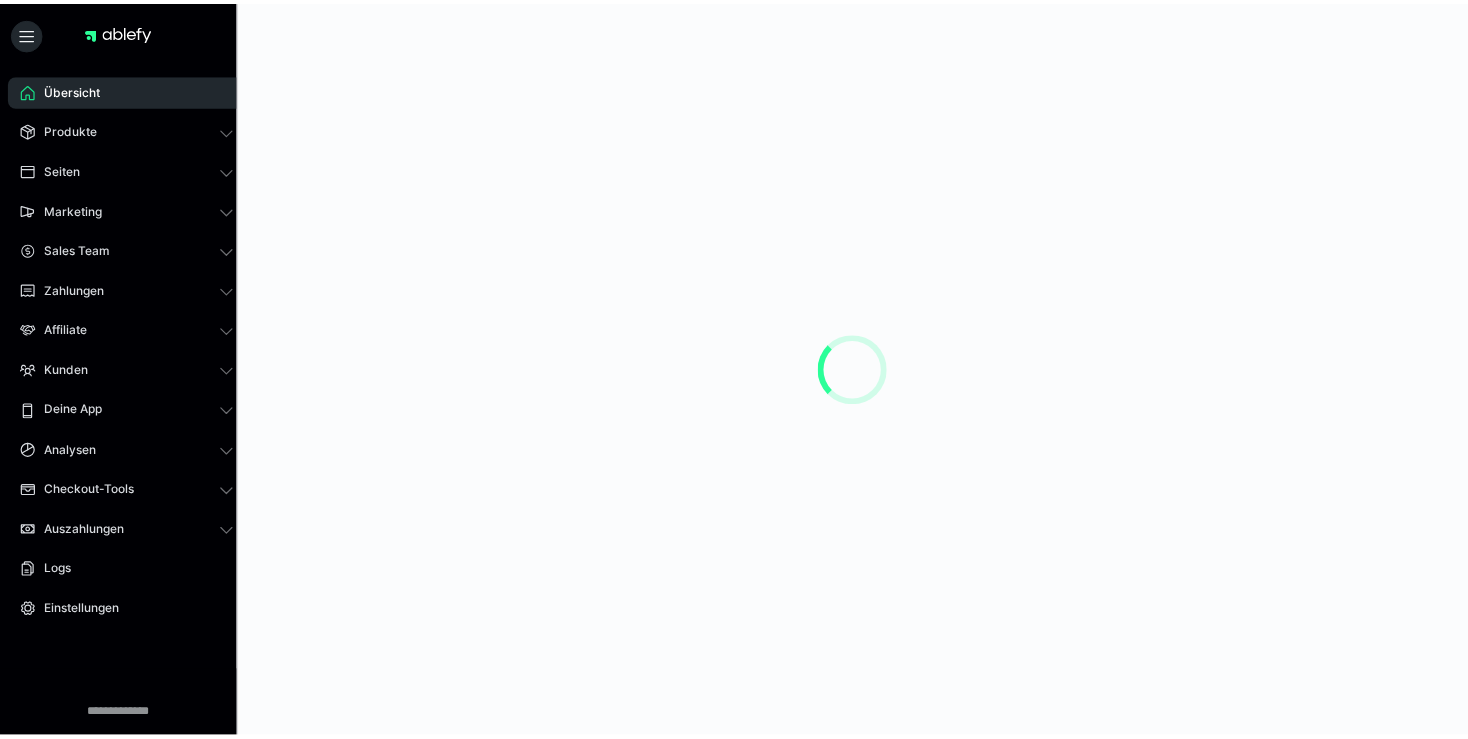 scroll, scrollTop: 0, scrollLeft: 0, axis: both 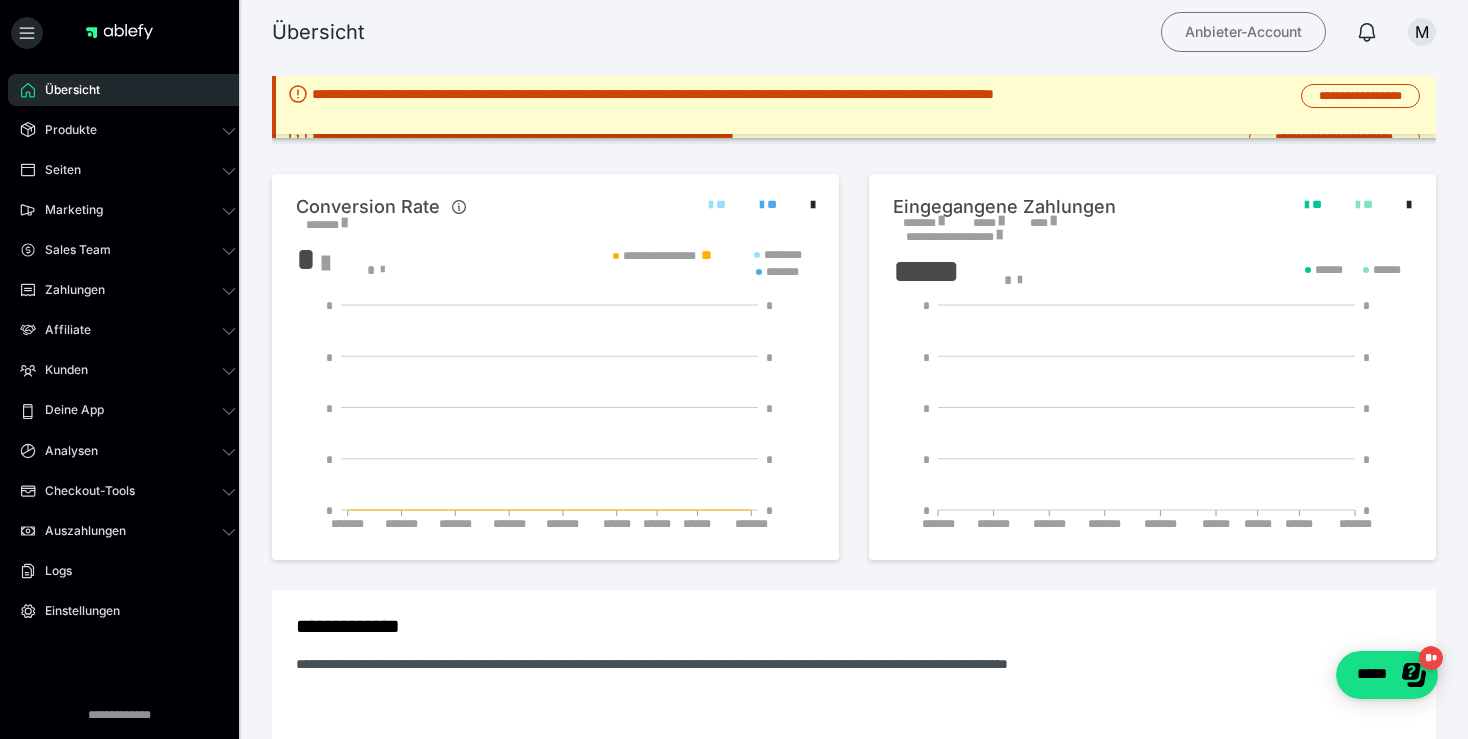 click on "Anbieter-Account" at bounding box center [1243, 32] 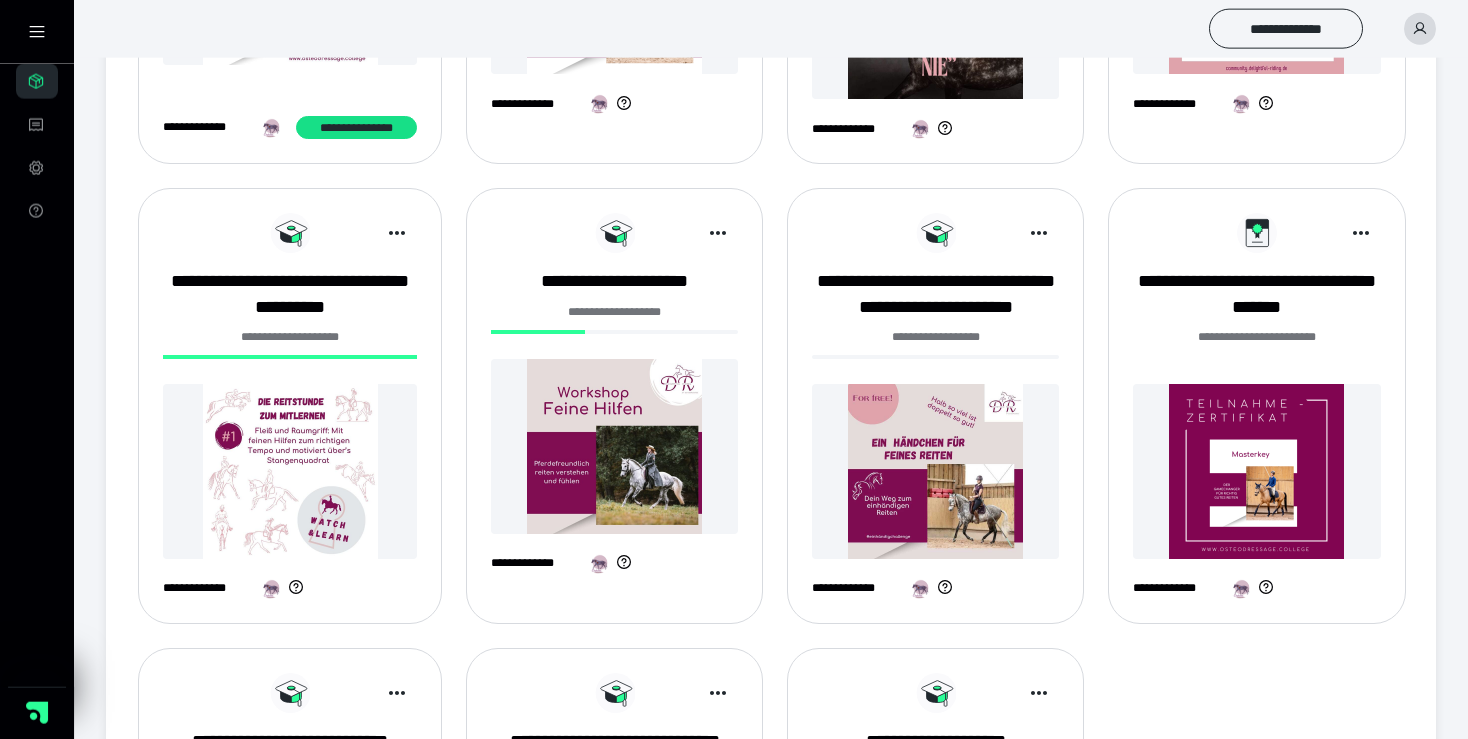 scroll, scrollTop: 633, scrollLeft: 0, axis: vertical 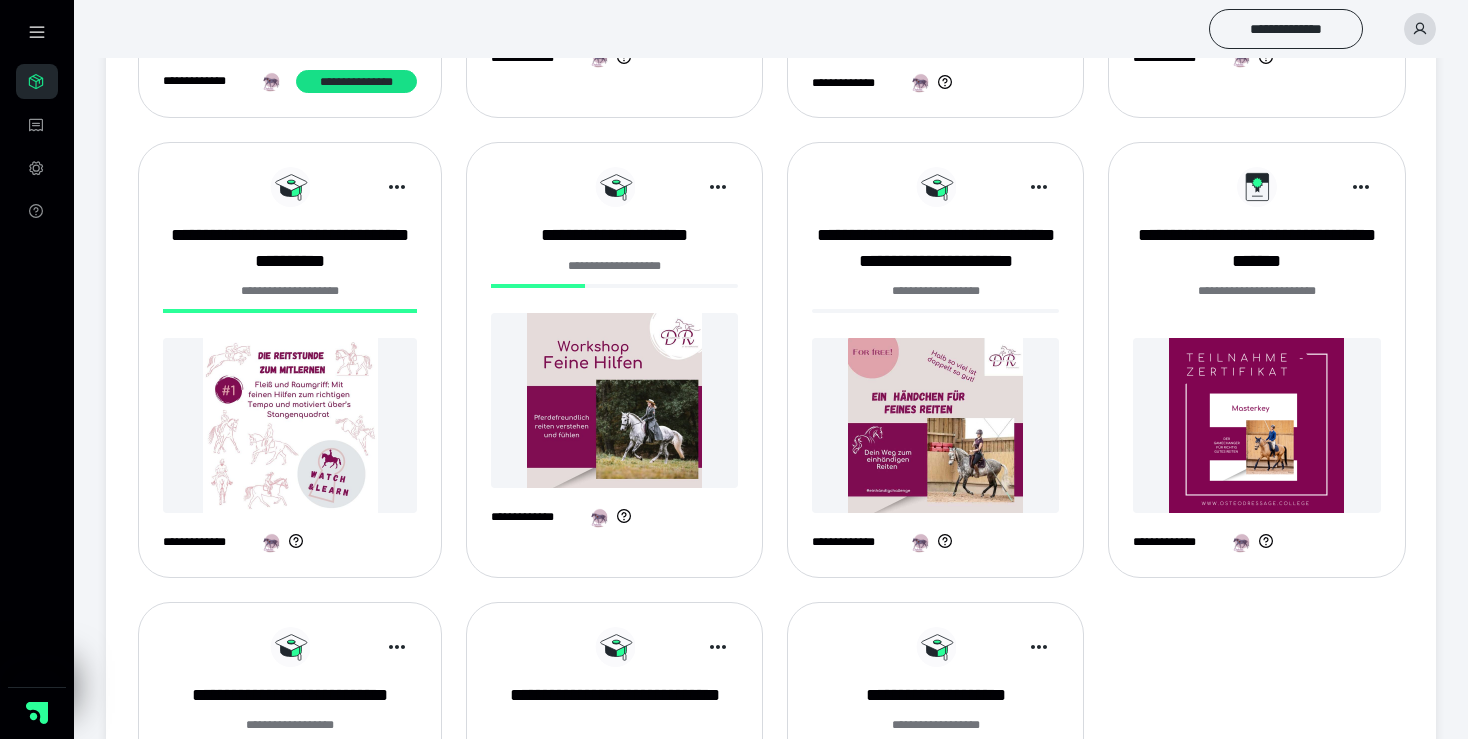 click at bounding box center (614, 400) 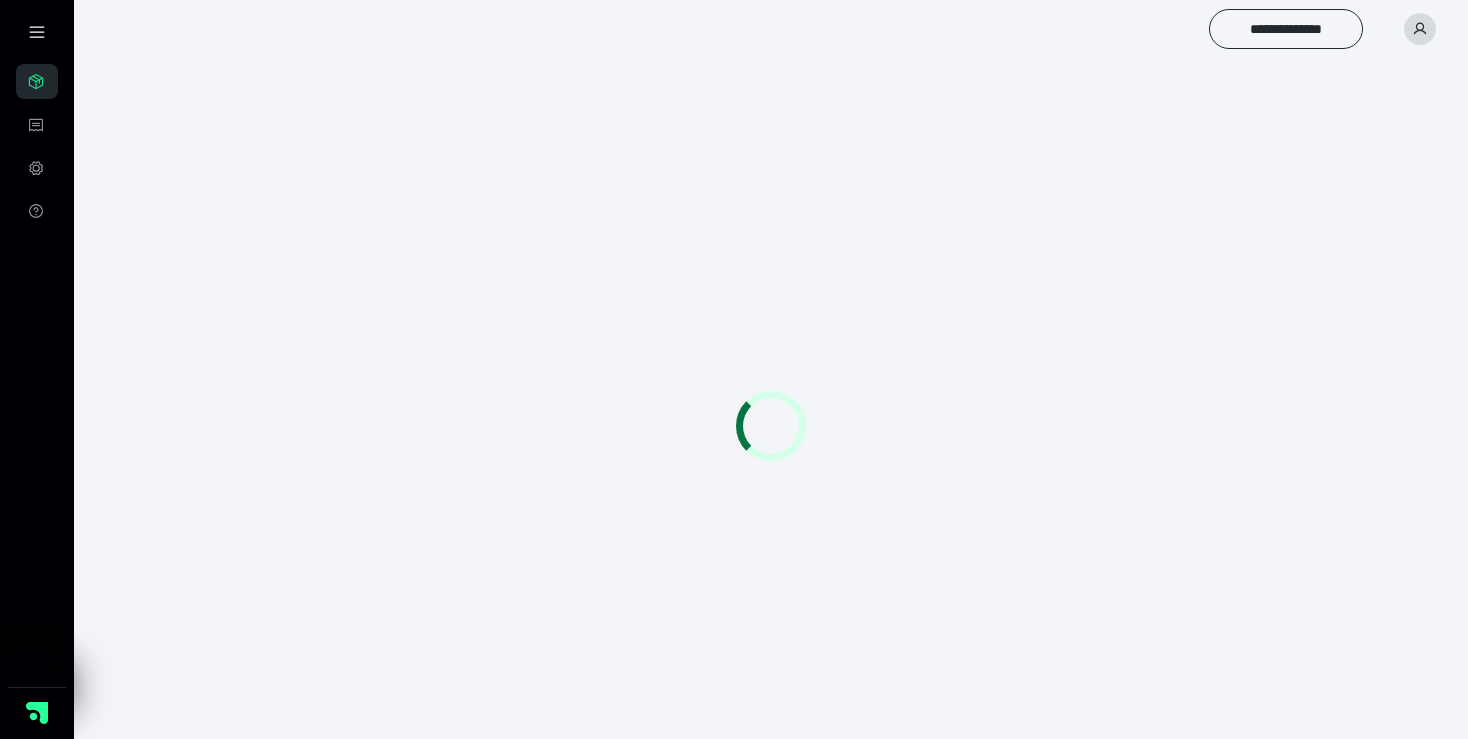 scroll, scrollTop: 0, scrollLeft: 0, axis: both 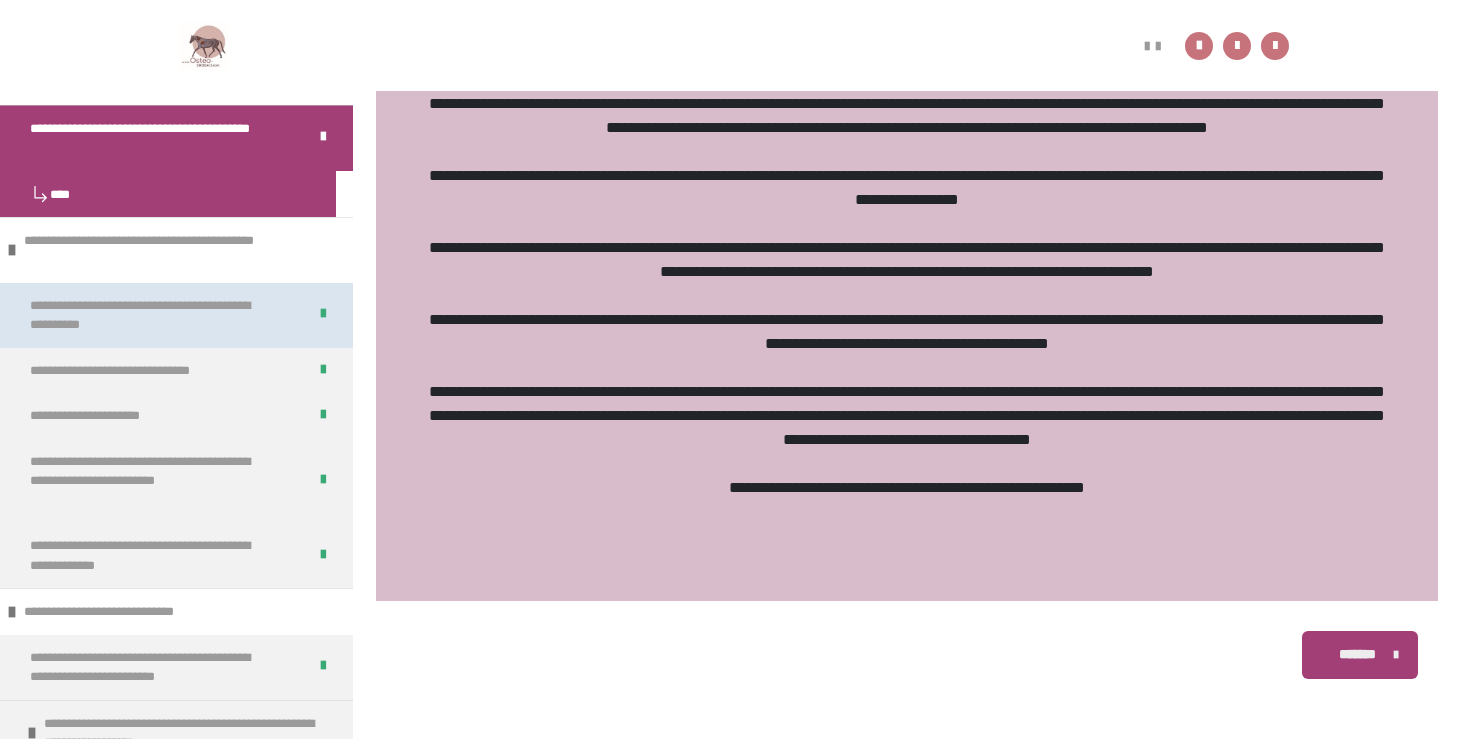 click on "**********" at bounding box center (152, 315) 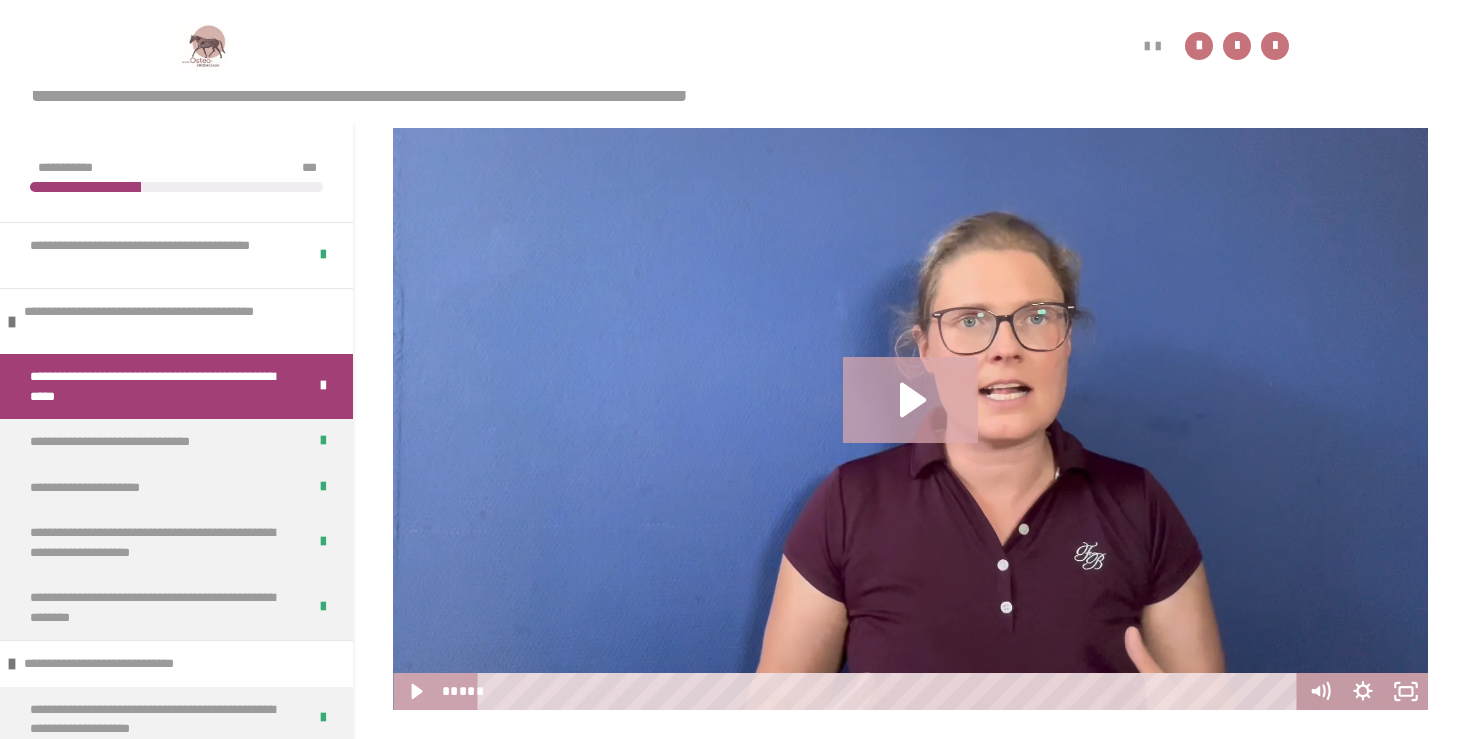 scroll, scrollTop: 340, scrollLeft: 0, axis: vertical 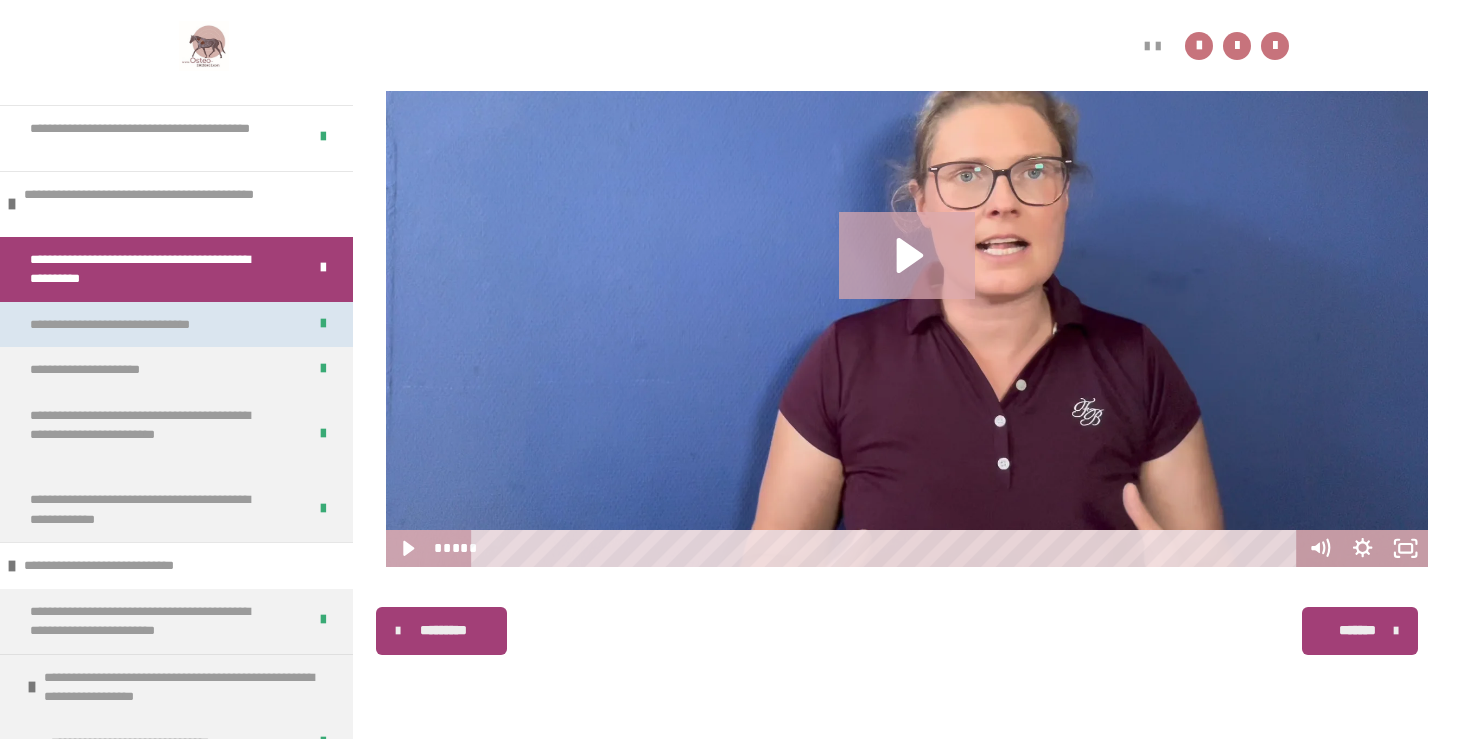 click on "**********" at bounding box center (141, 325) 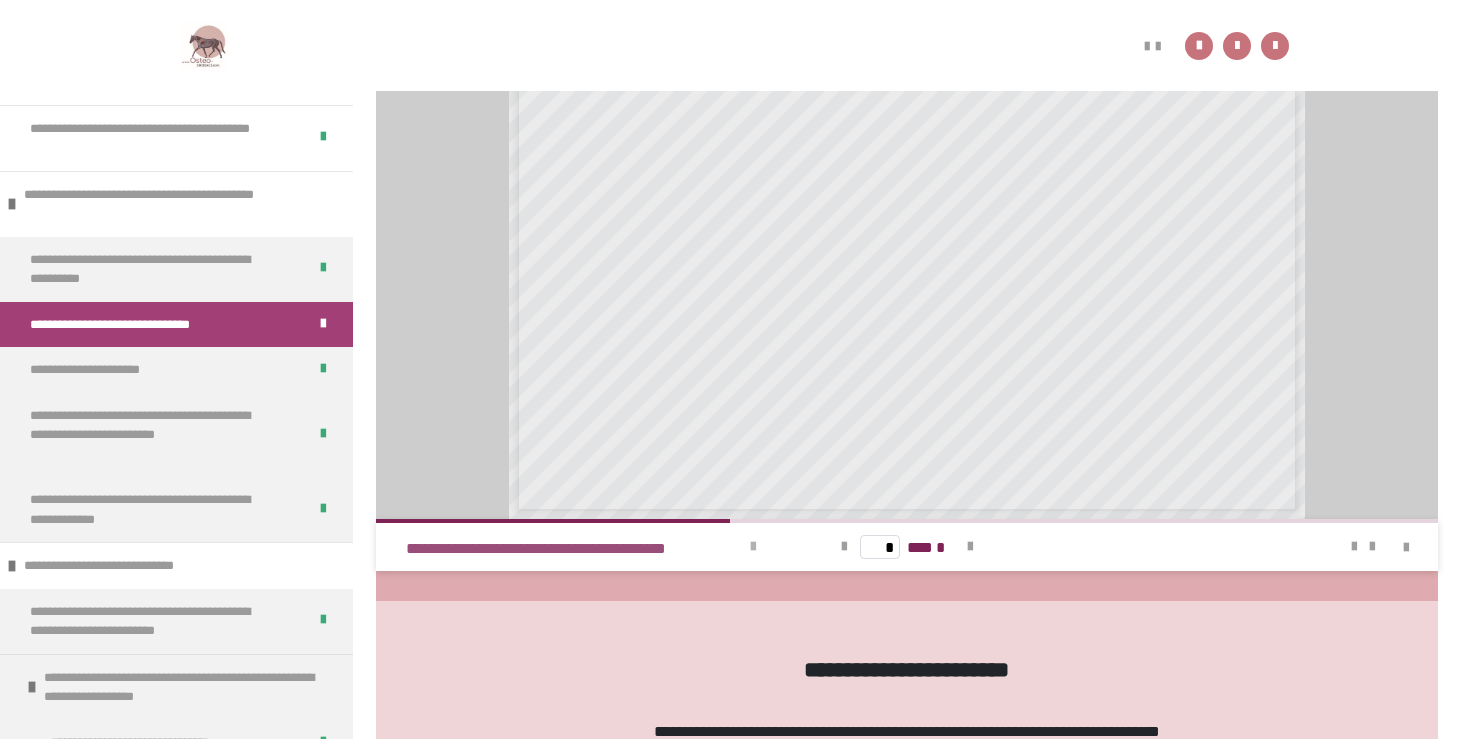 scroll, scrollTop: 848, scrollLeft: 0, axis: vertical 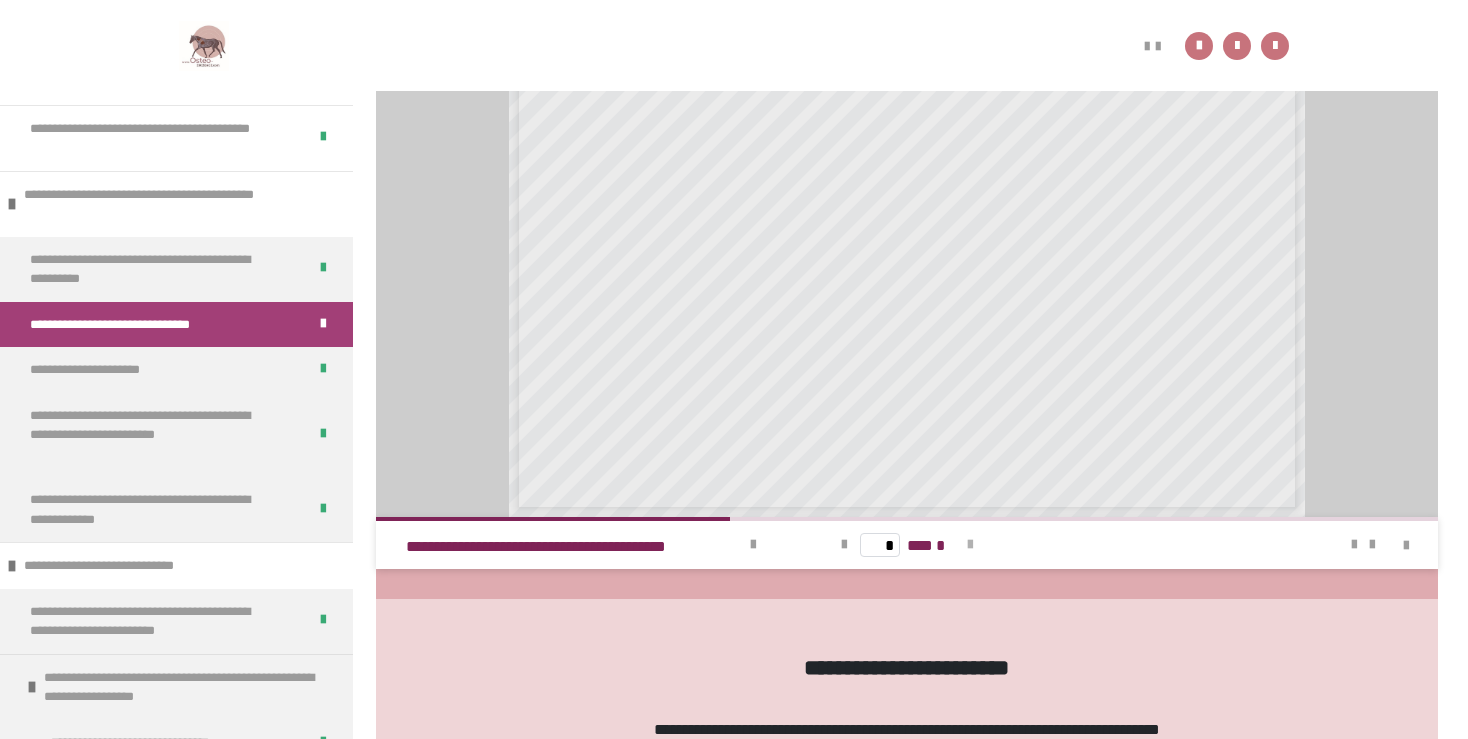 click at bounding box center (970, 545) 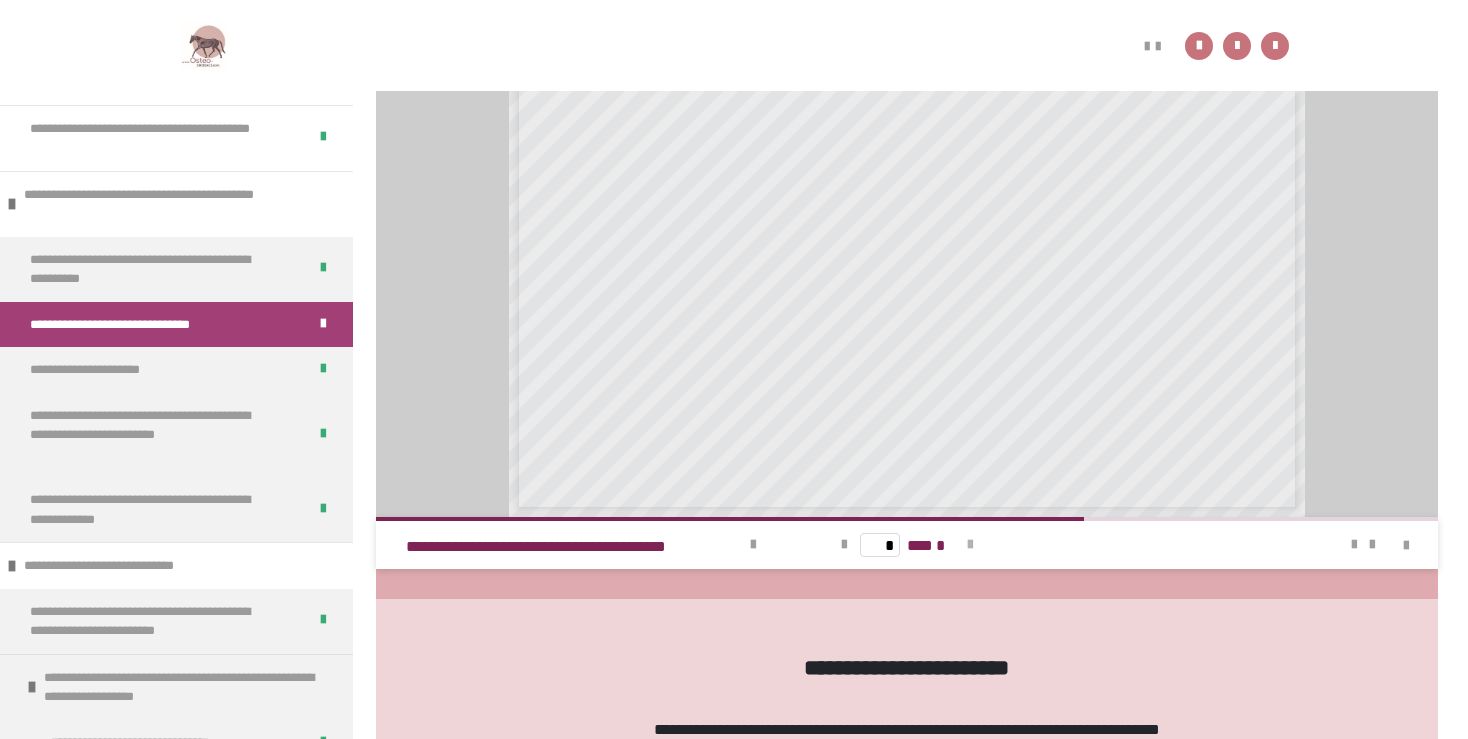 click at bounding box center [970, 545] 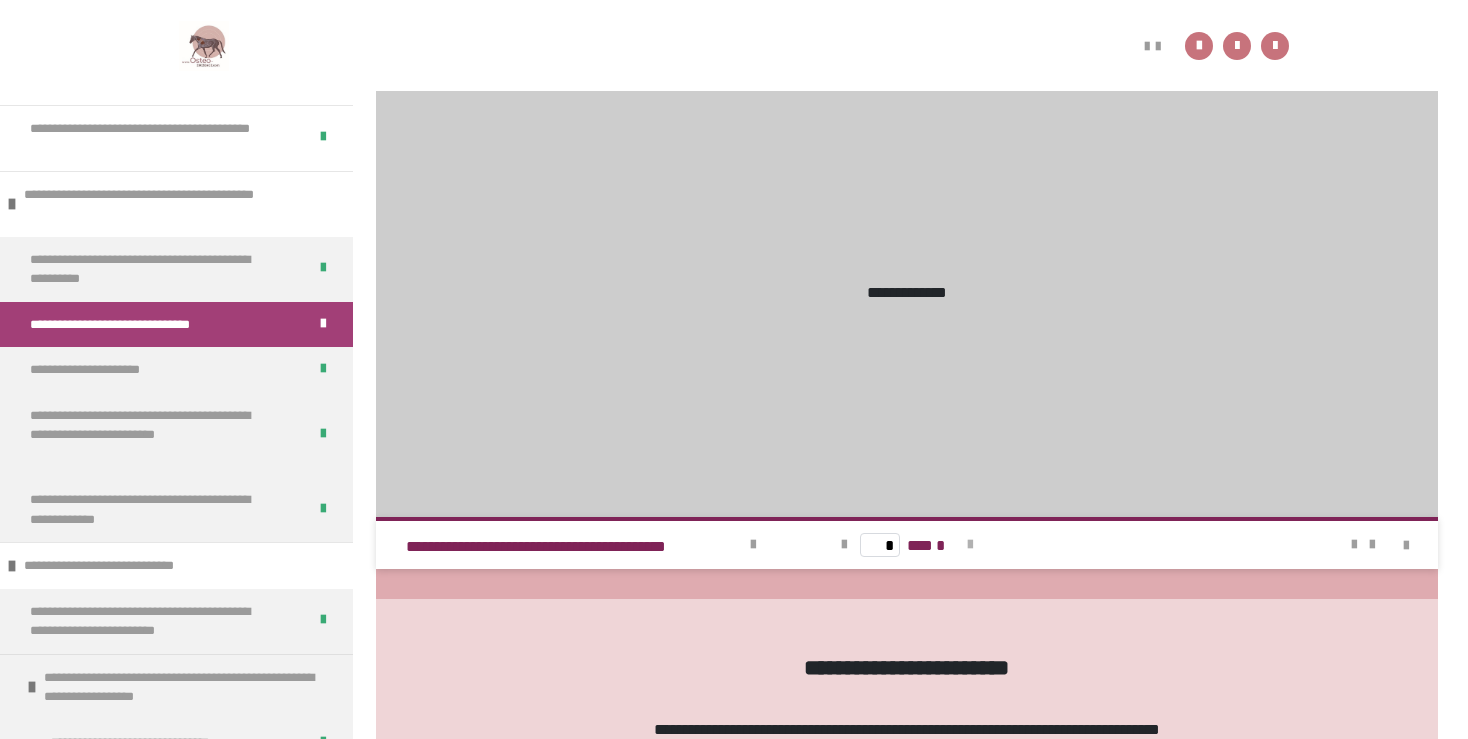 type on "*" 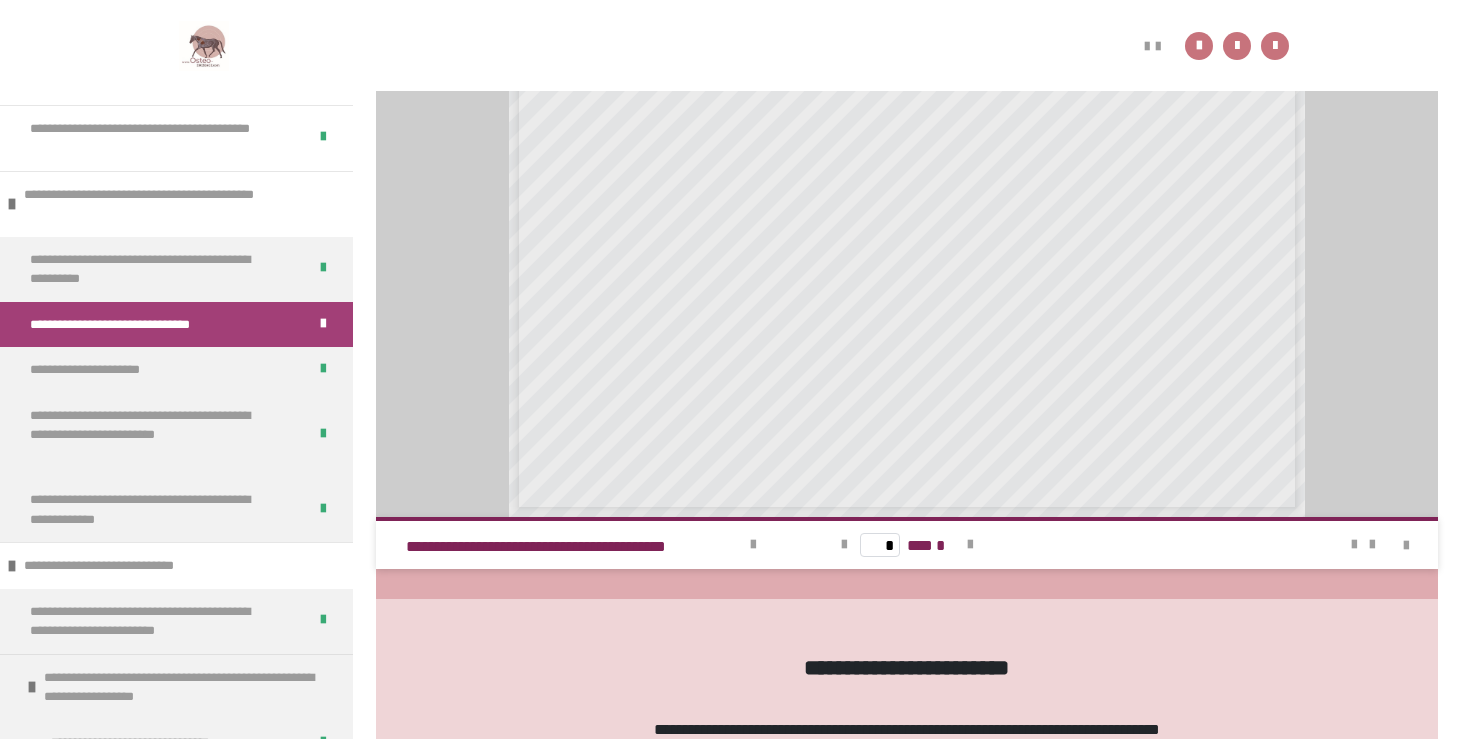 scroll, scrollTop: 743, scrollLeft: 0, axis: vertical 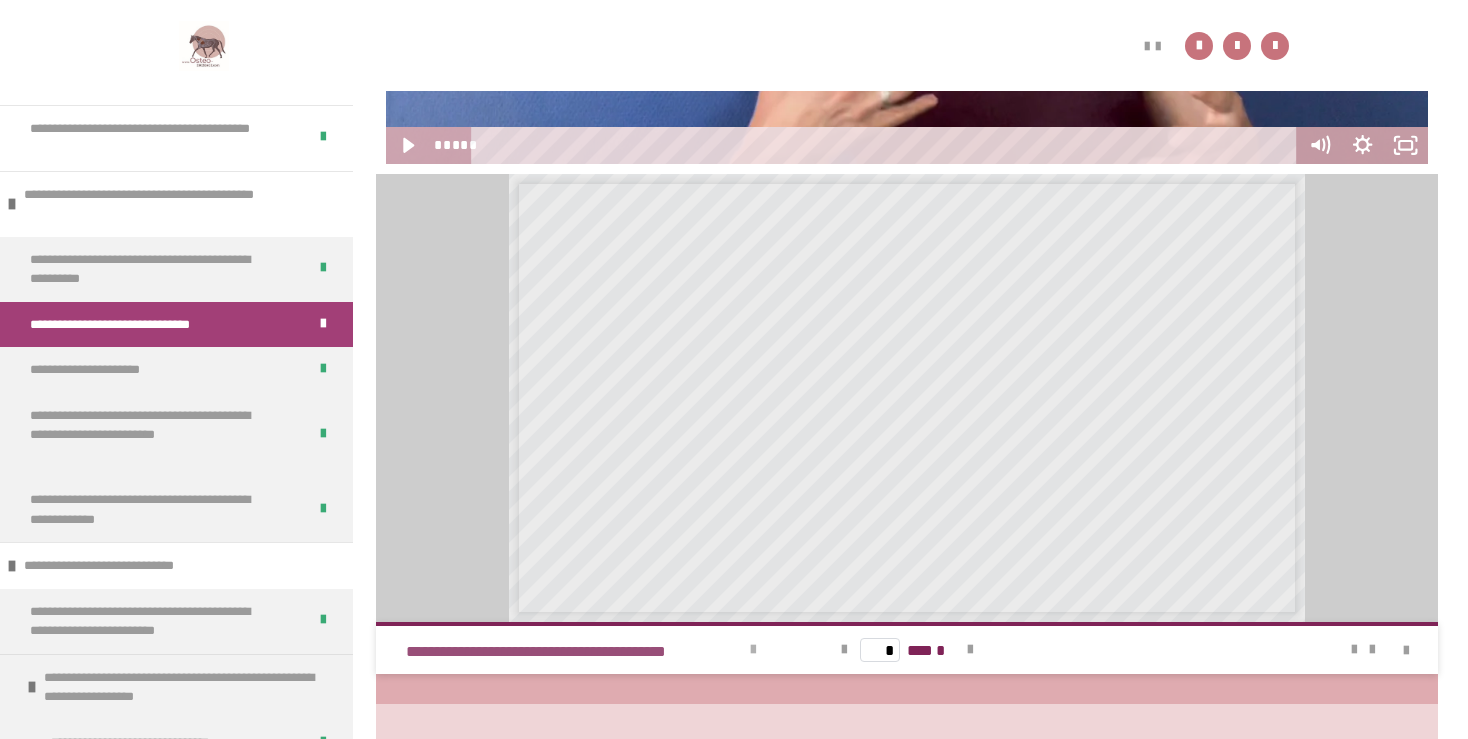 click at bounding box center [753, 650] 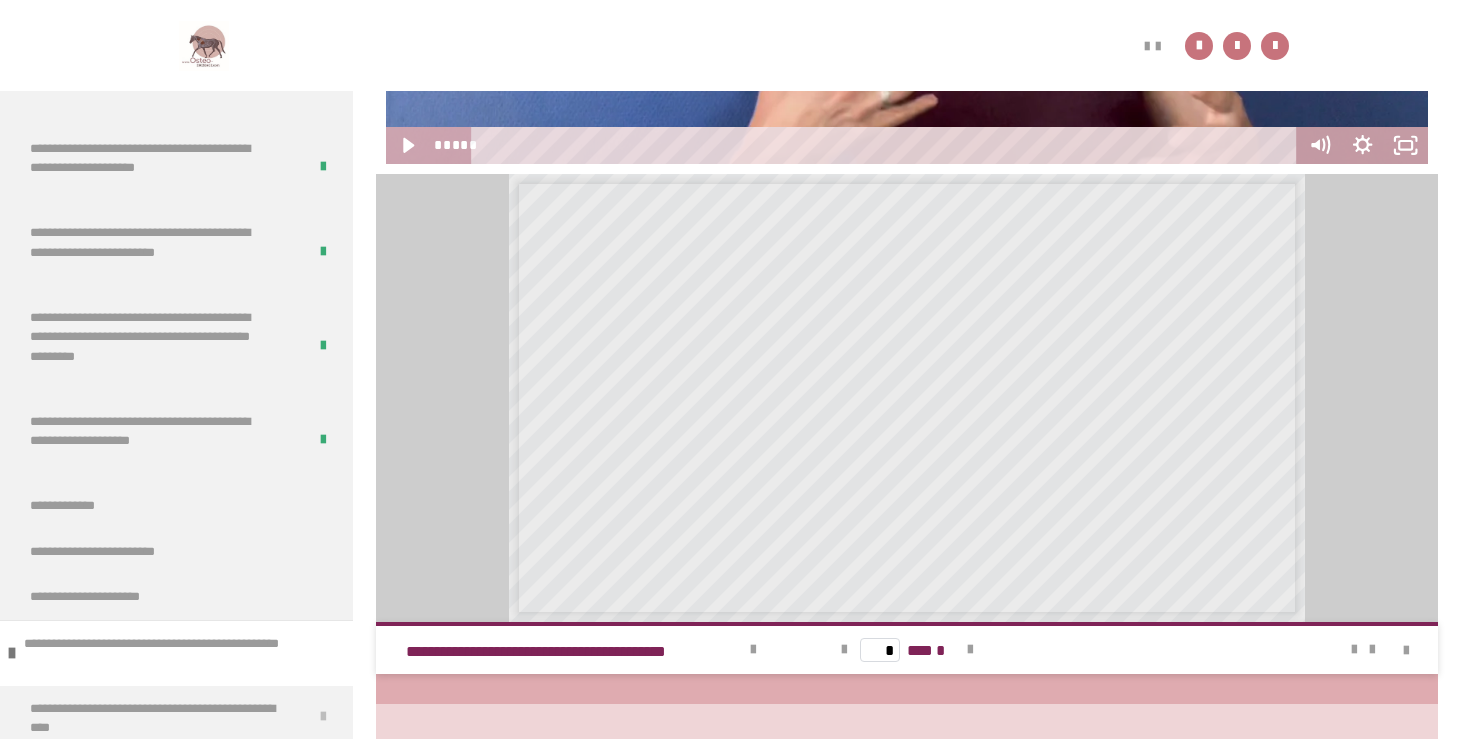 scroll, scrollTop: 1920, scrollLeft: 0, axis: vertical 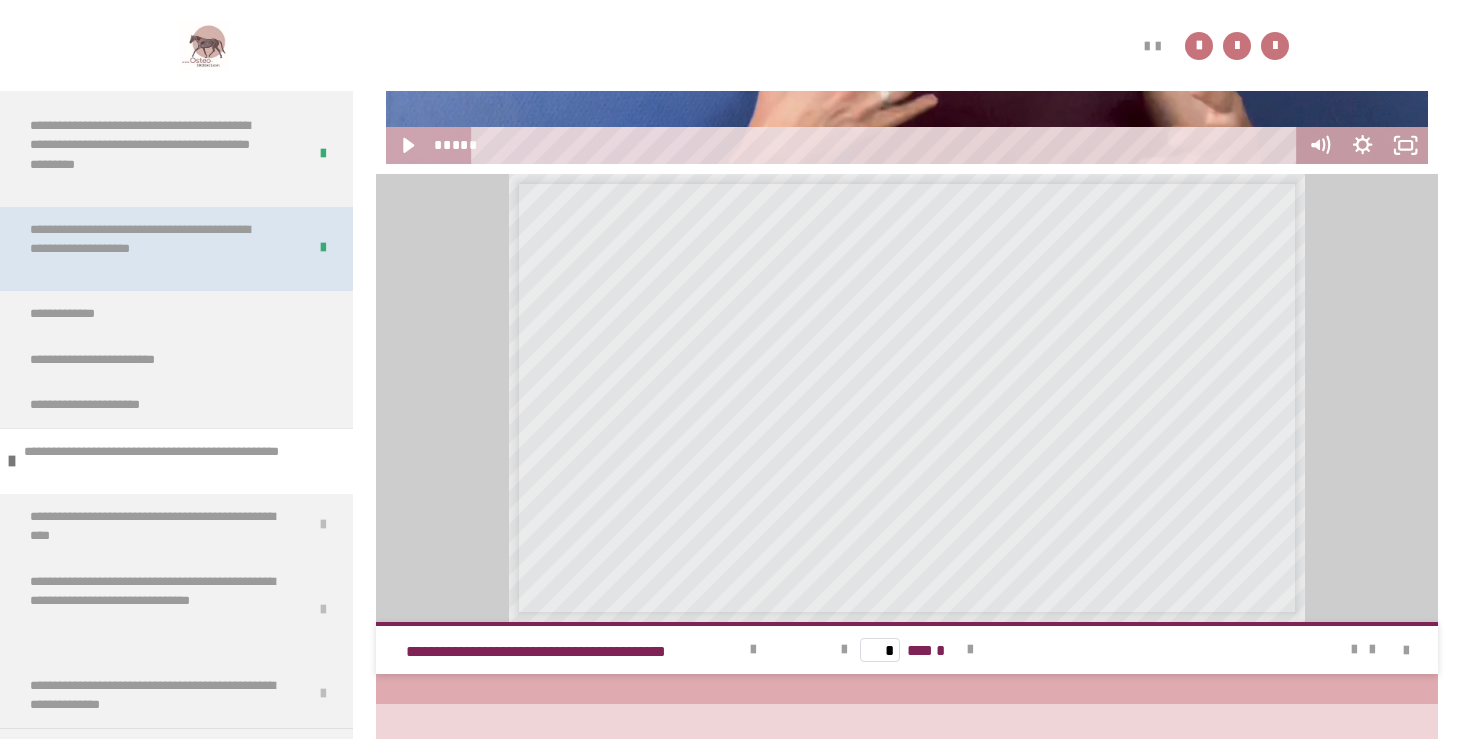 click on "**********" at bounding box center (152, 249) 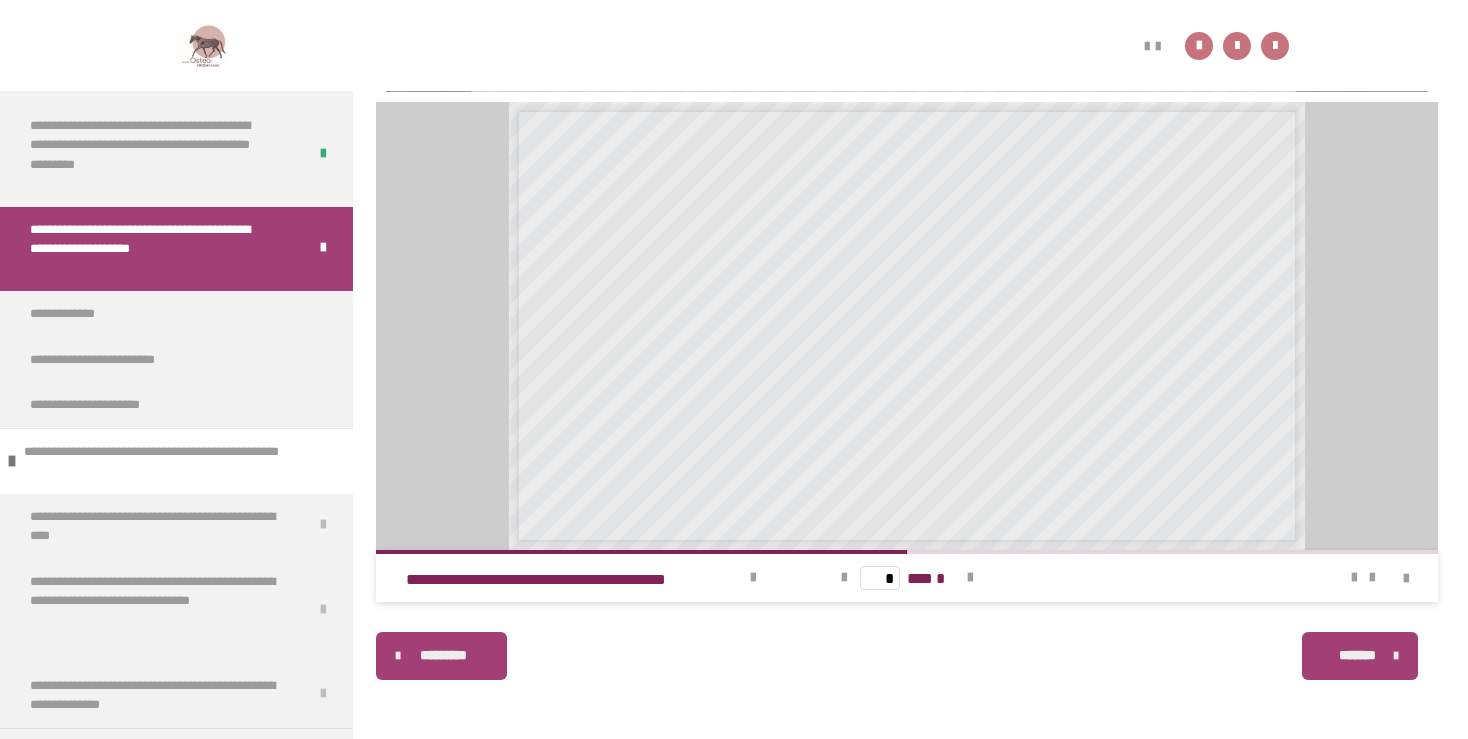 scroll, scrollTop: 816, scrollLeft: 0, axis: vertical 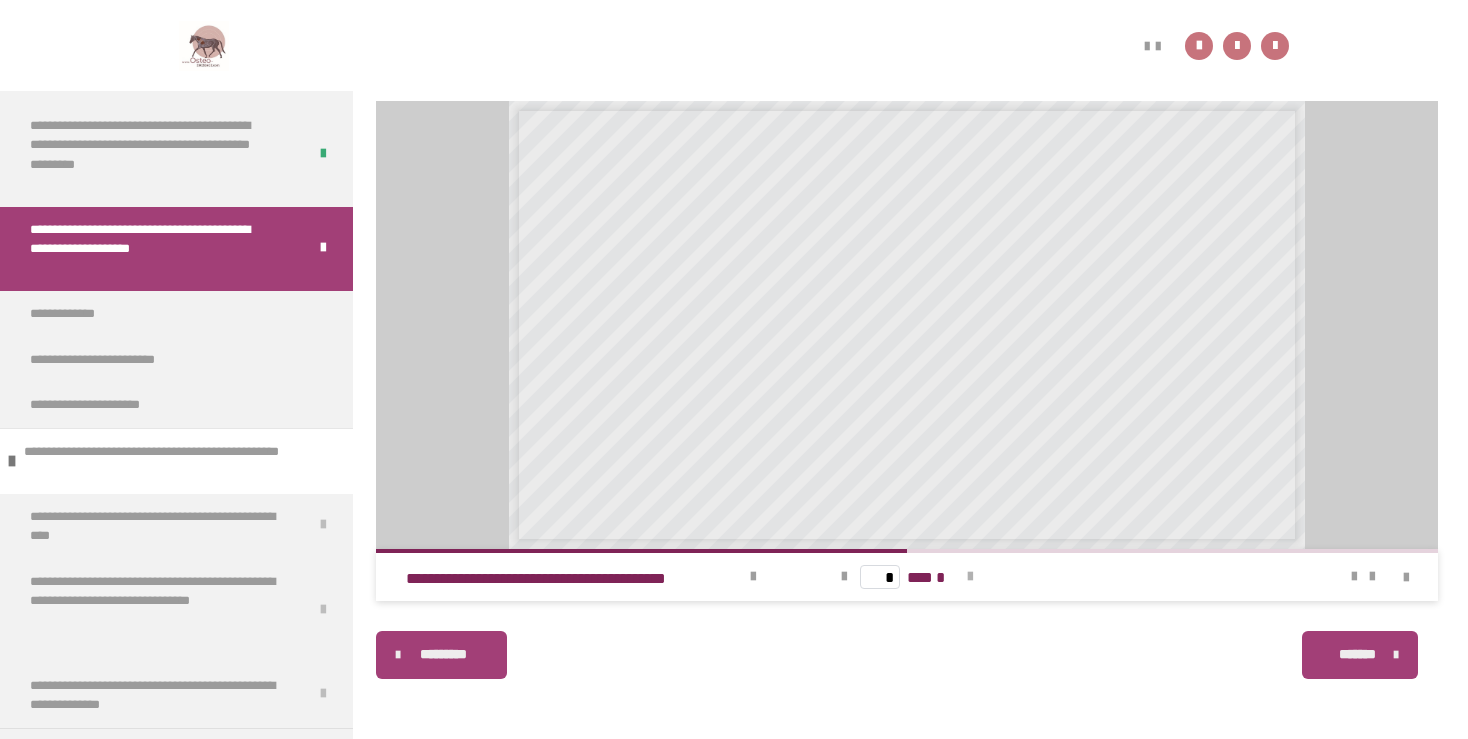 click at bounding box center [970, 577] 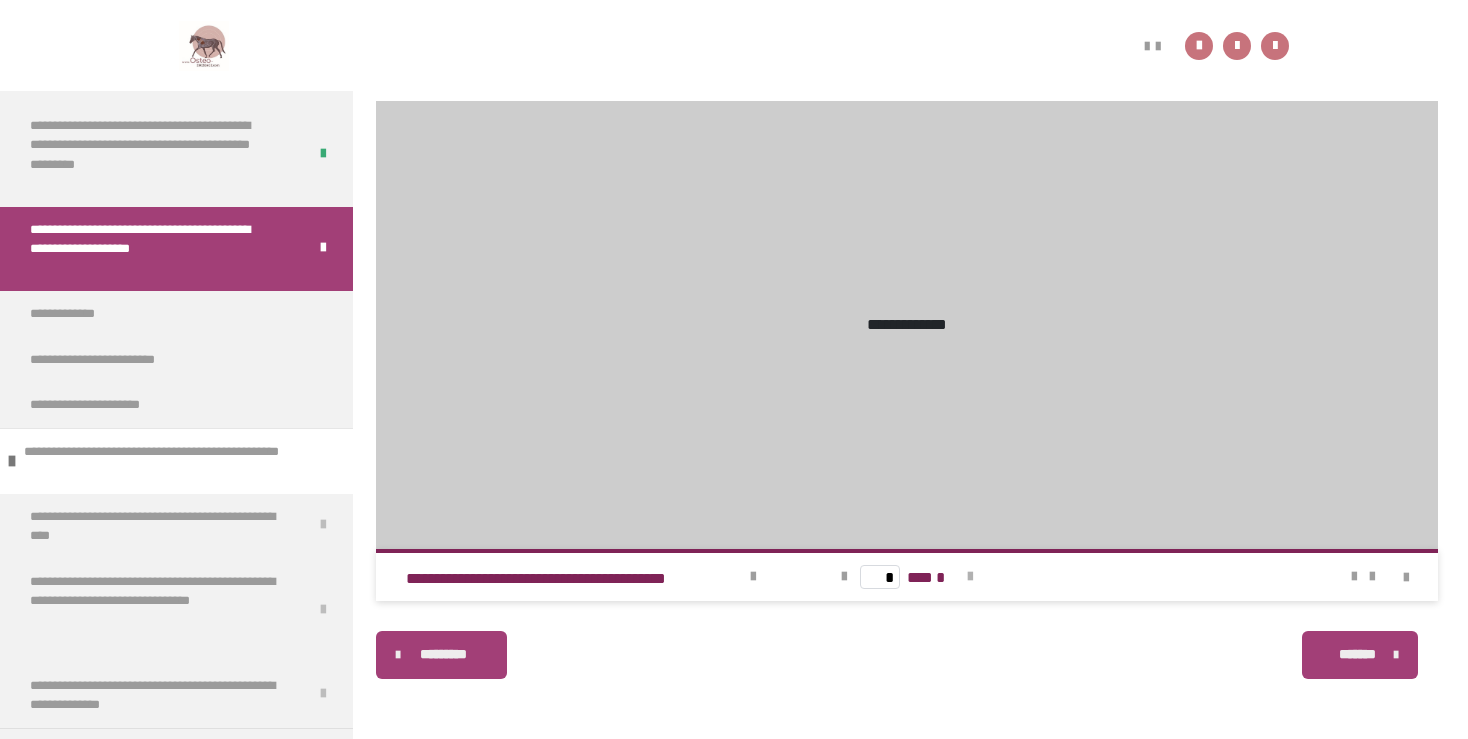 type on "*" 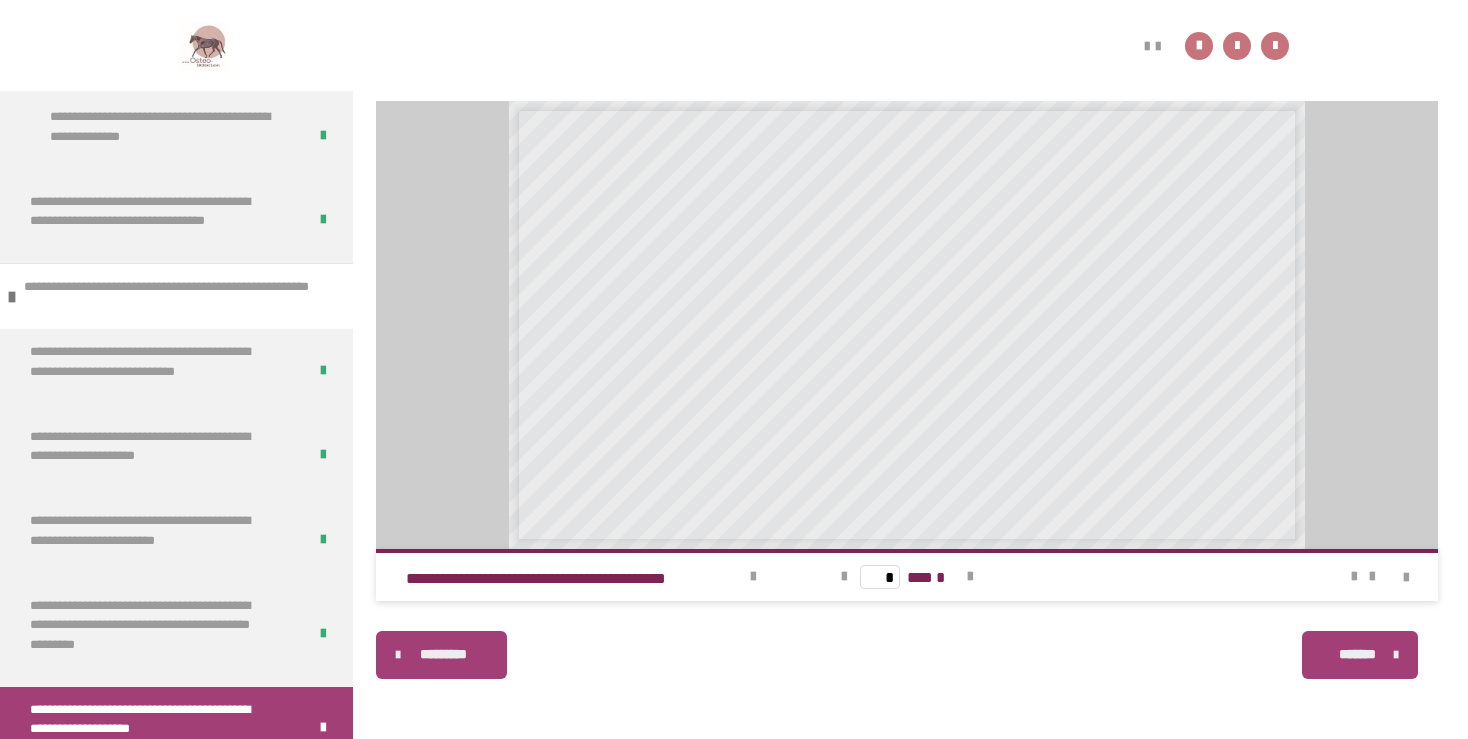 scroll, scrollTop: 1344, scrollLeft: 0, axis: vertical 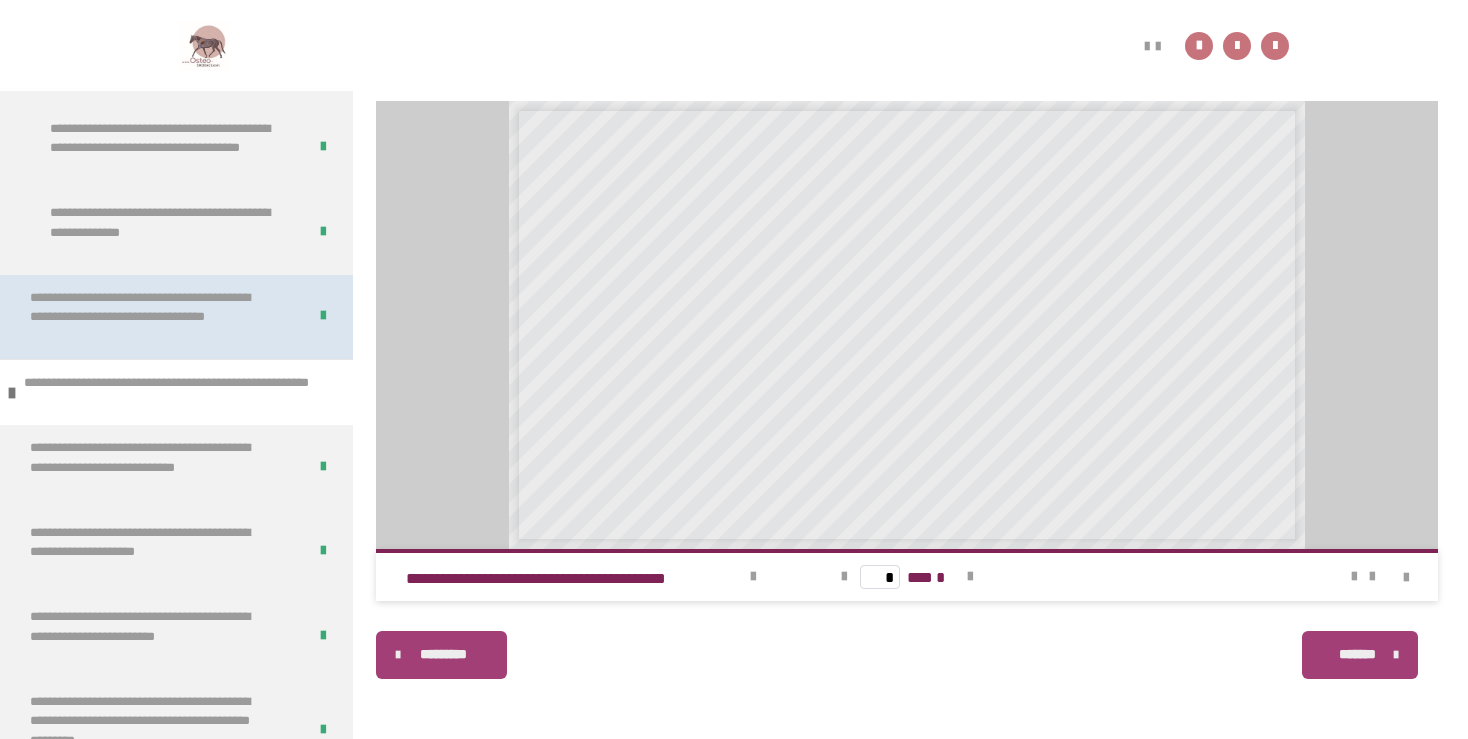 click on "**********" at bounding box center (152, 317) 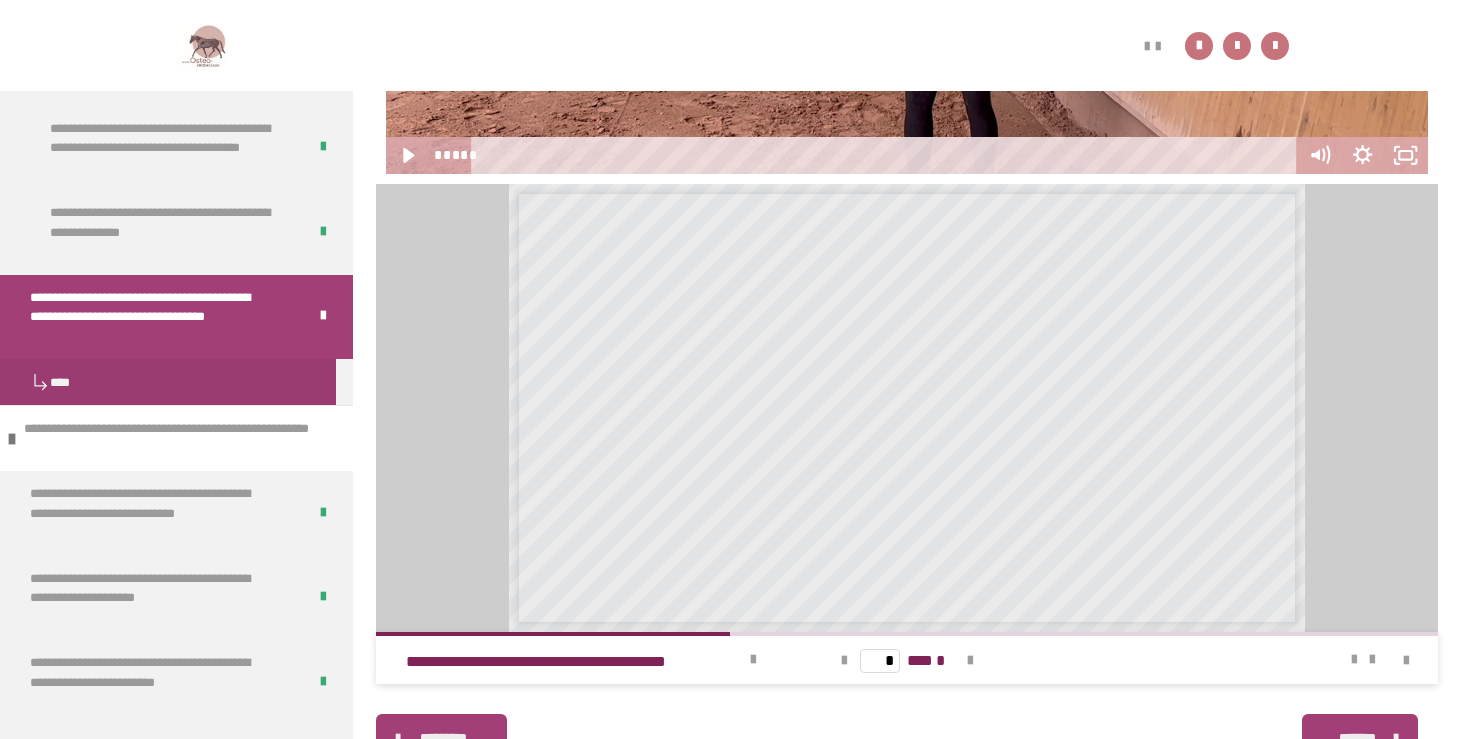 scroll, scrollTop: 1272, scrollLeft: 0, axis: vertical 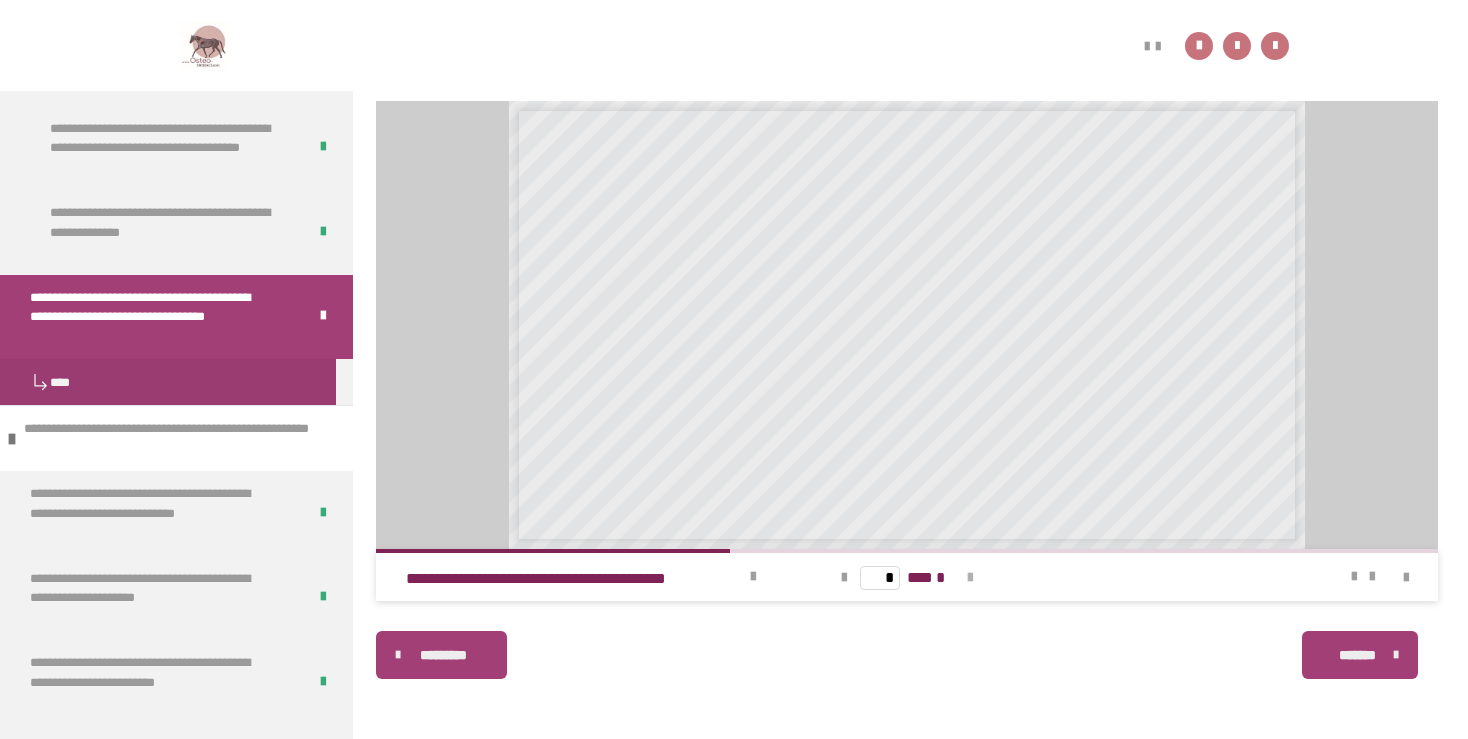 click at bounding box center (970, 578) 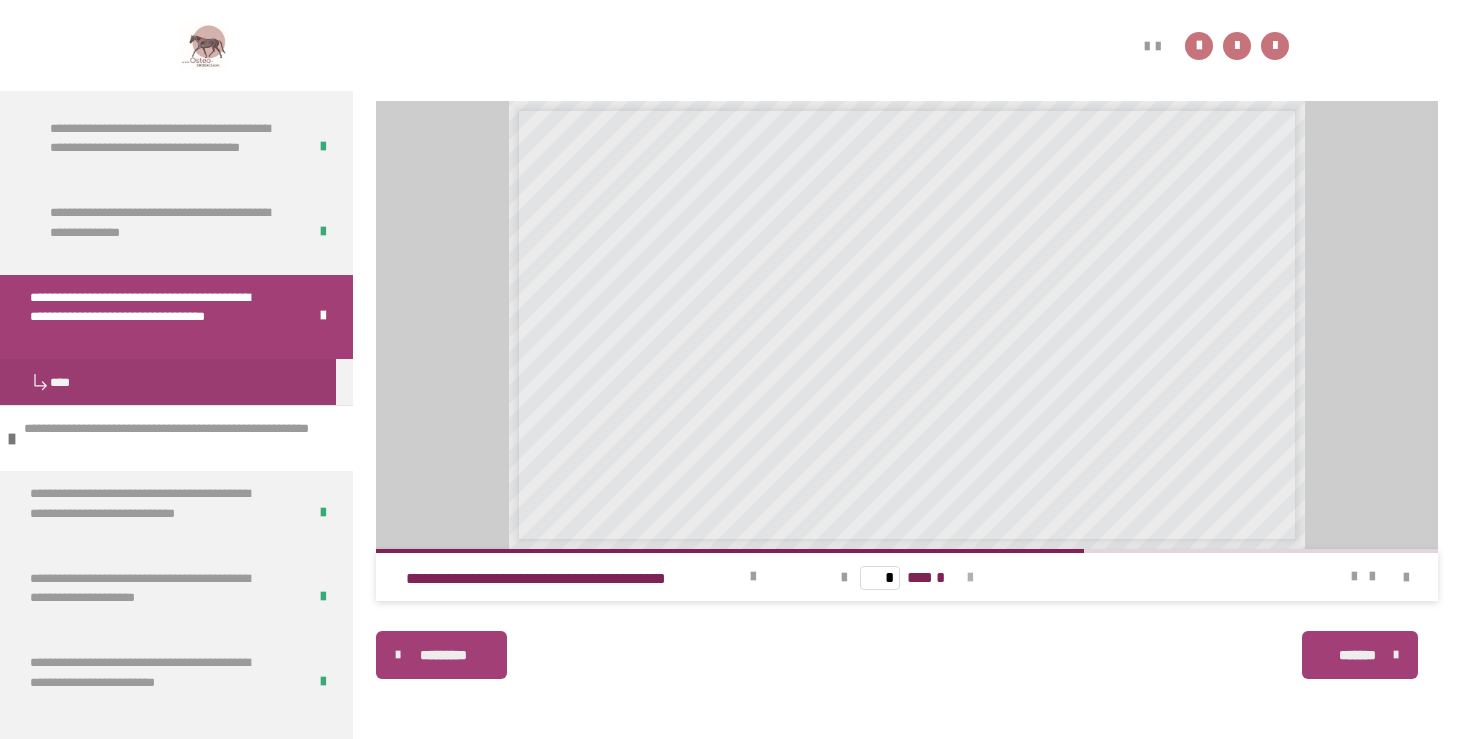 click at bounding box center (970, 578) 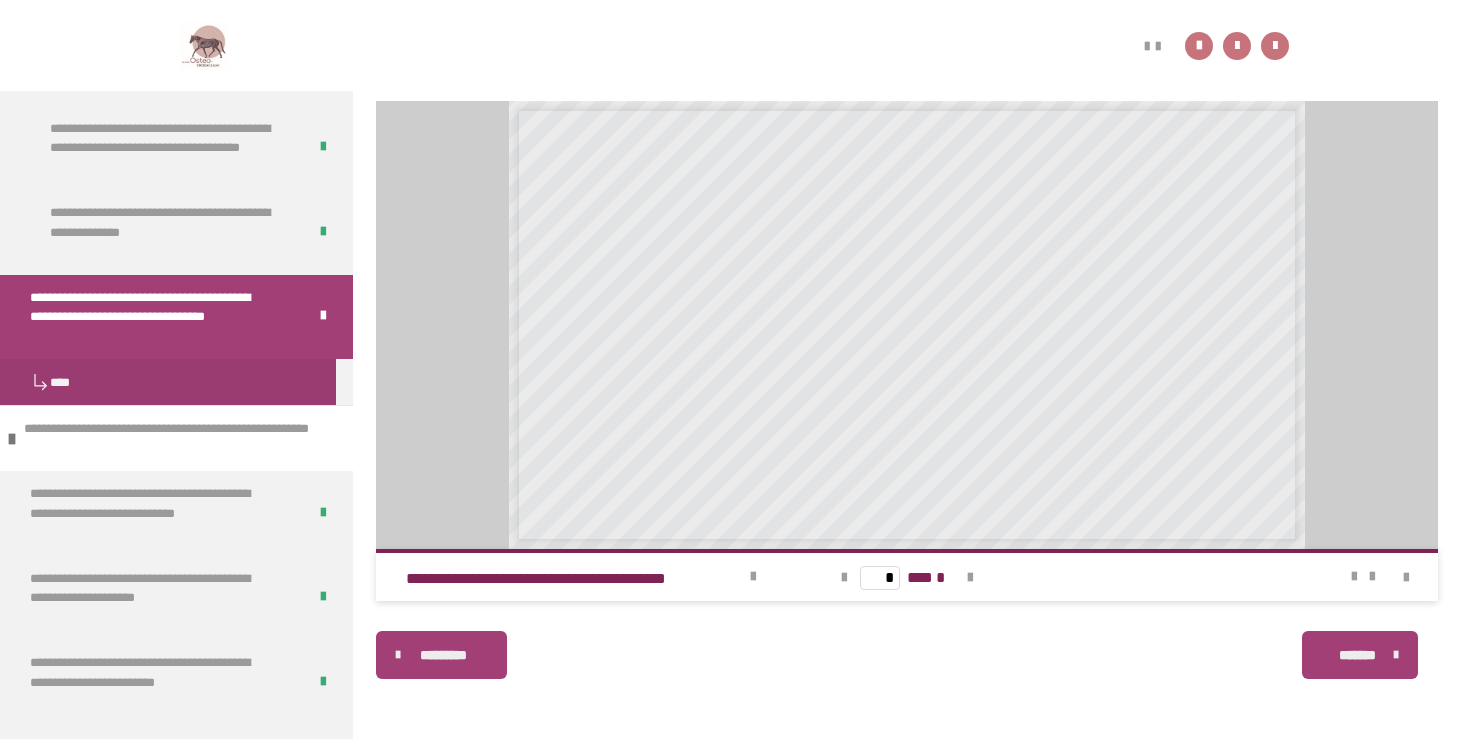 click on "**********" at bounding box center [734, -98] 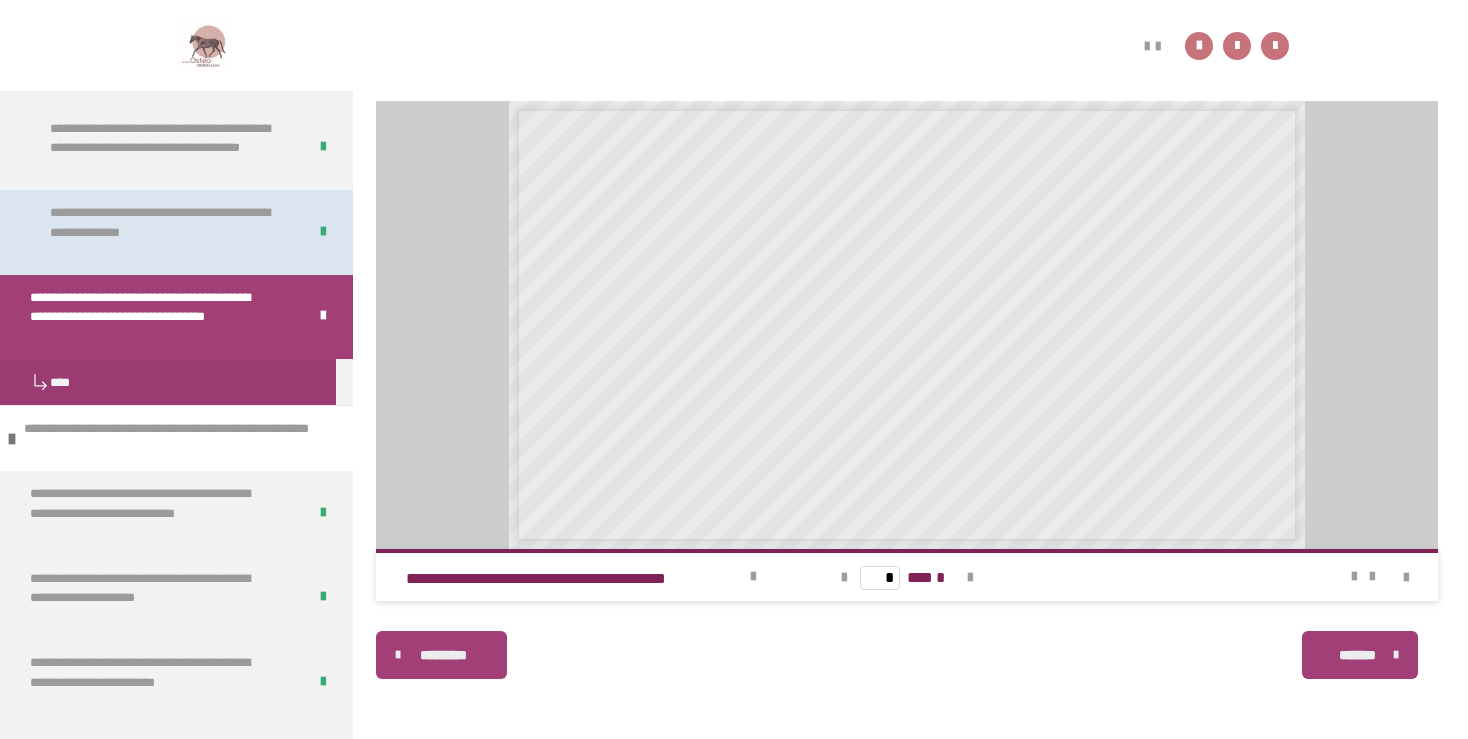 click on "**********" at bounding box center (162, 232) 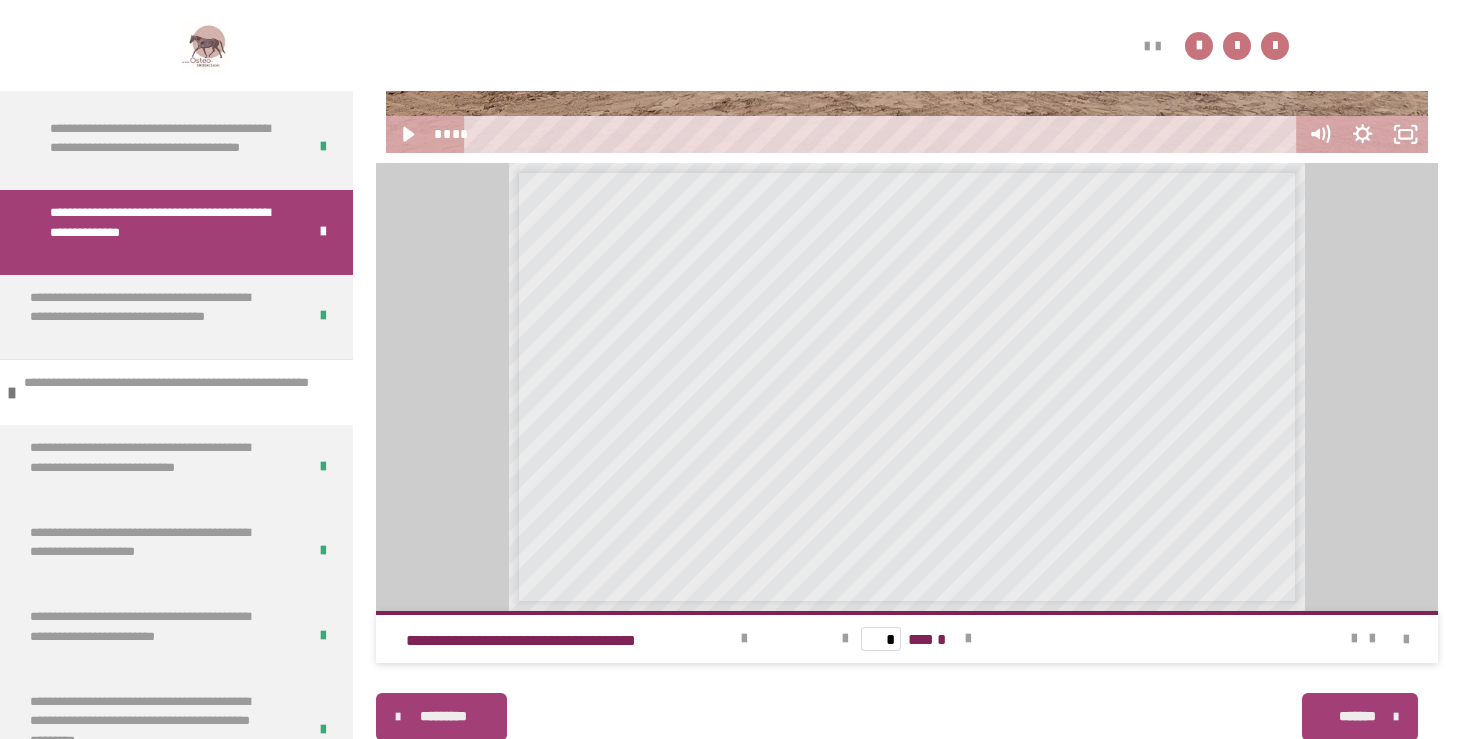 scroll, scrollTop: 816, scrollLeft: 0, axis: vertical 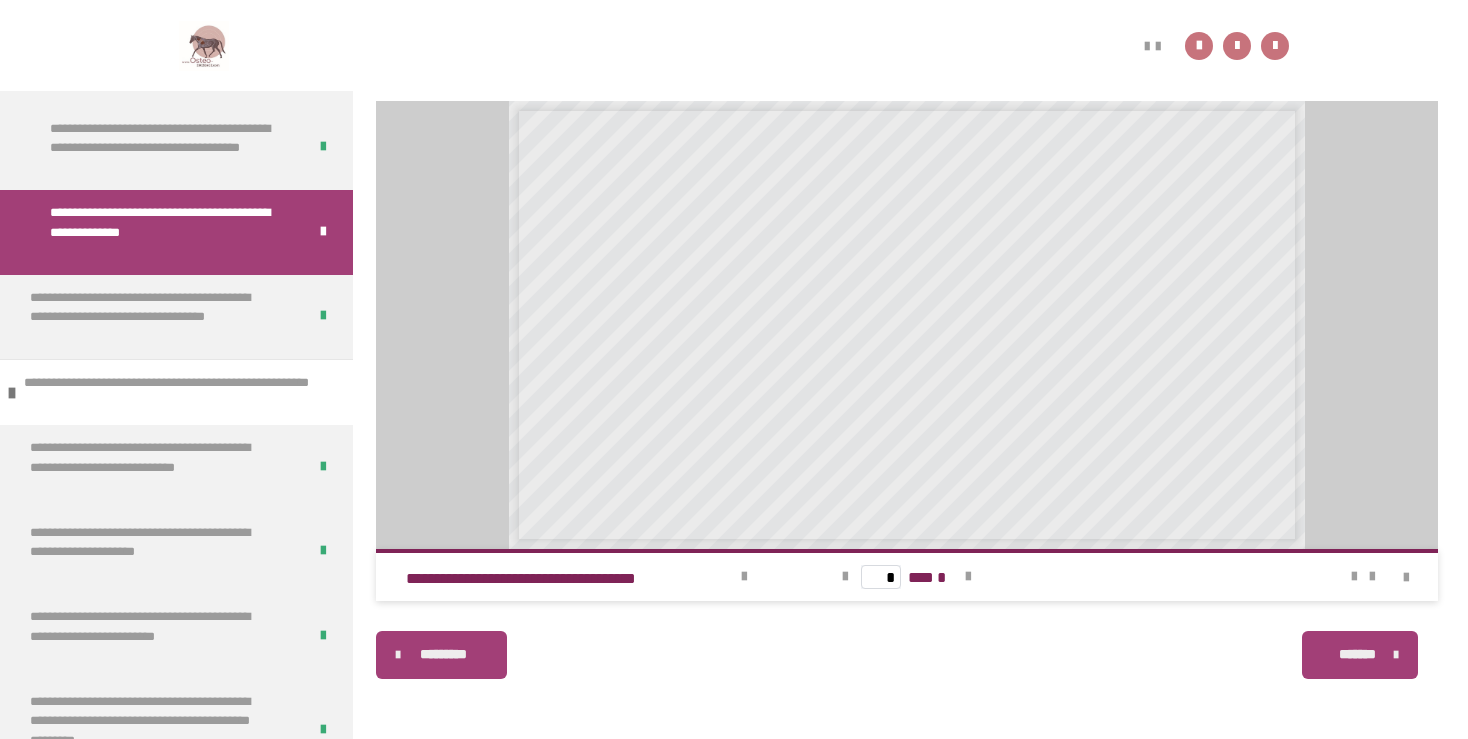 click on "********* ******** *******" at bounding box center [907, 655] 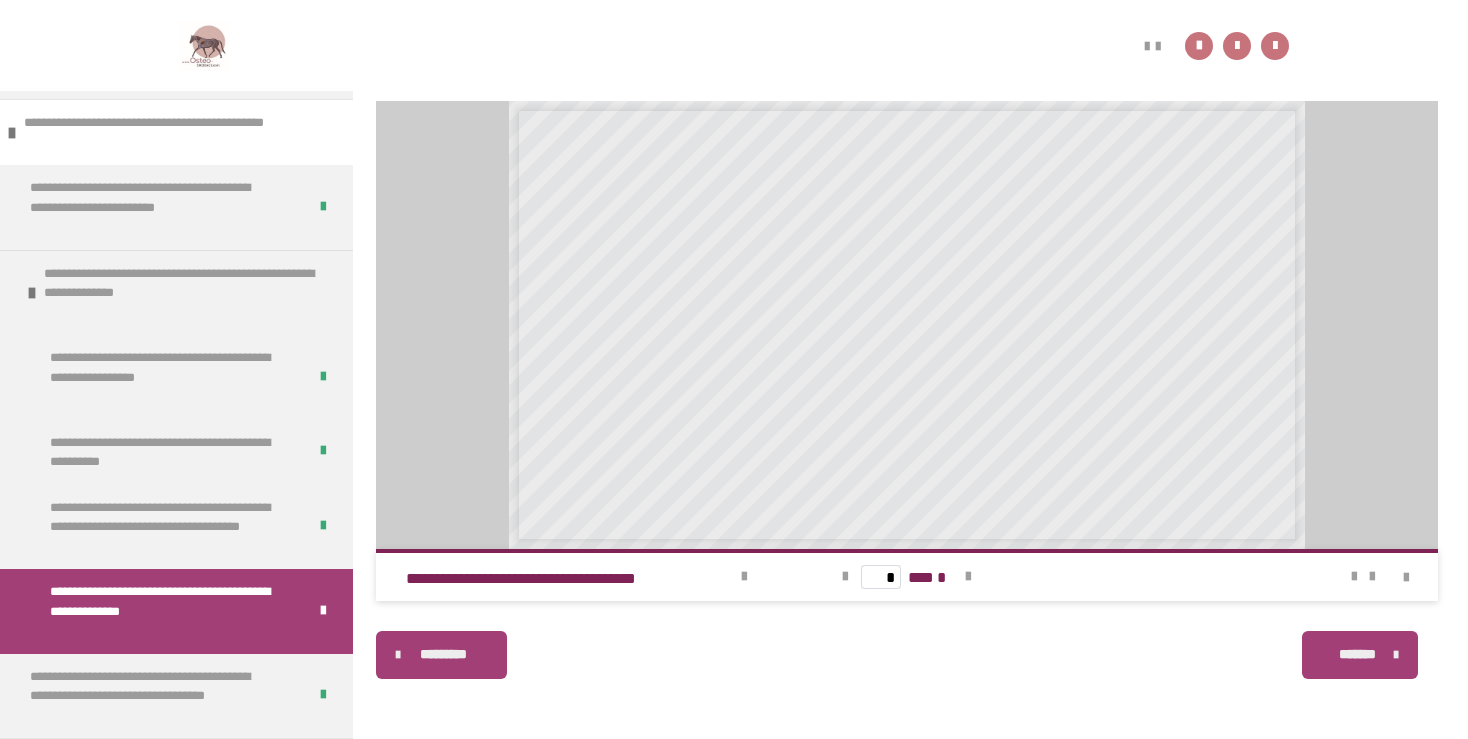 scroll, scrollTop: 1056, scrollLeft: 0, axis: vertical 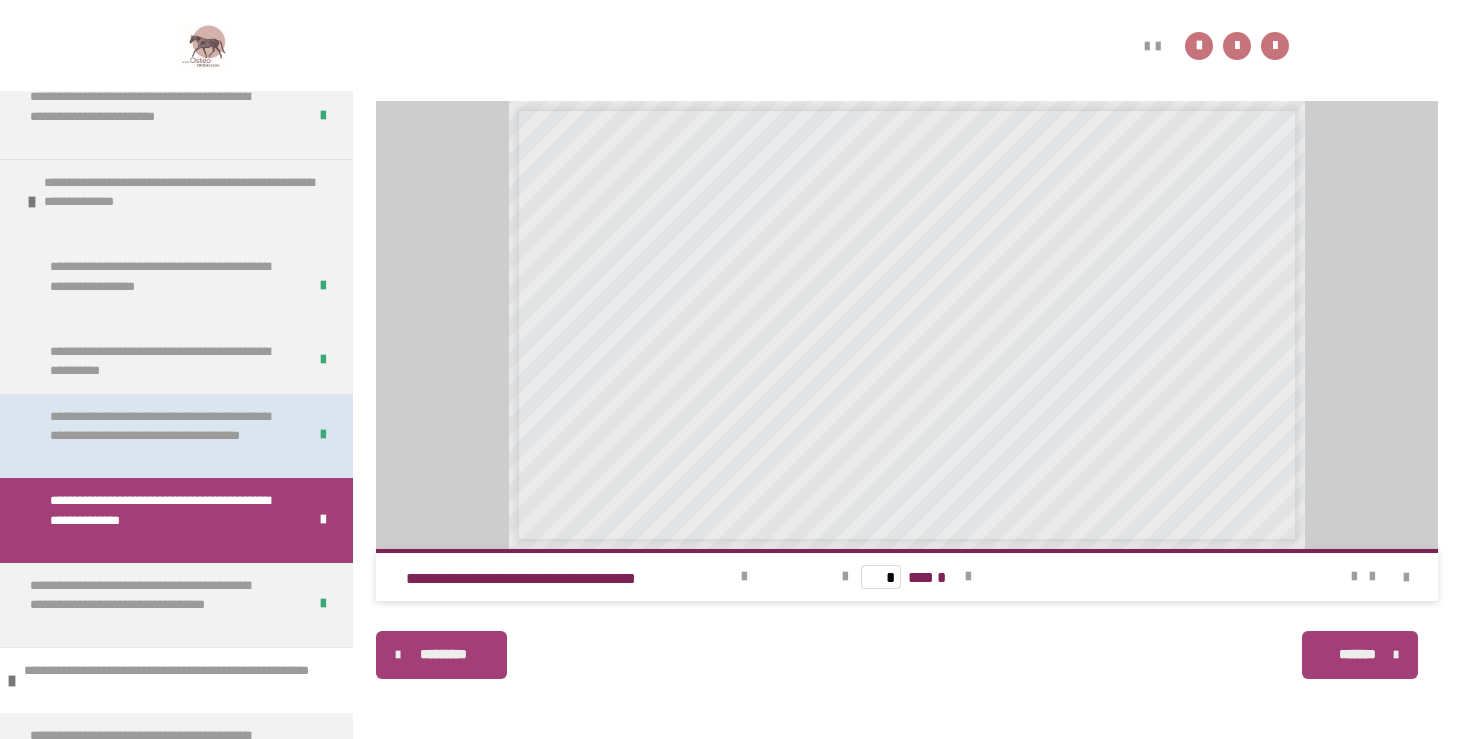 click on "**********" at bounding box center [162, 436] 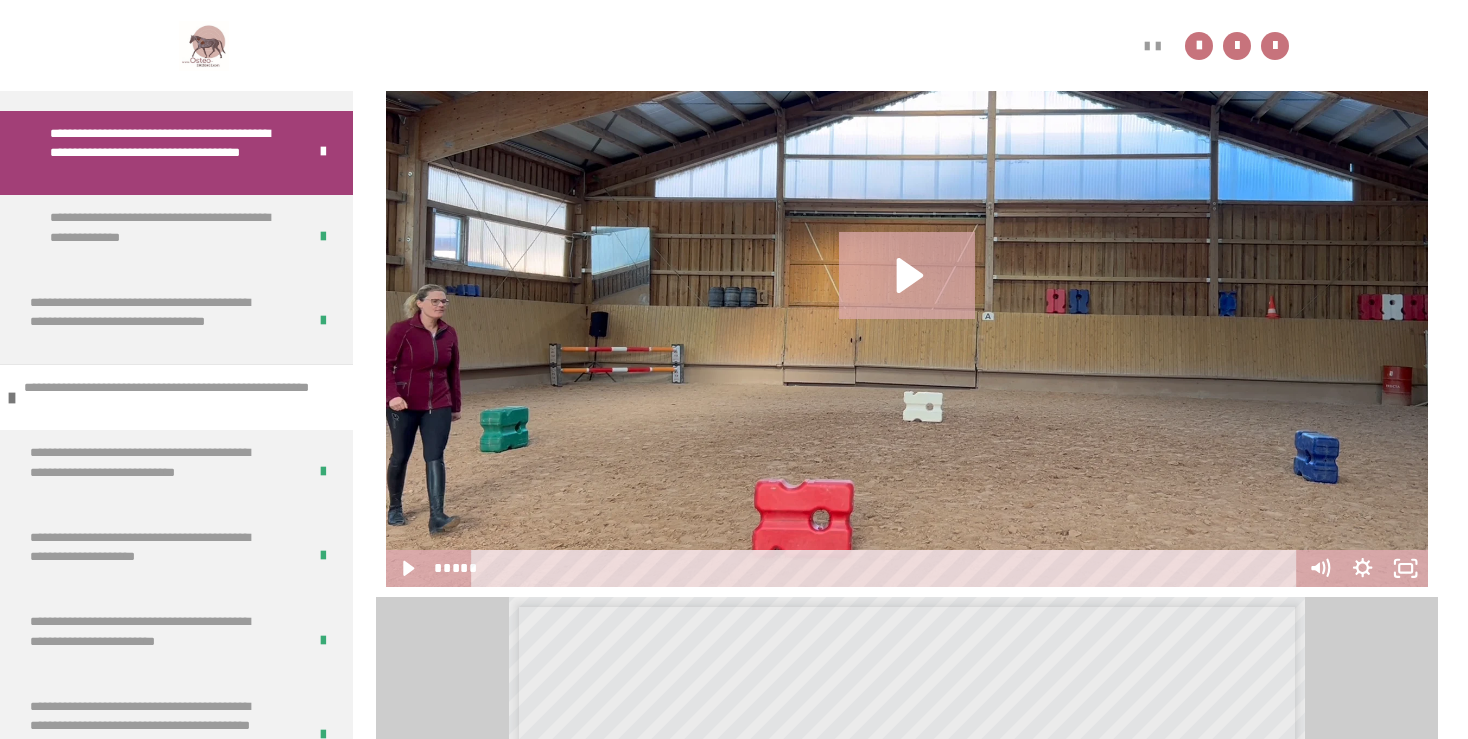 scroll, scrollTop: 1344, scrollLeft: 0, axis: vertical 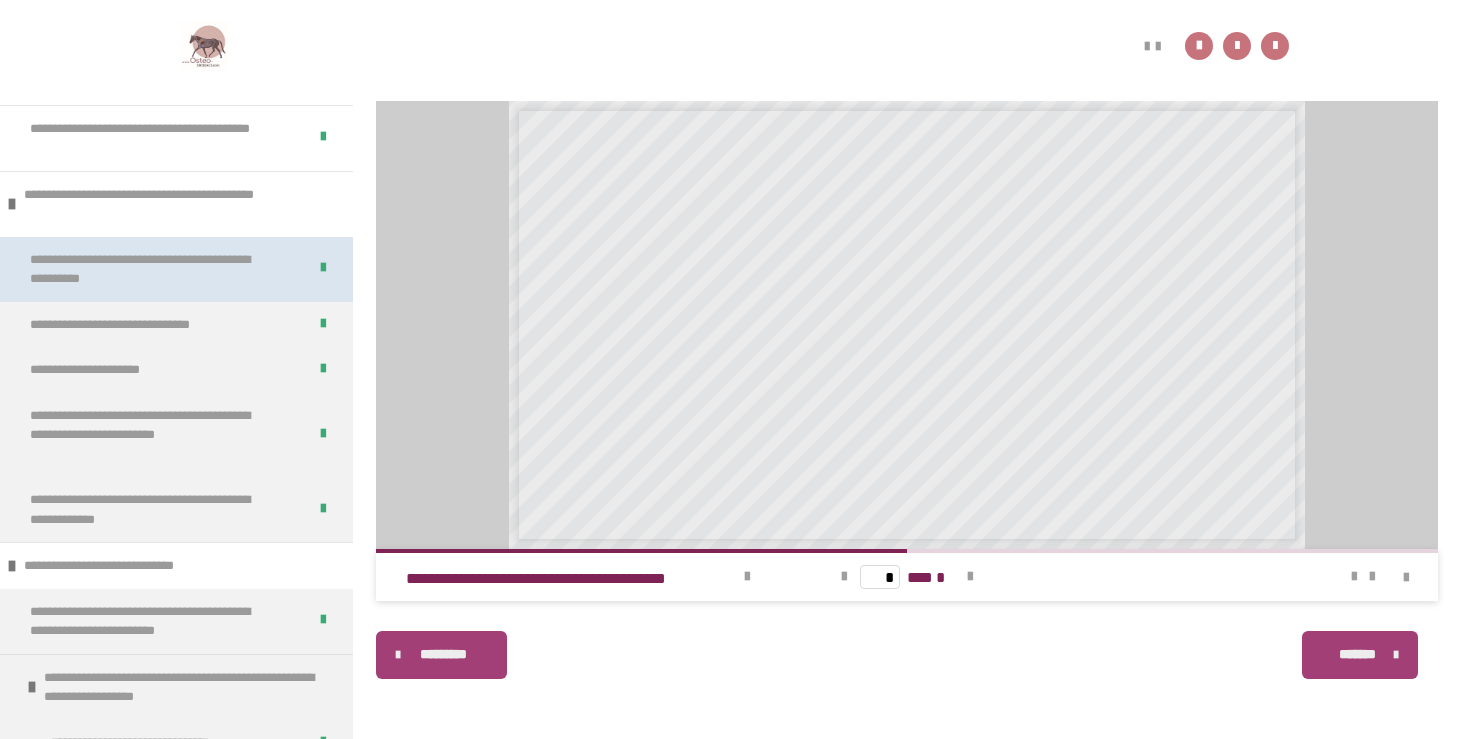 click on "**********" at bounding box center (152, 269) 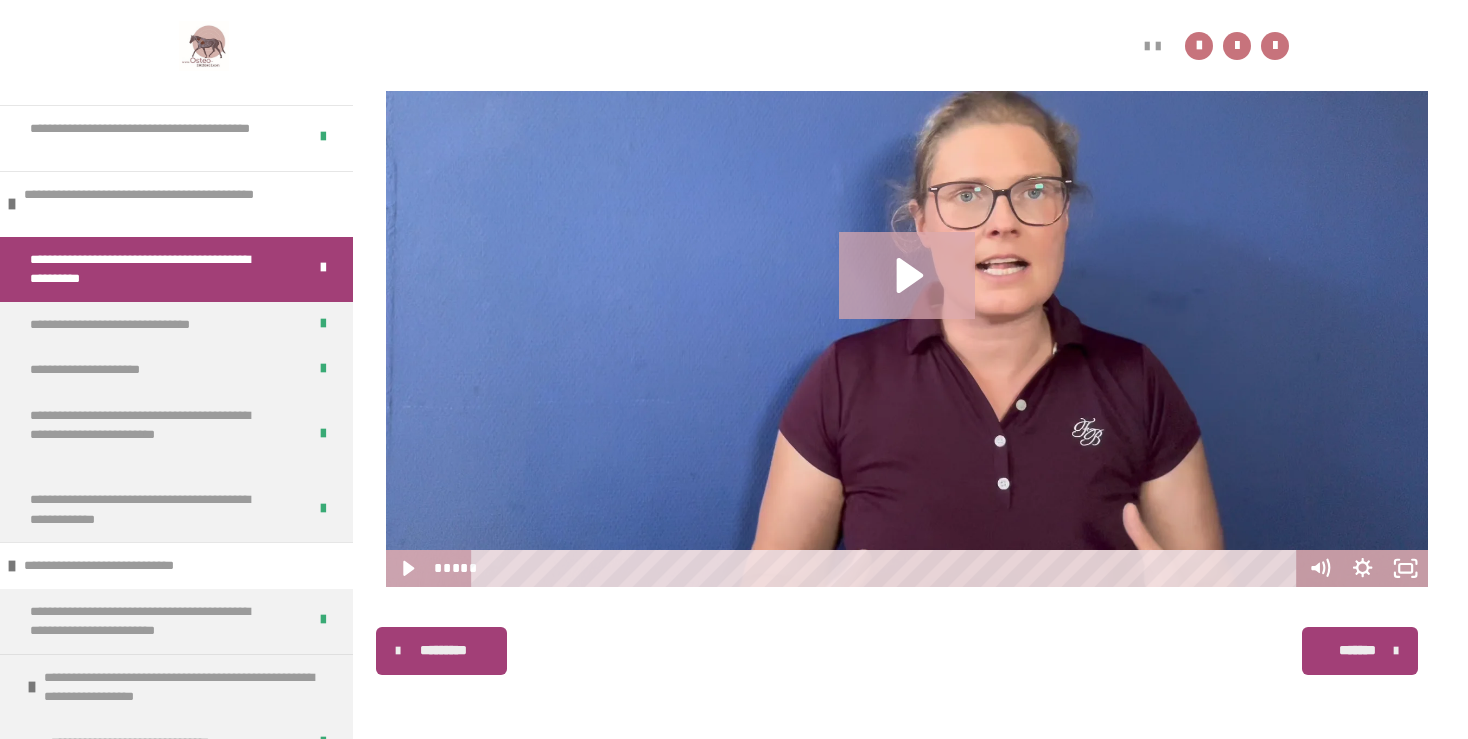 scroll, scrollTop: 340, scrollLeft: 0, axis: vertical 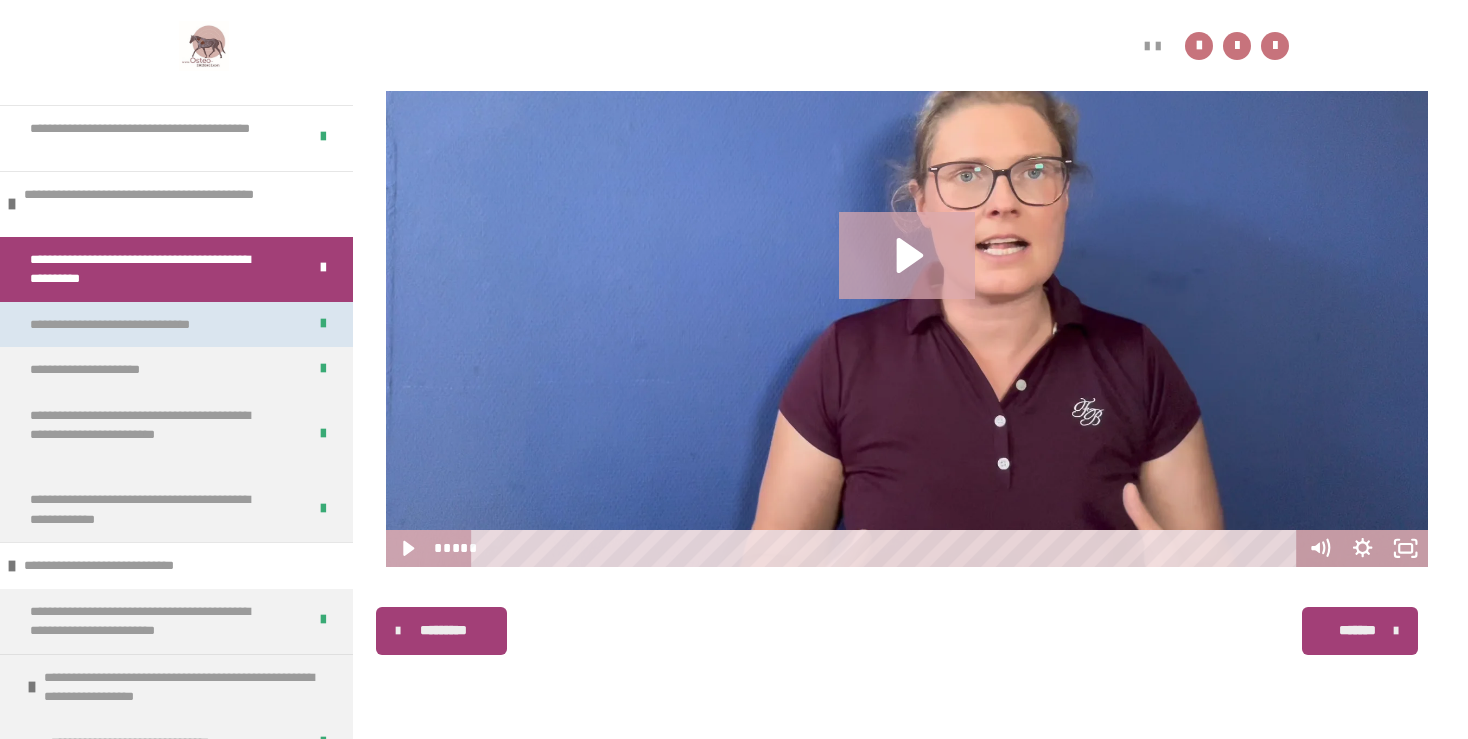 click on "**********" at bounding box center (141, 325) 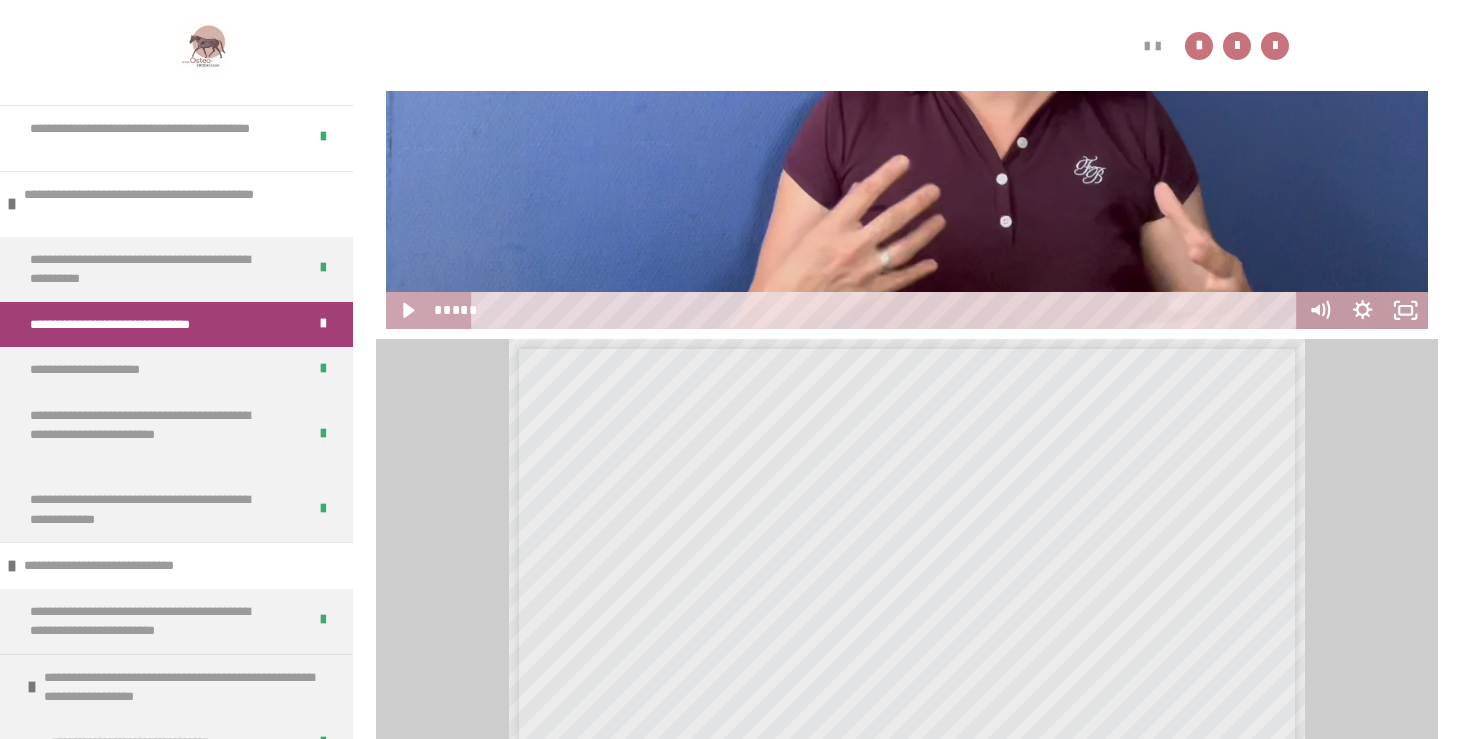 scroll, scrollTop: 637, scrollLeft: 0, axis: vertical 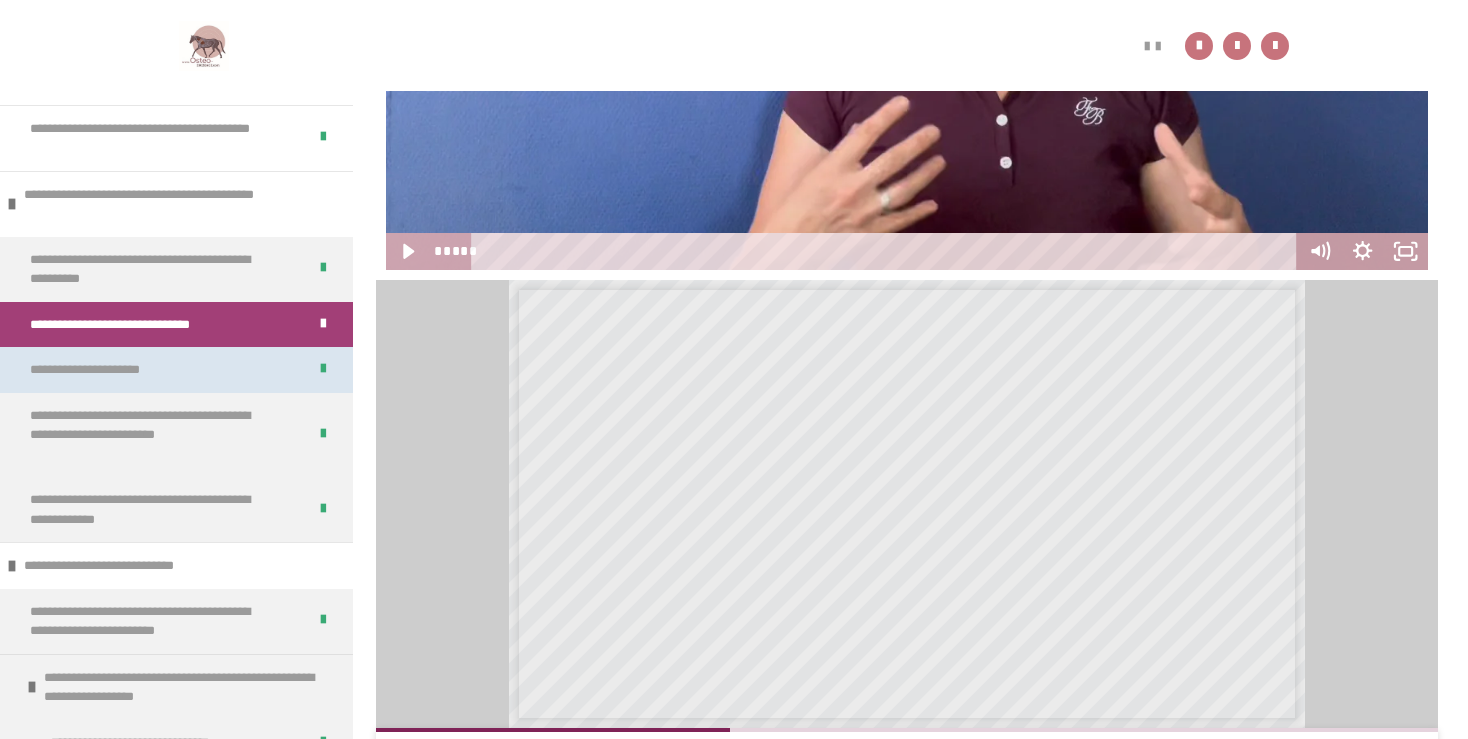 click on "**********" at bounding box center [105, 370] 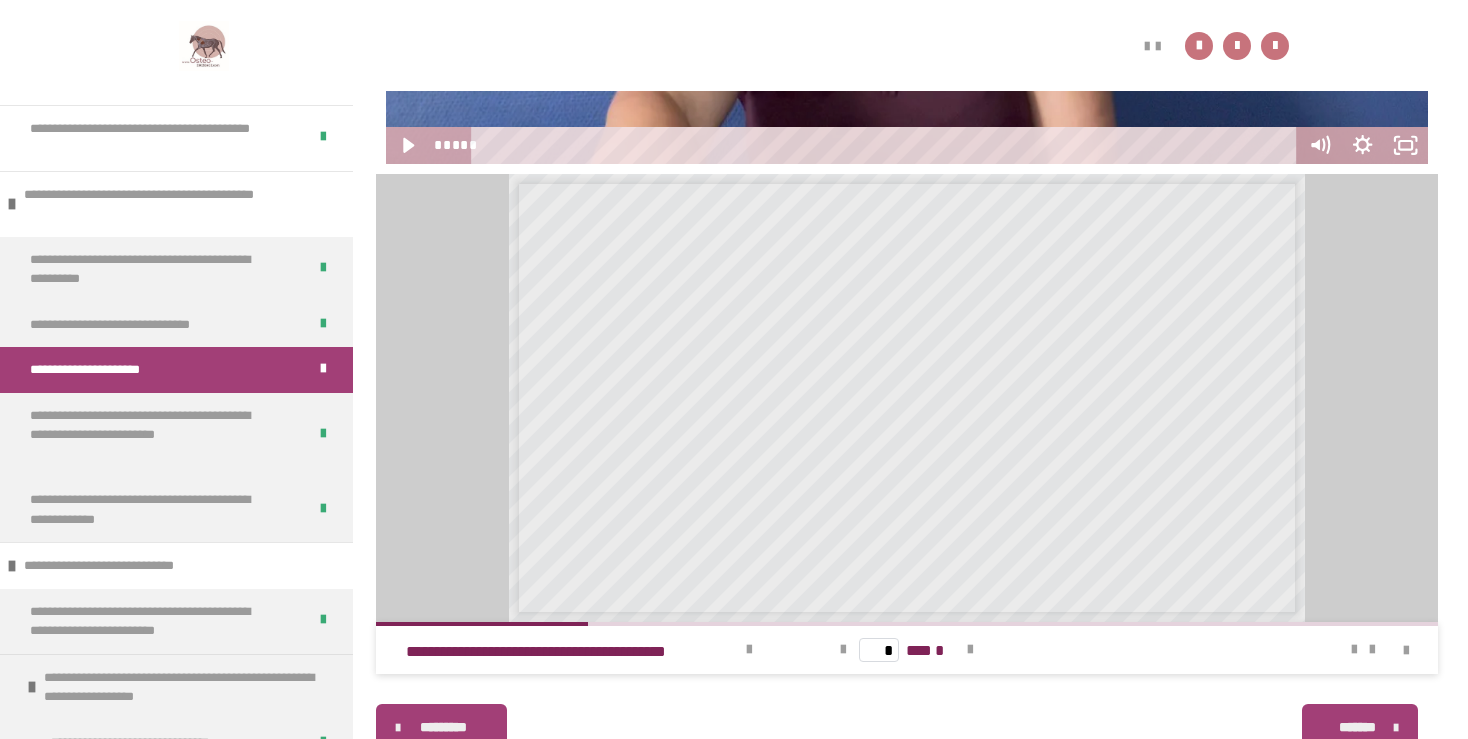 scroll, scrollTop: 816, scrollLeft: 0, axis: vertical 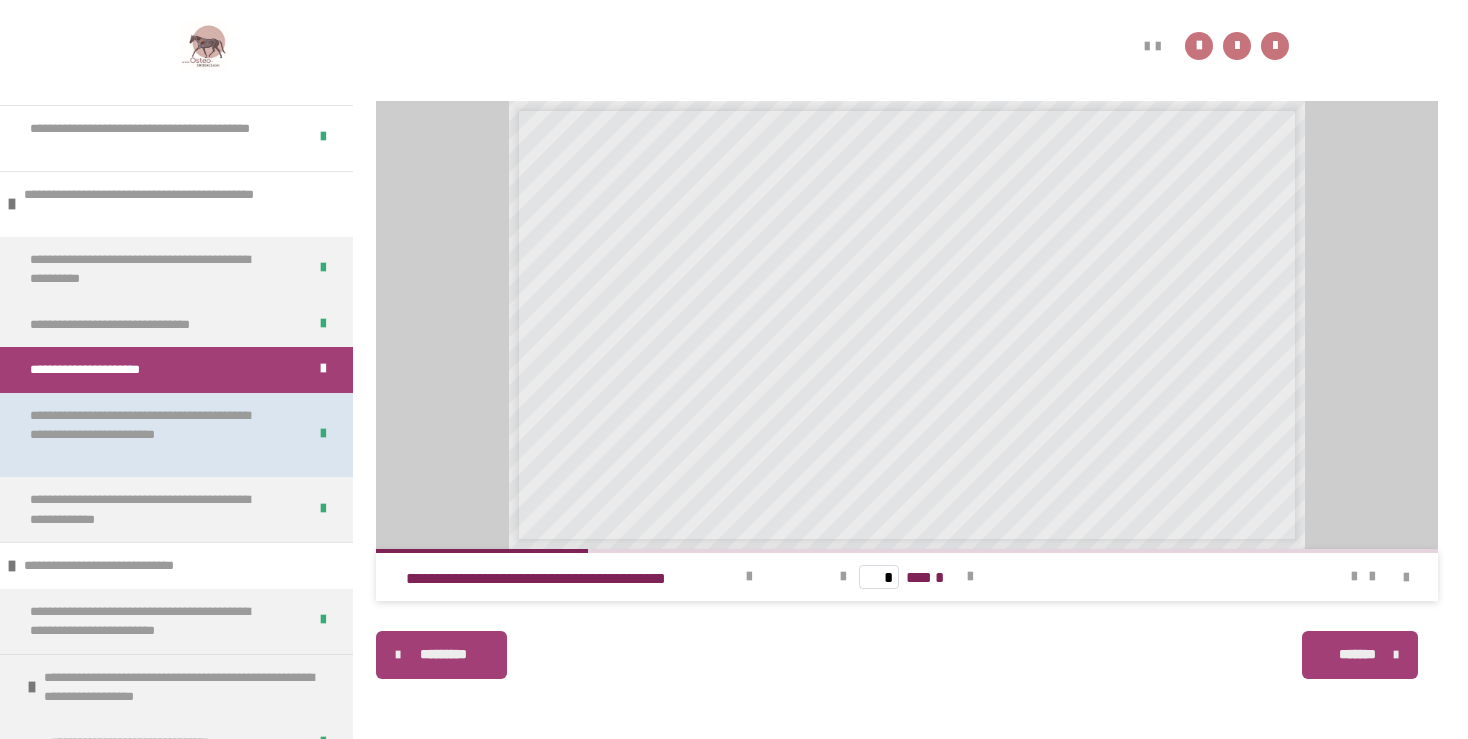 click on "**********" at bounding box center [152, 435] 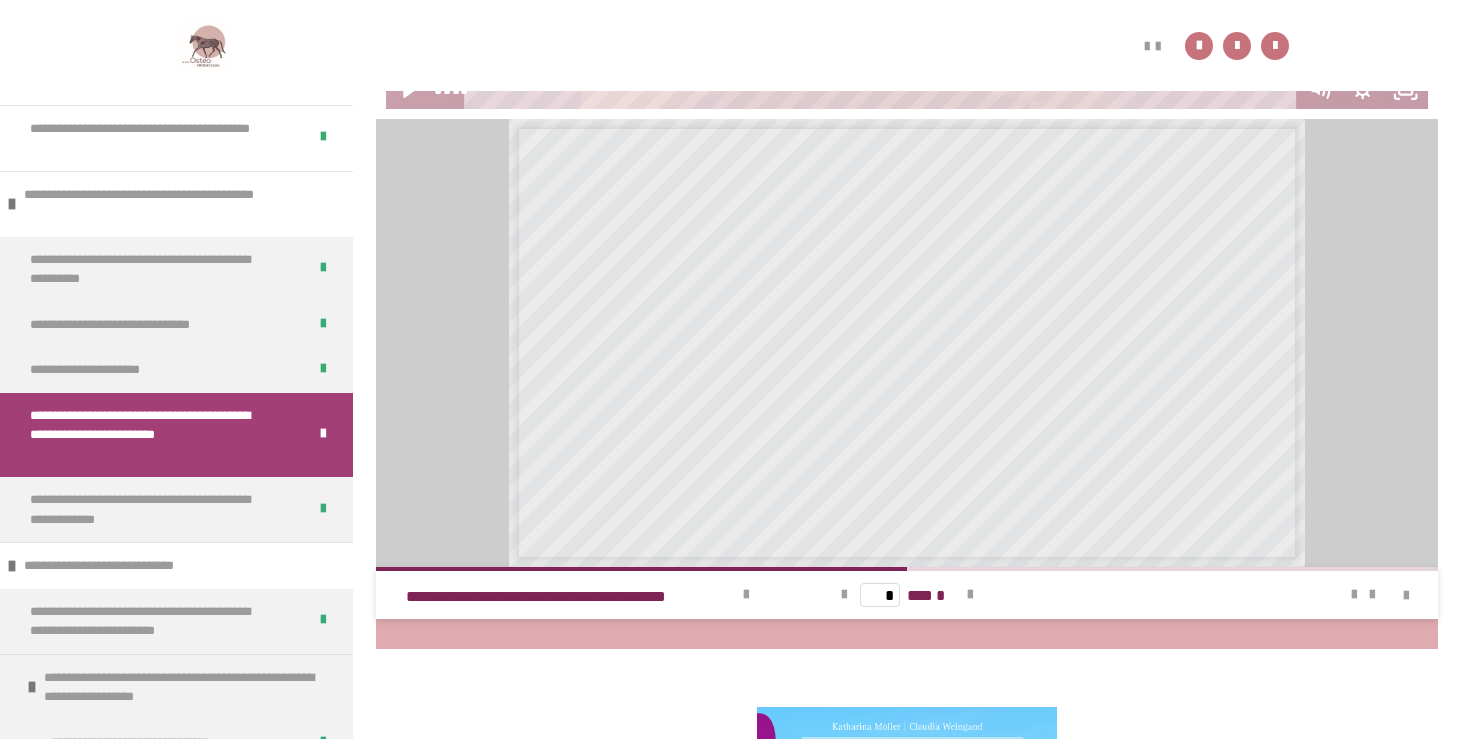 scroll, scrollTop: 848, scrollLeft: 0, axis: vertical 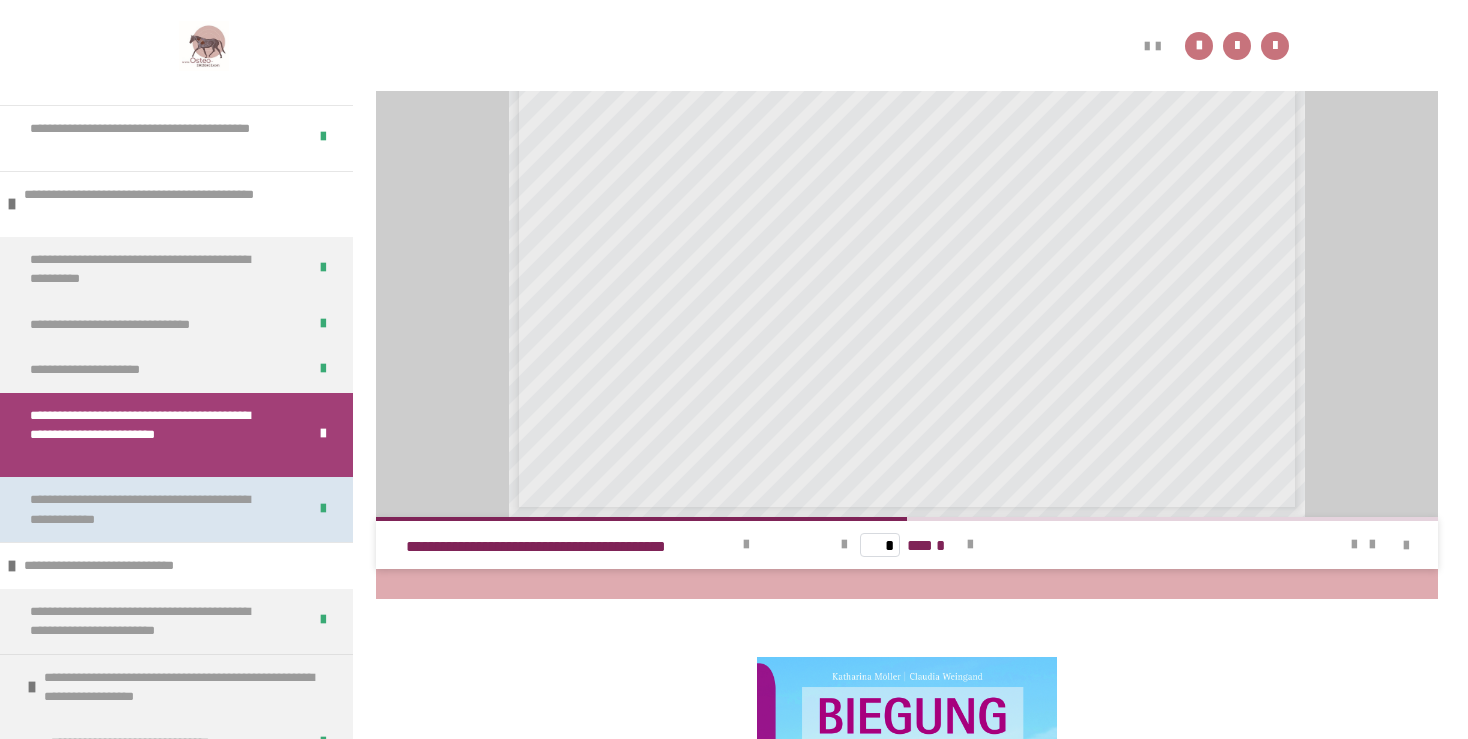 click on "**********" at bounding box center (152, 509) 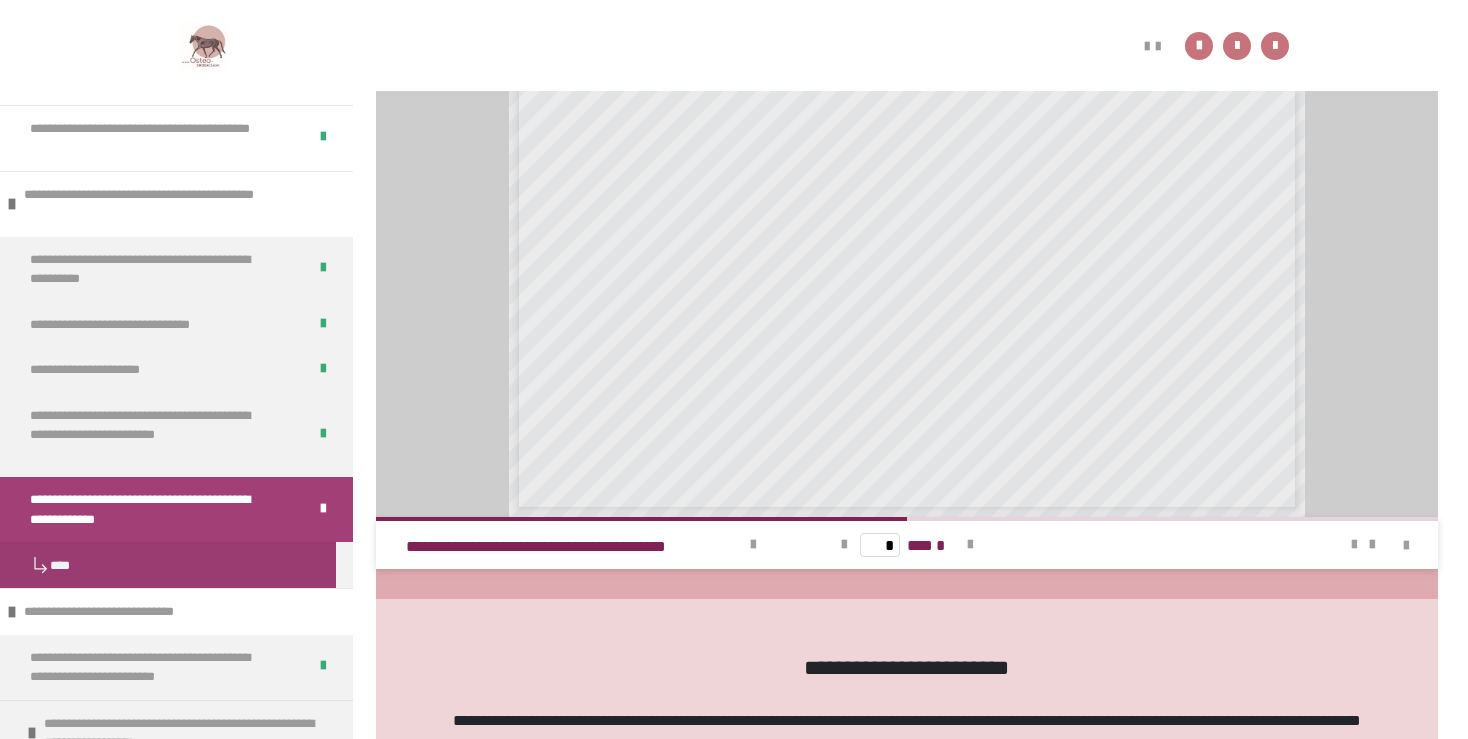 scroll, scrollTop: 1077, scrollLeft: 0, axis: vertical 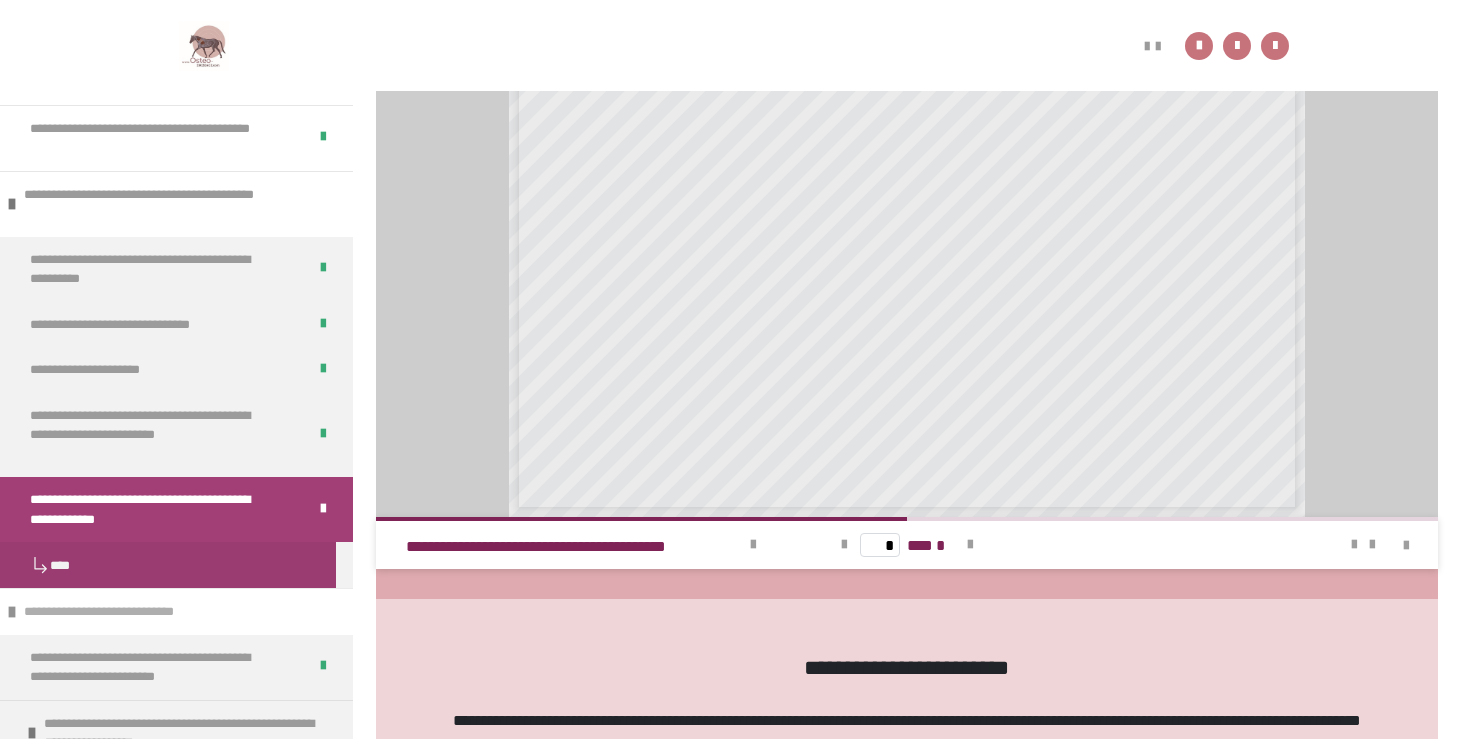 click on "**********" at bounding box center (130, 612) 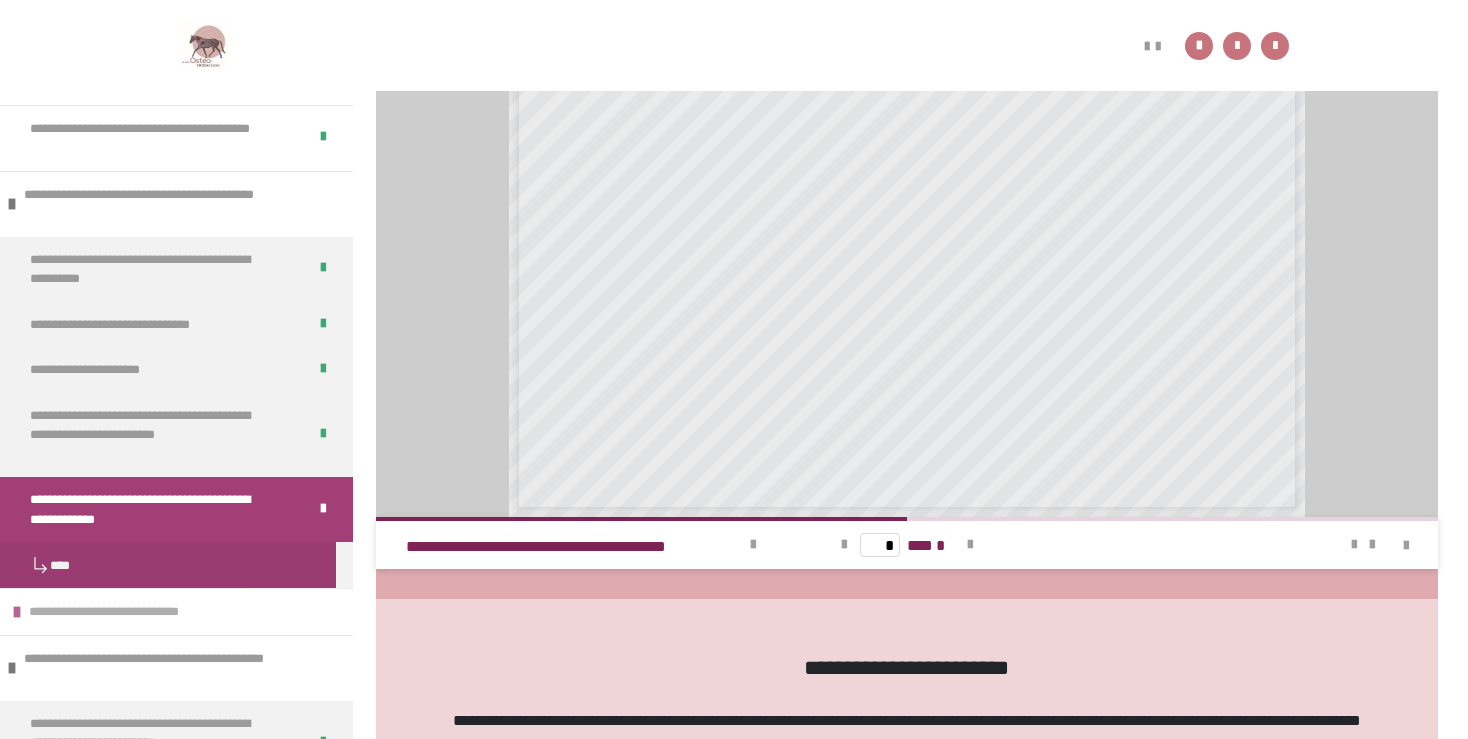 click on "**********" at bounding box center [176, 611] 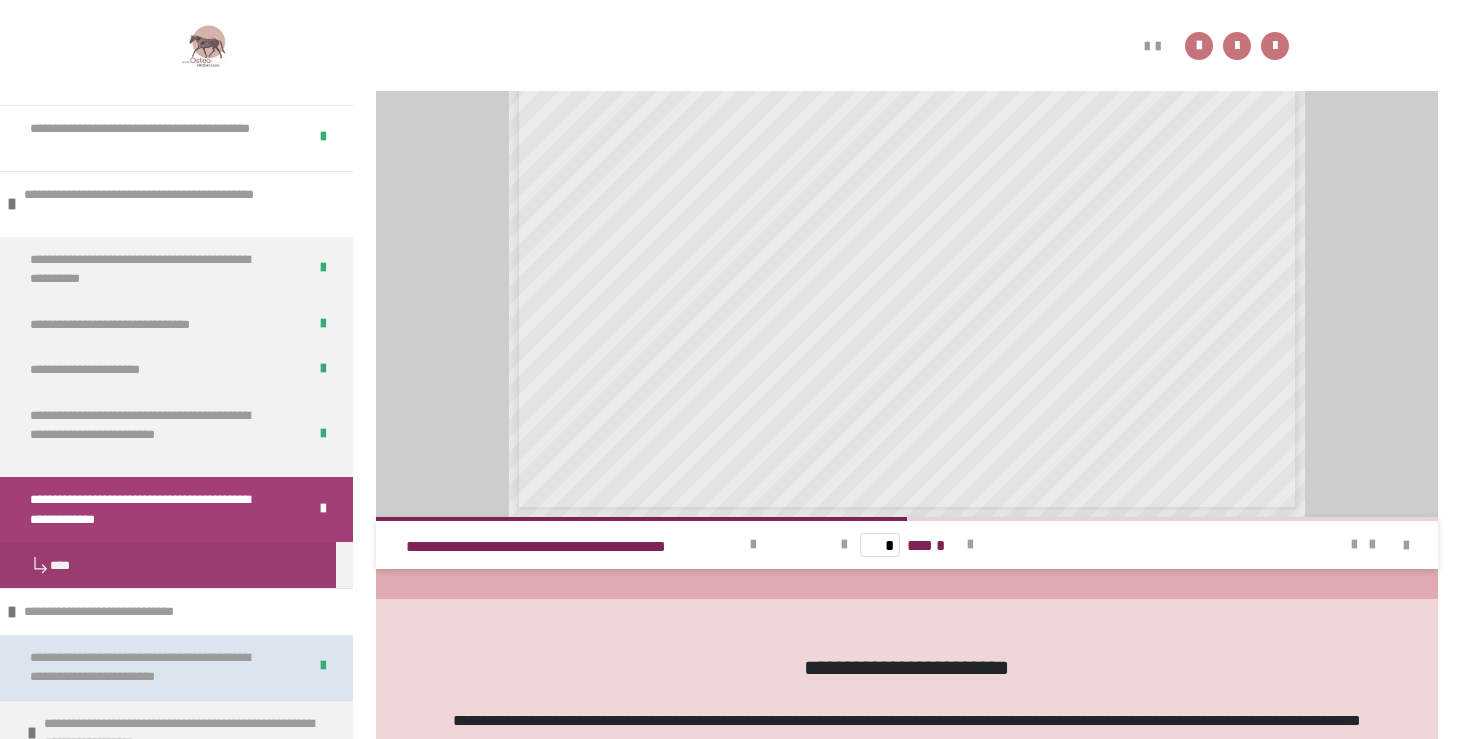 click on "**********" at bounding box center (152, 667) 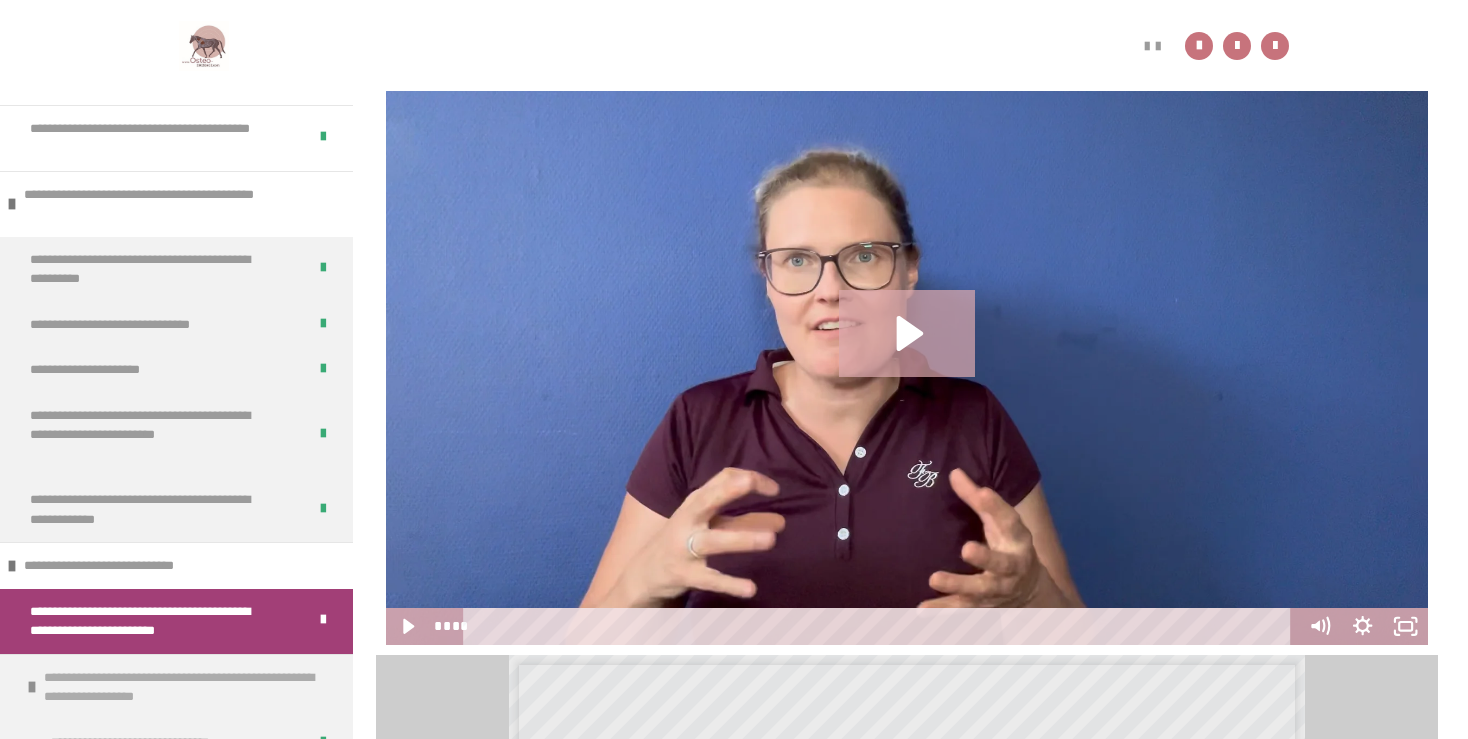 scroll, scrollTop: 514, scrollLeft: 0, axis: vertical 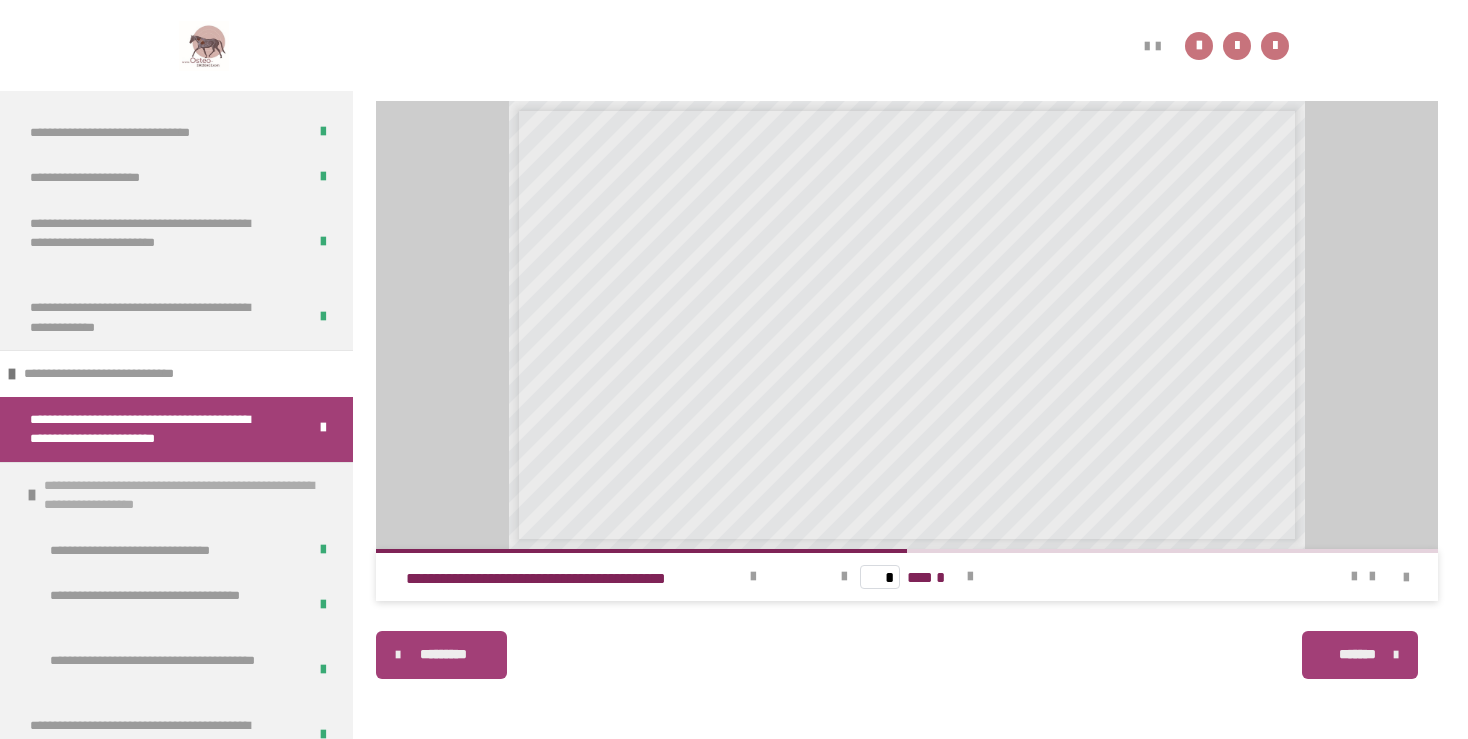 click on "**********" at bounding box center [182, 495] 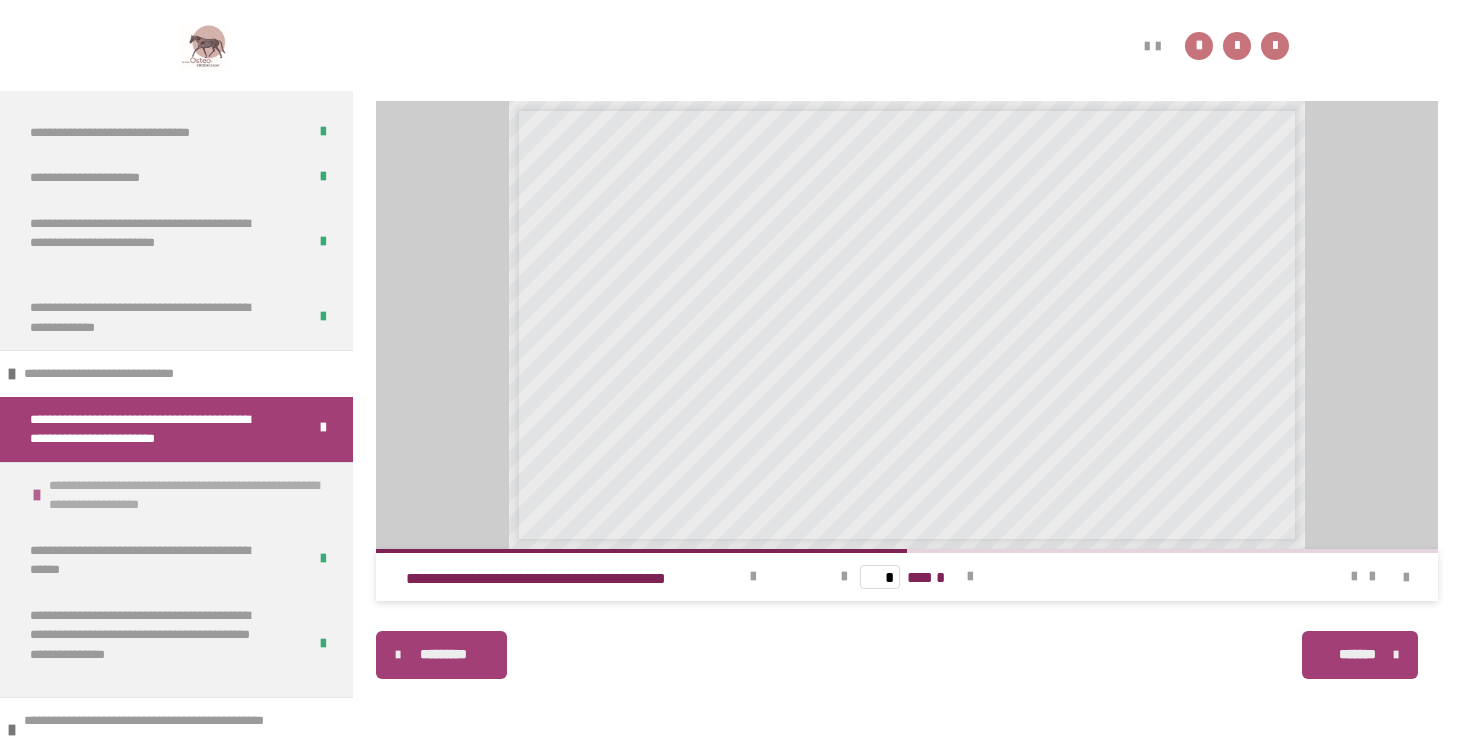 click on "**********" at bounding box center [187, 495] 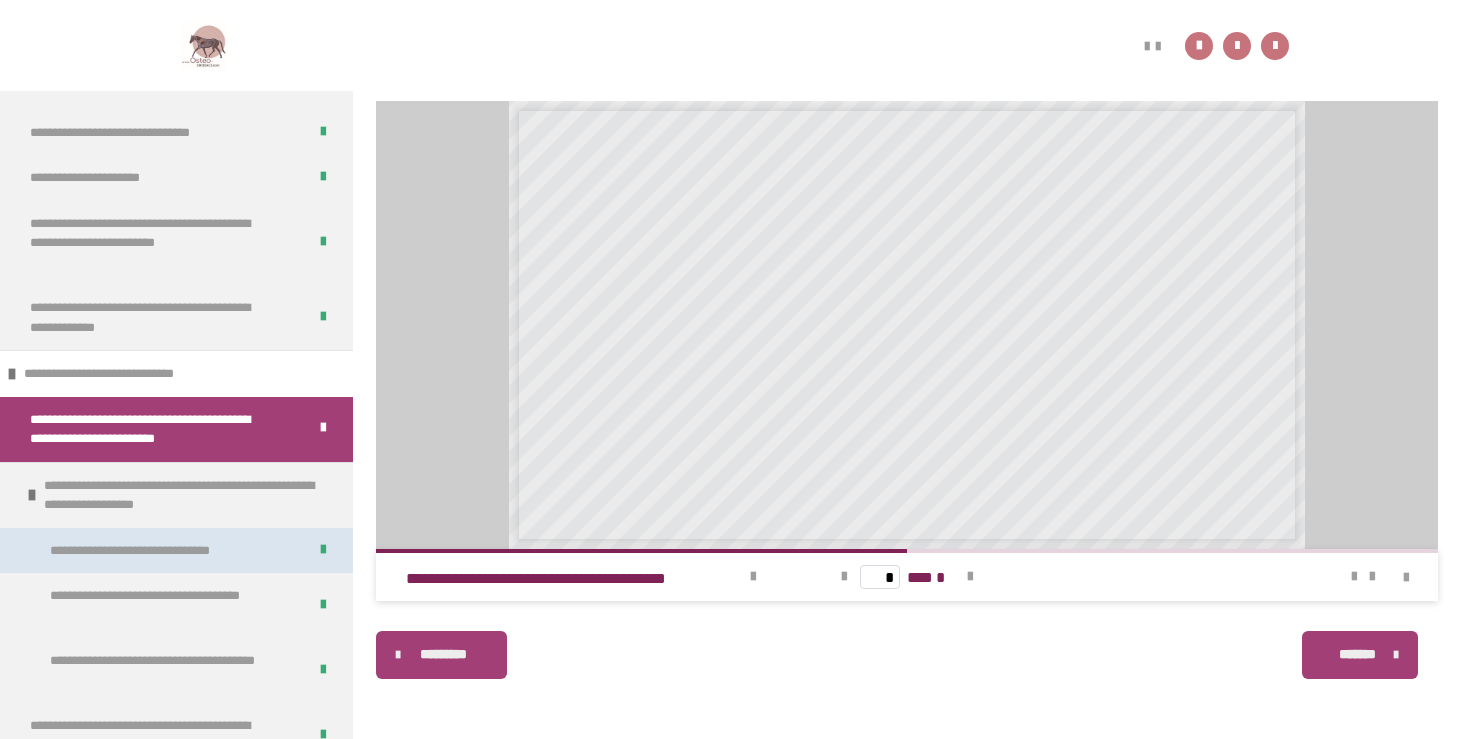 click on "**********" at bounding box center (157, 551) 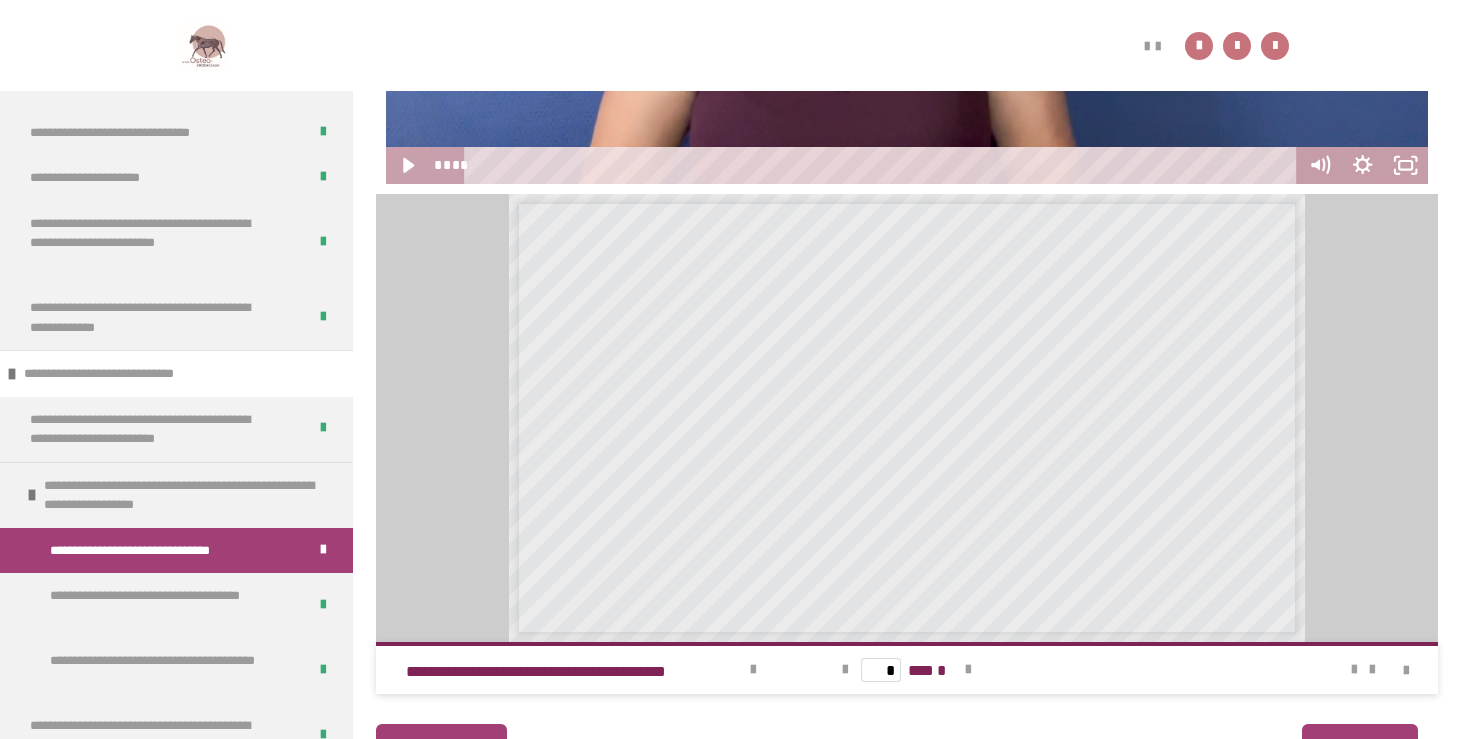 scroll, scrollTop: 743, scrollLeft: 0, axis: vertical 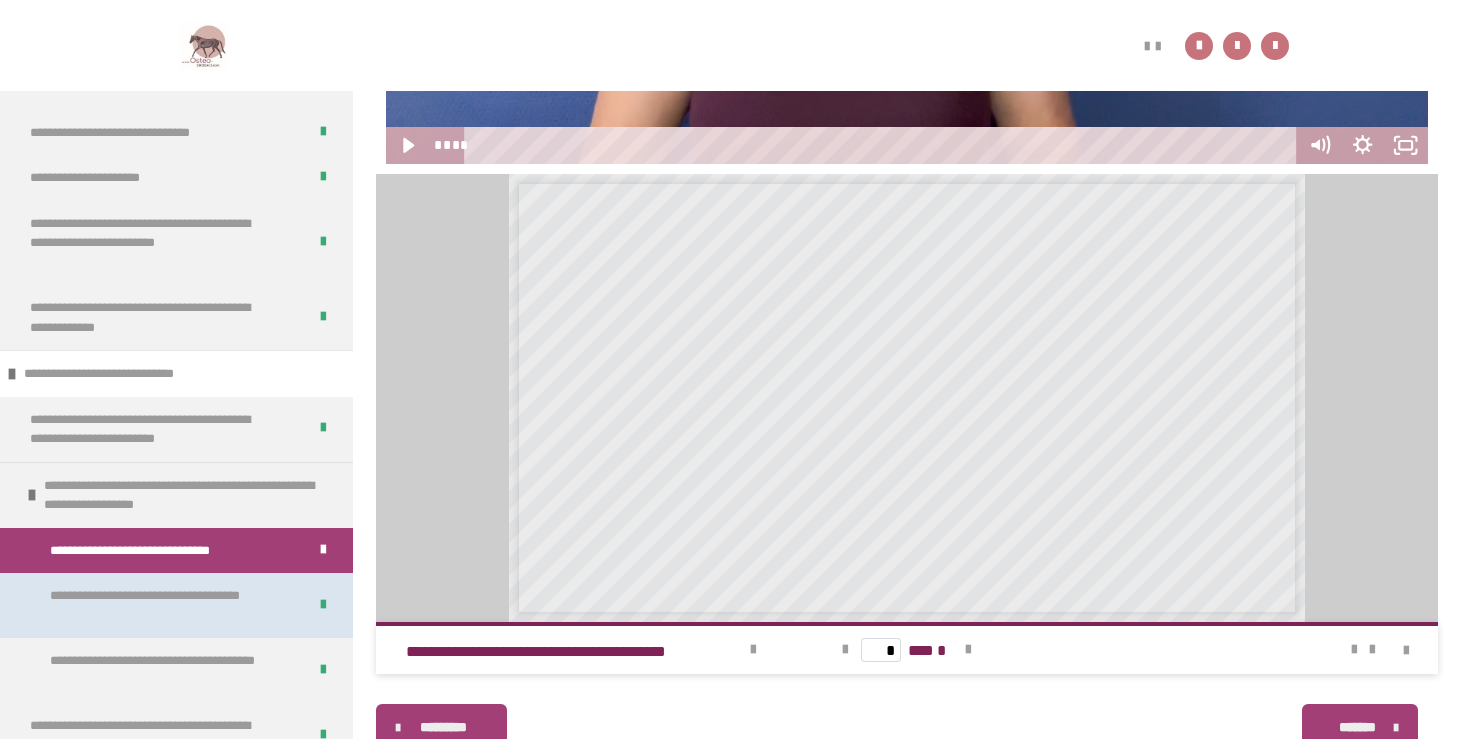 click on "**********" at bounding box center (162, 605) 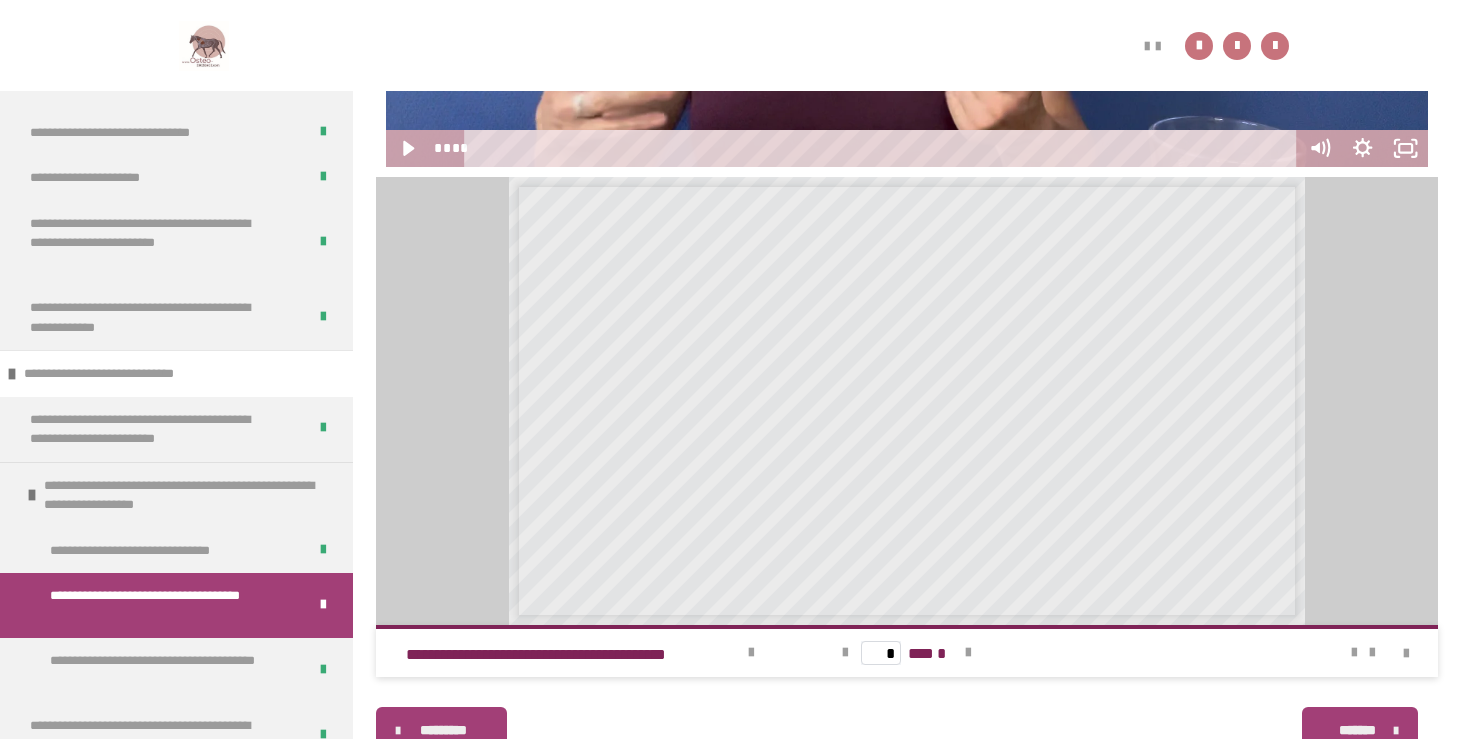 scroll, scrollTop: 743, scrollLeft: 0, axis: vertical 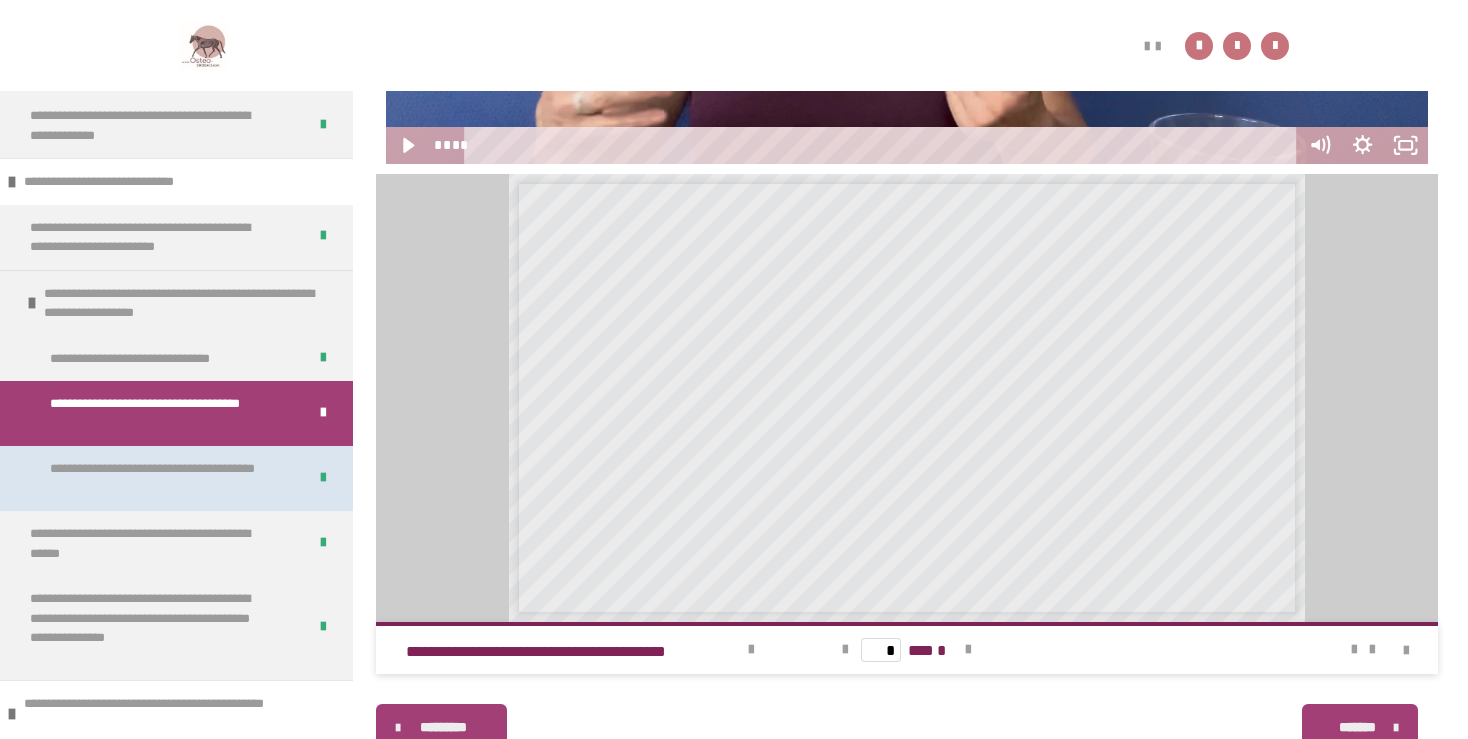 click on "**********" at bounding box center (162, 478) 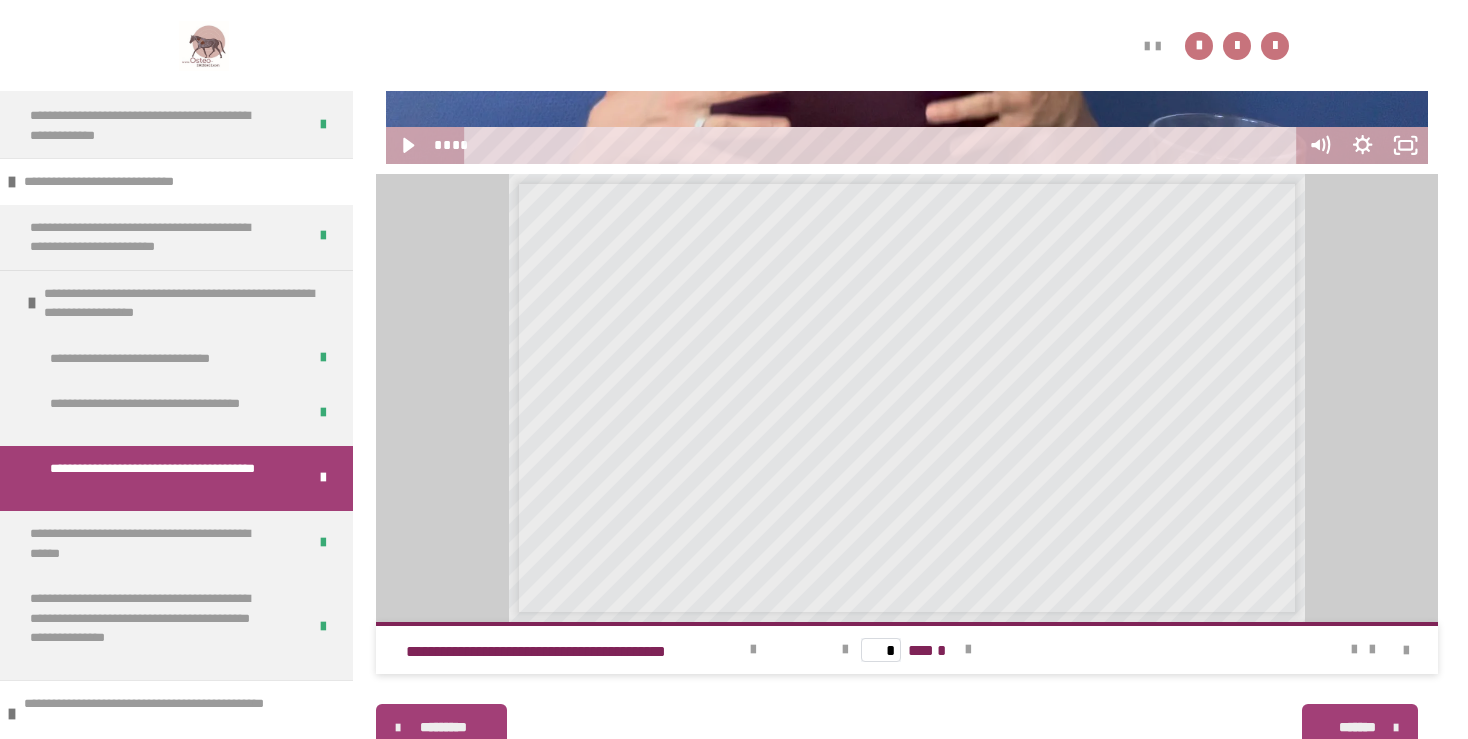 scroll, scrollTop: 816, scrollLeft: 0, axis: vertical 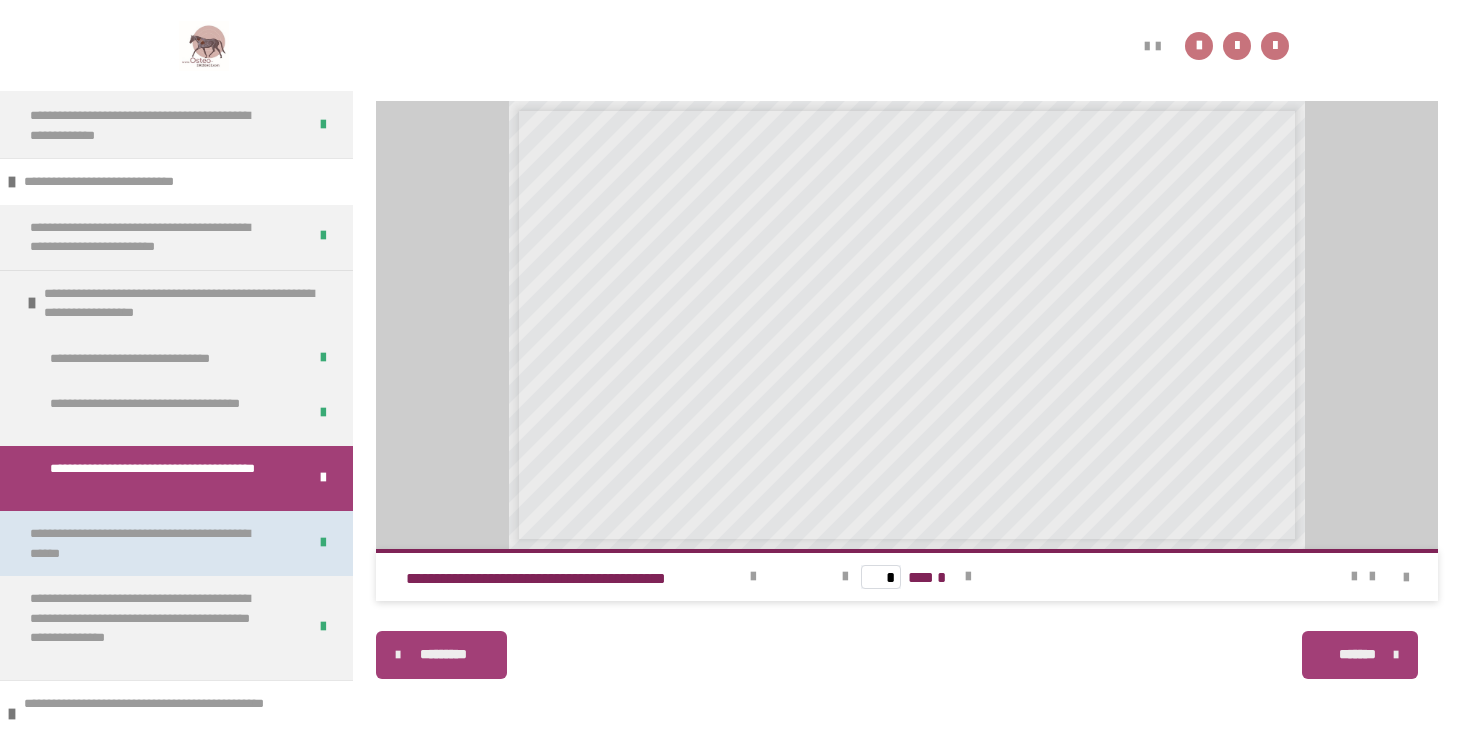 click on "**********" at bounding box center [152, 543] 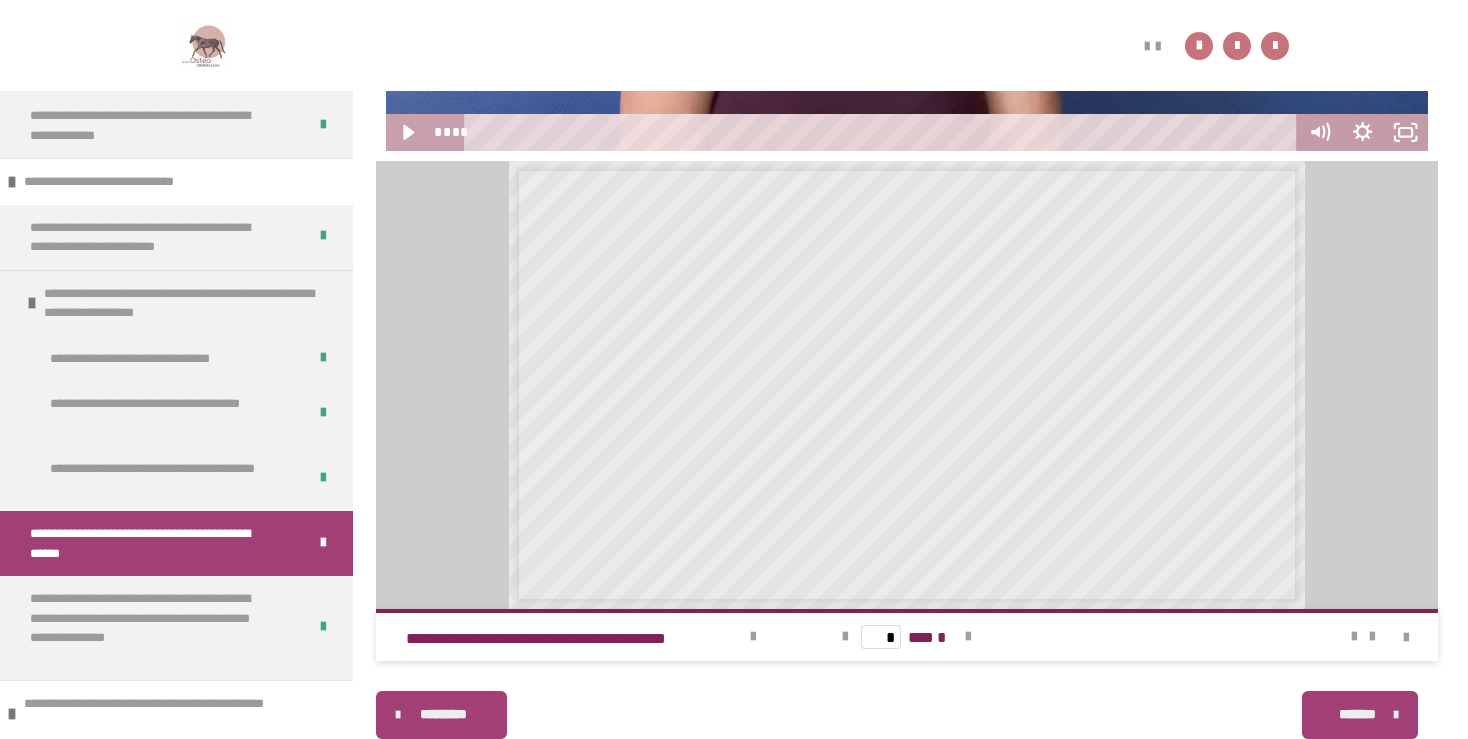 scroll, scrollTop: 710, scrollLeft: 0, axis: vertical 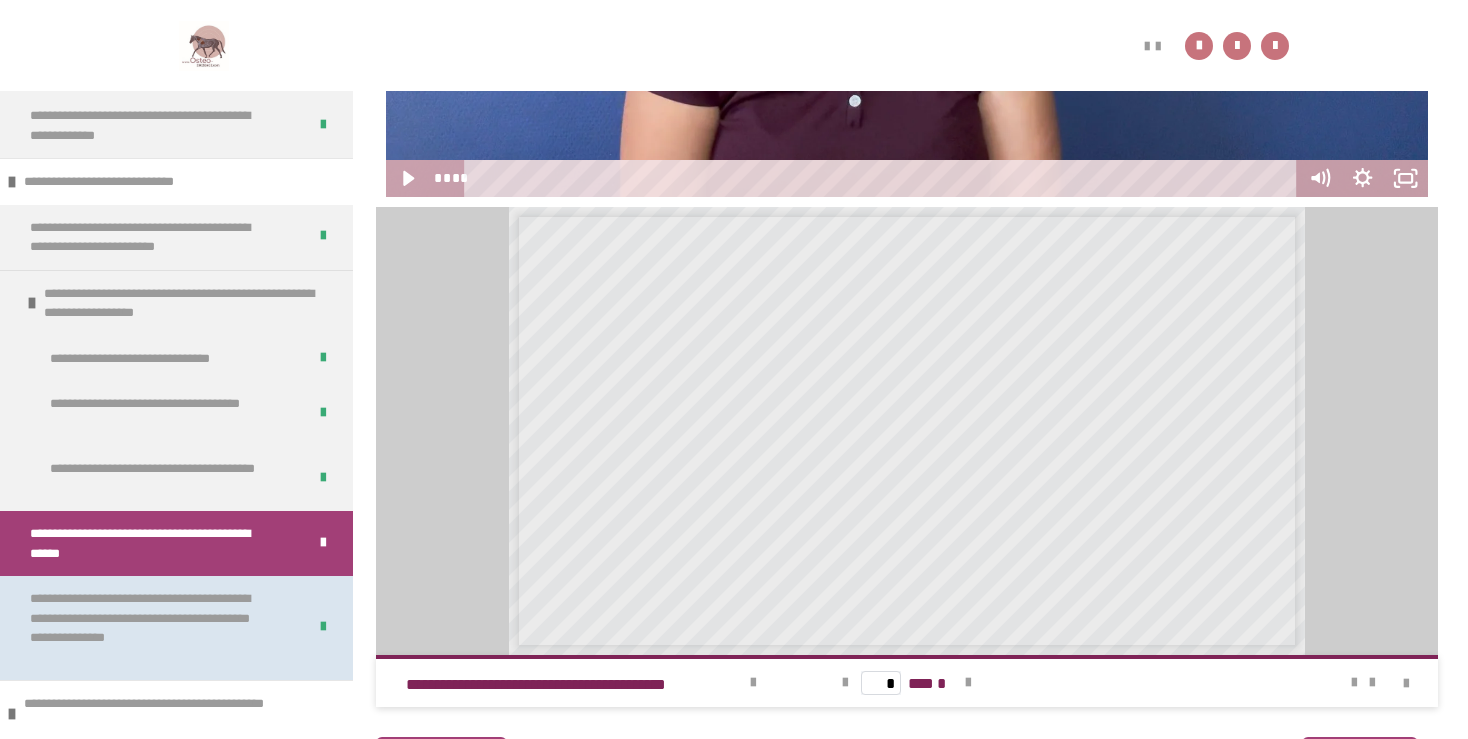 click on "**********" at bounding box center (152, 628) 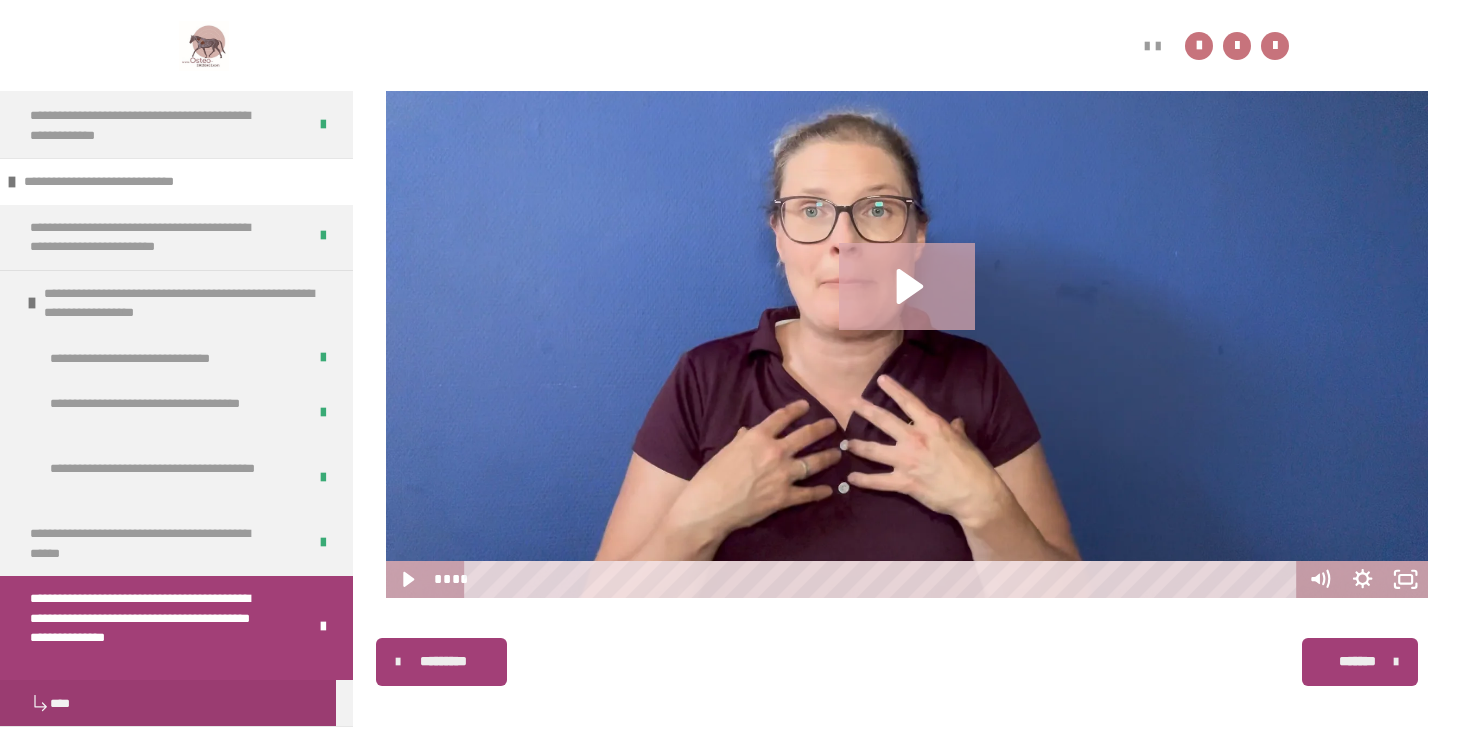 scroll, scrollTop: 574, scrollLeft: 0, axis: vertical 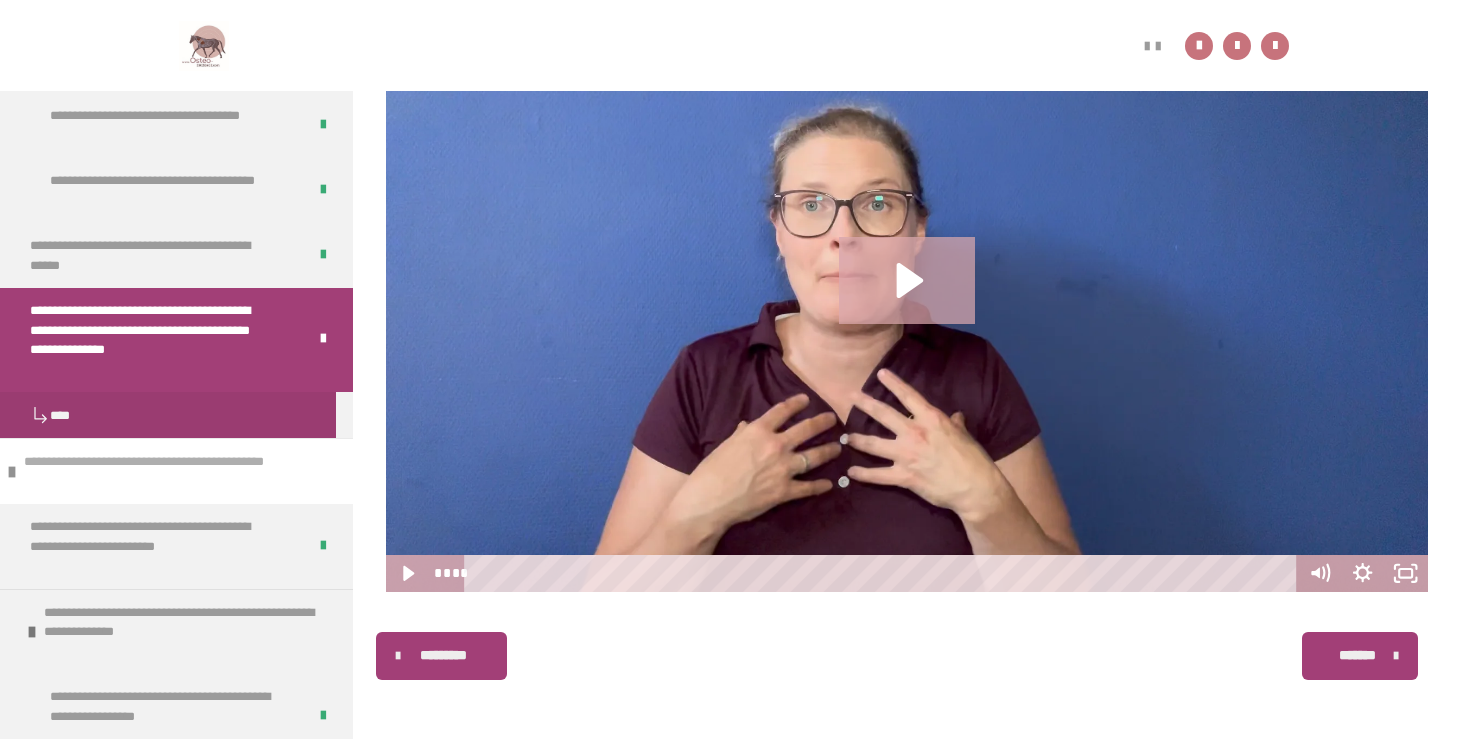 click on "**********" at bounding box center [172, 471] 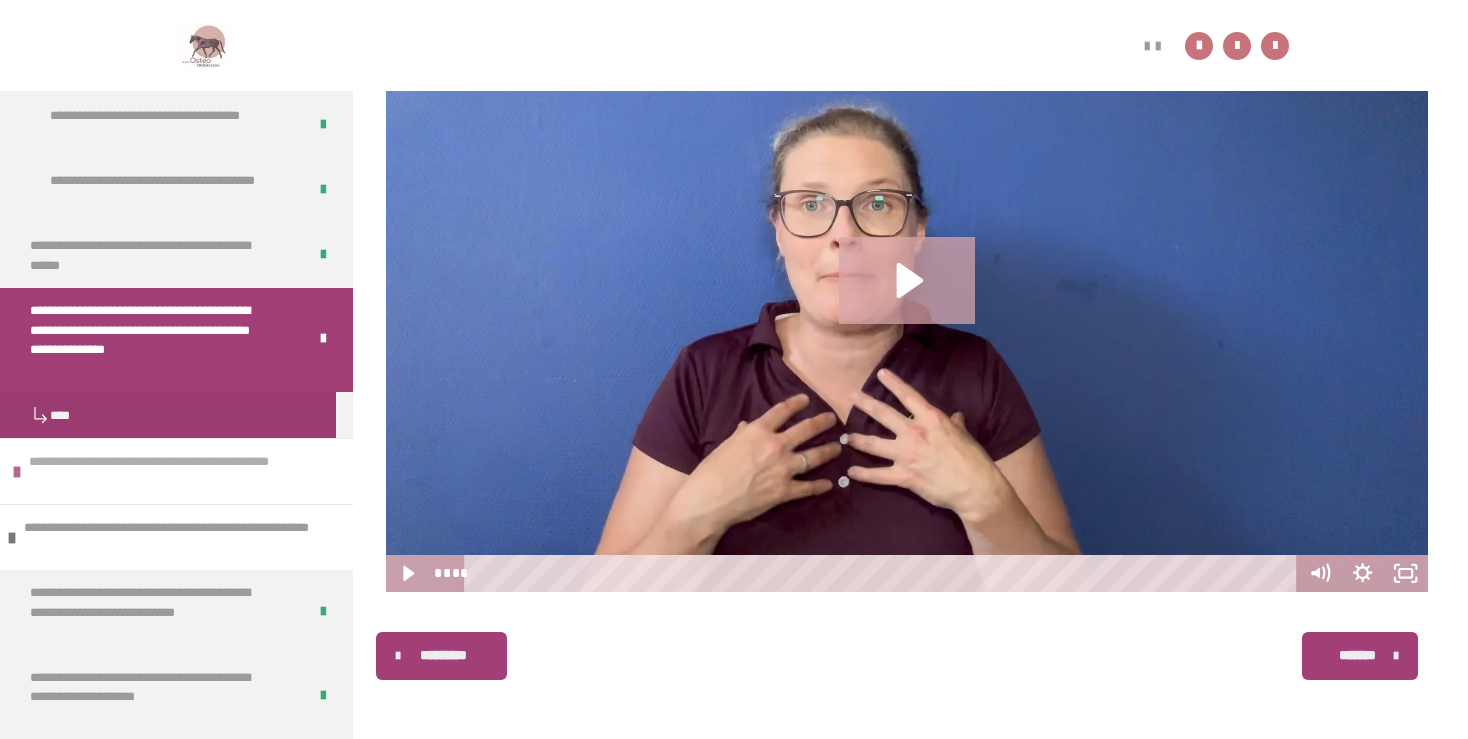 click on "**********" at bounding box center (177, 471) 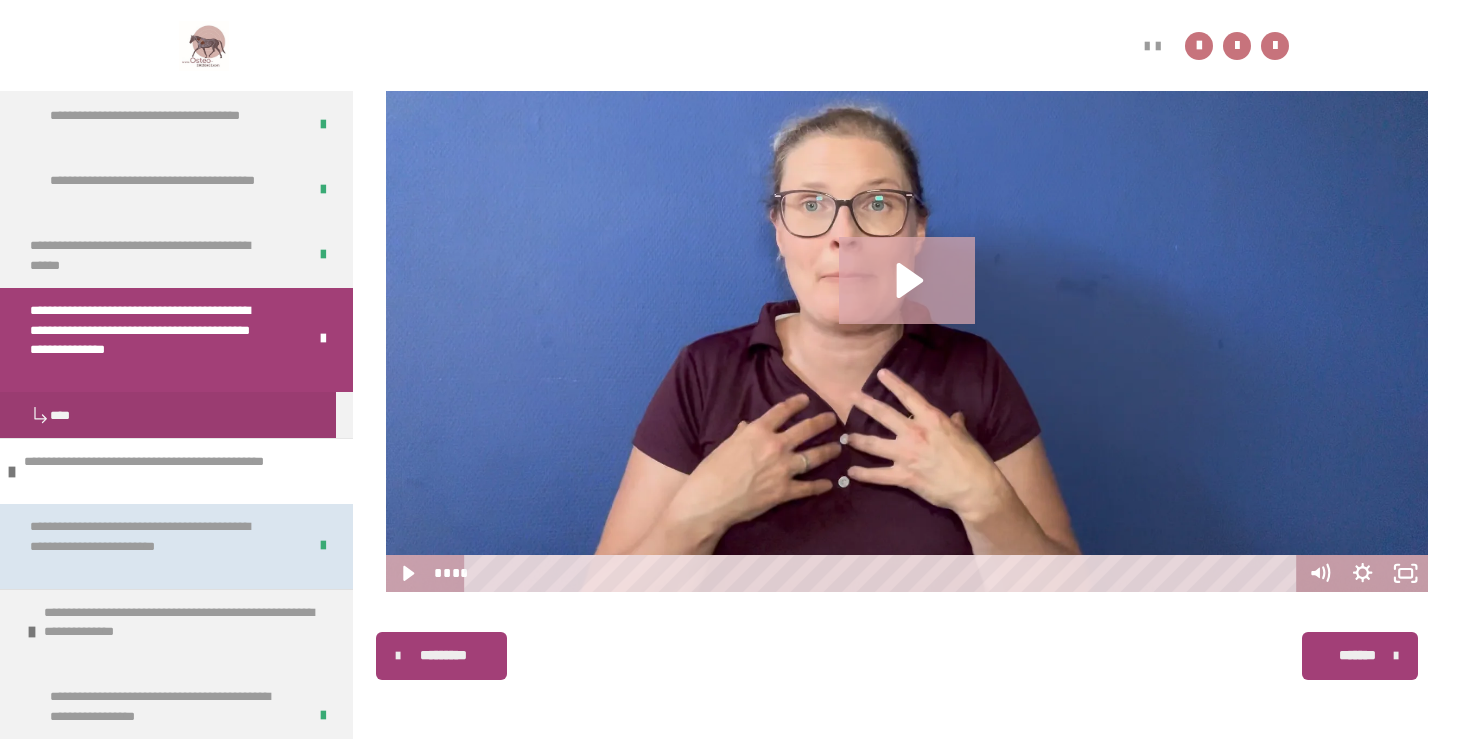 click on "**********" at bounding box center [152, 546] 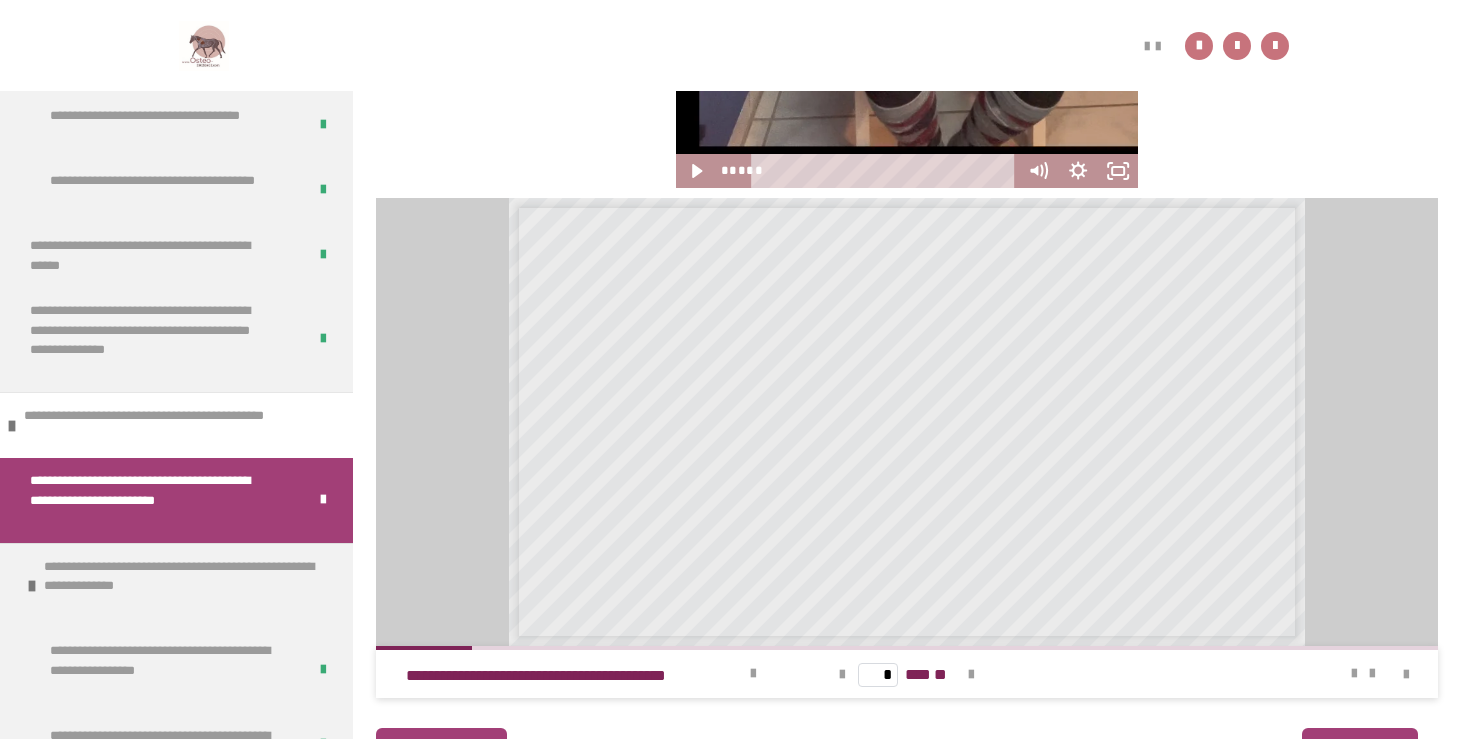 scroll, scrollTop: 1051, scrollLeft: 0, axis: vertical 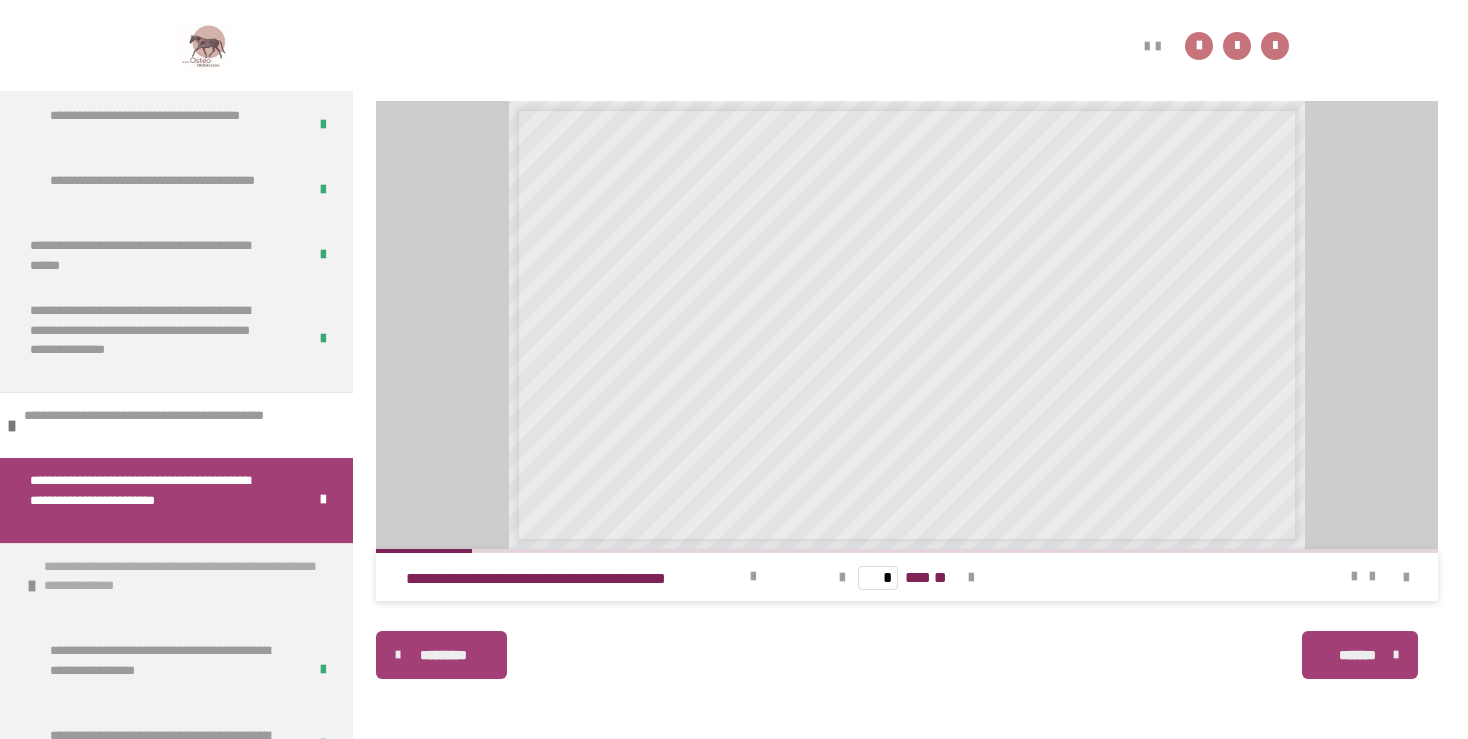 click on "**********" at bounding box center (182, 586) 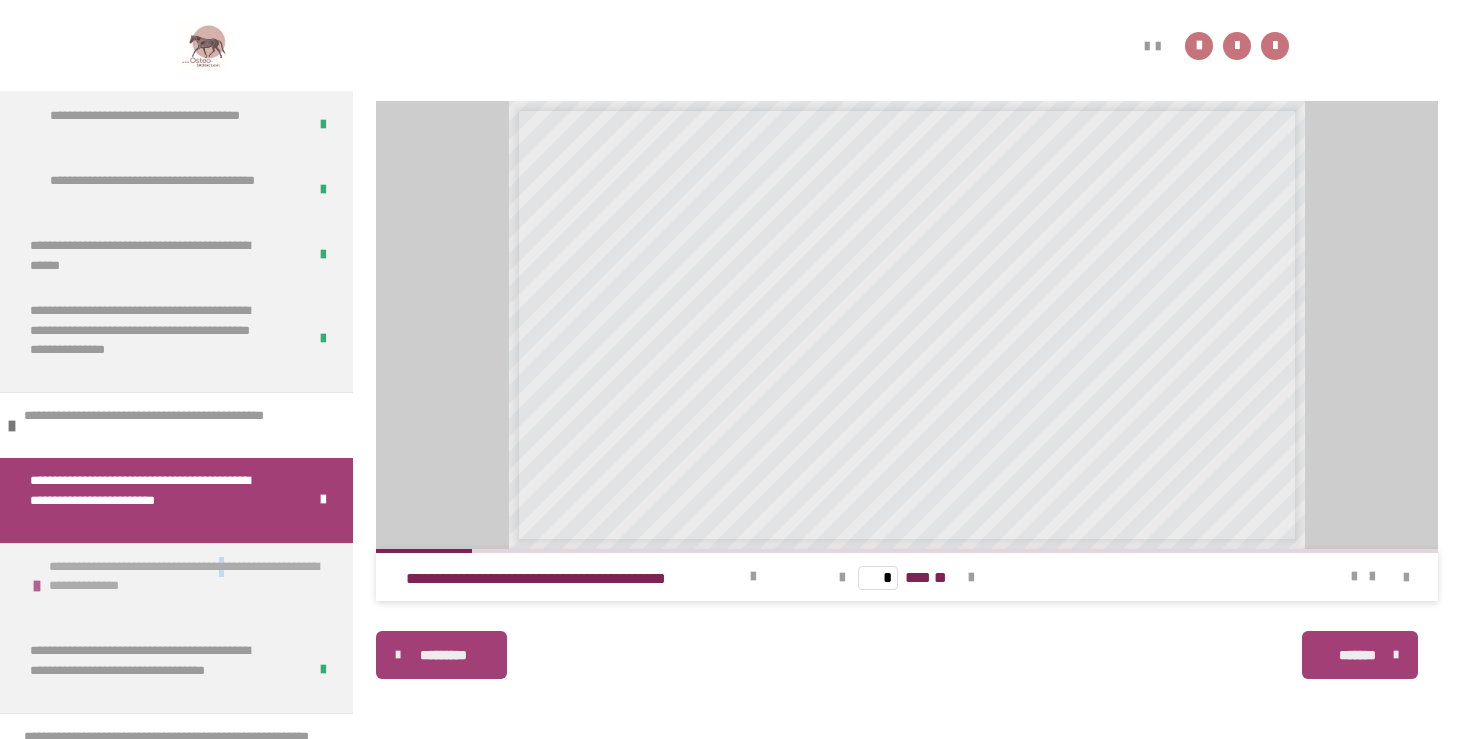 click on "**********" at bounding box center [187, 586] 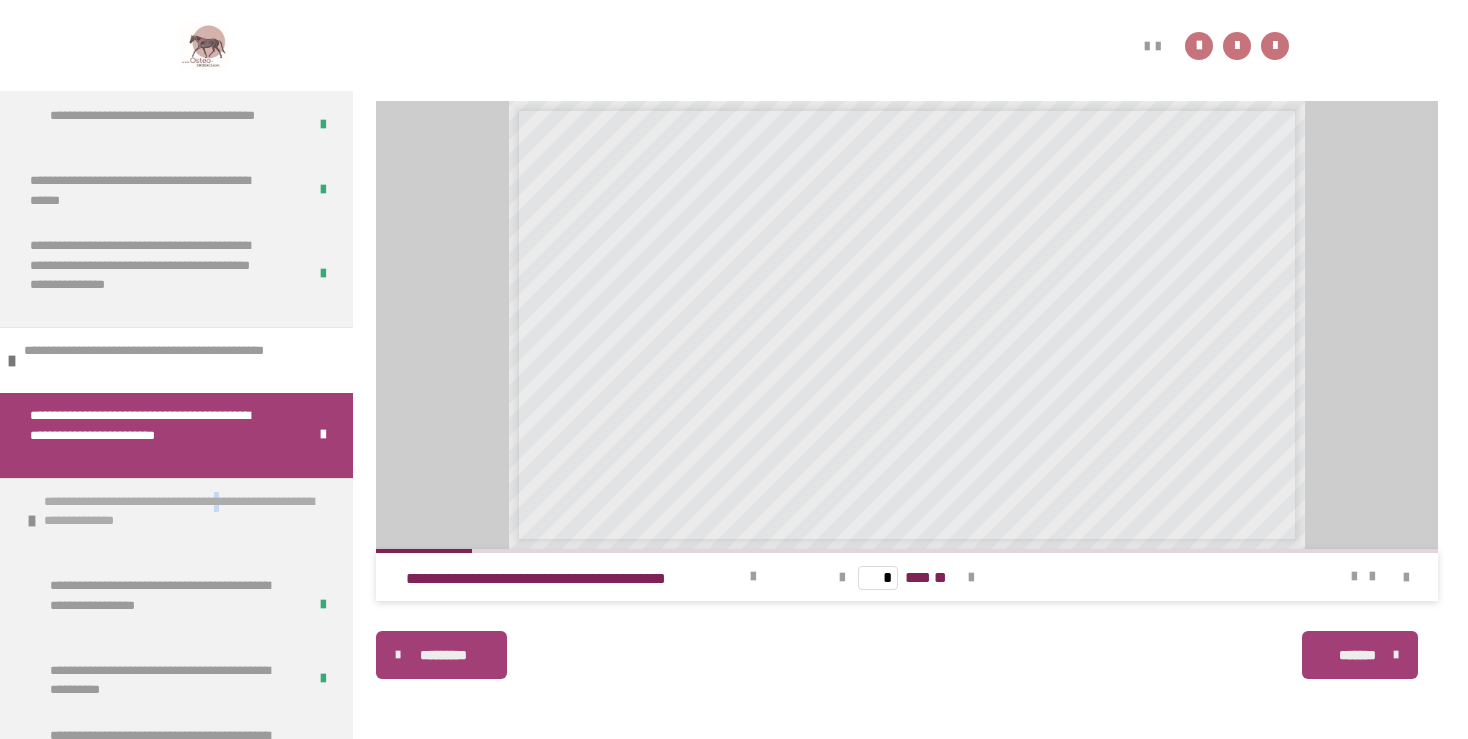scroll, scrollTop: 768, scrollLeft: 0, axis: vertical 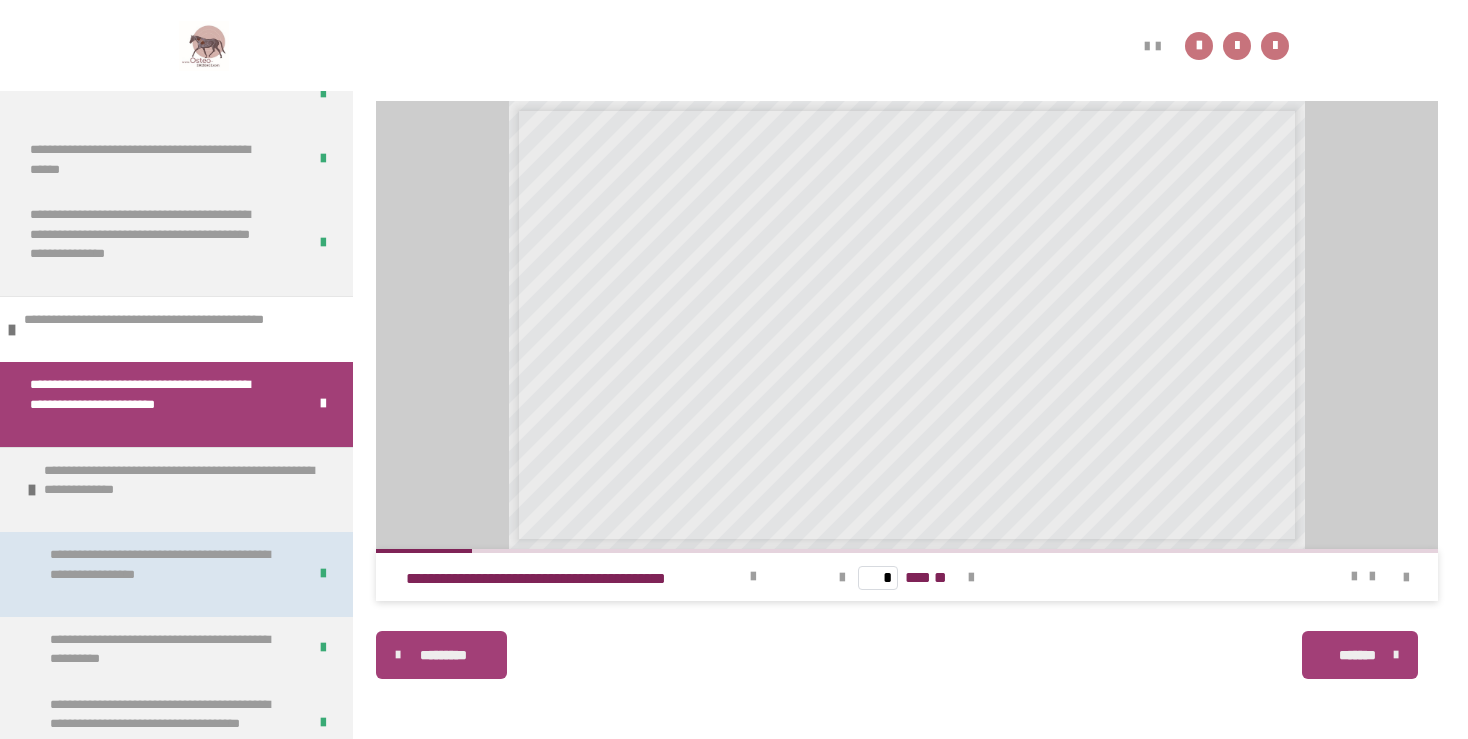 click on "**********" at bounding box center [162, 574] 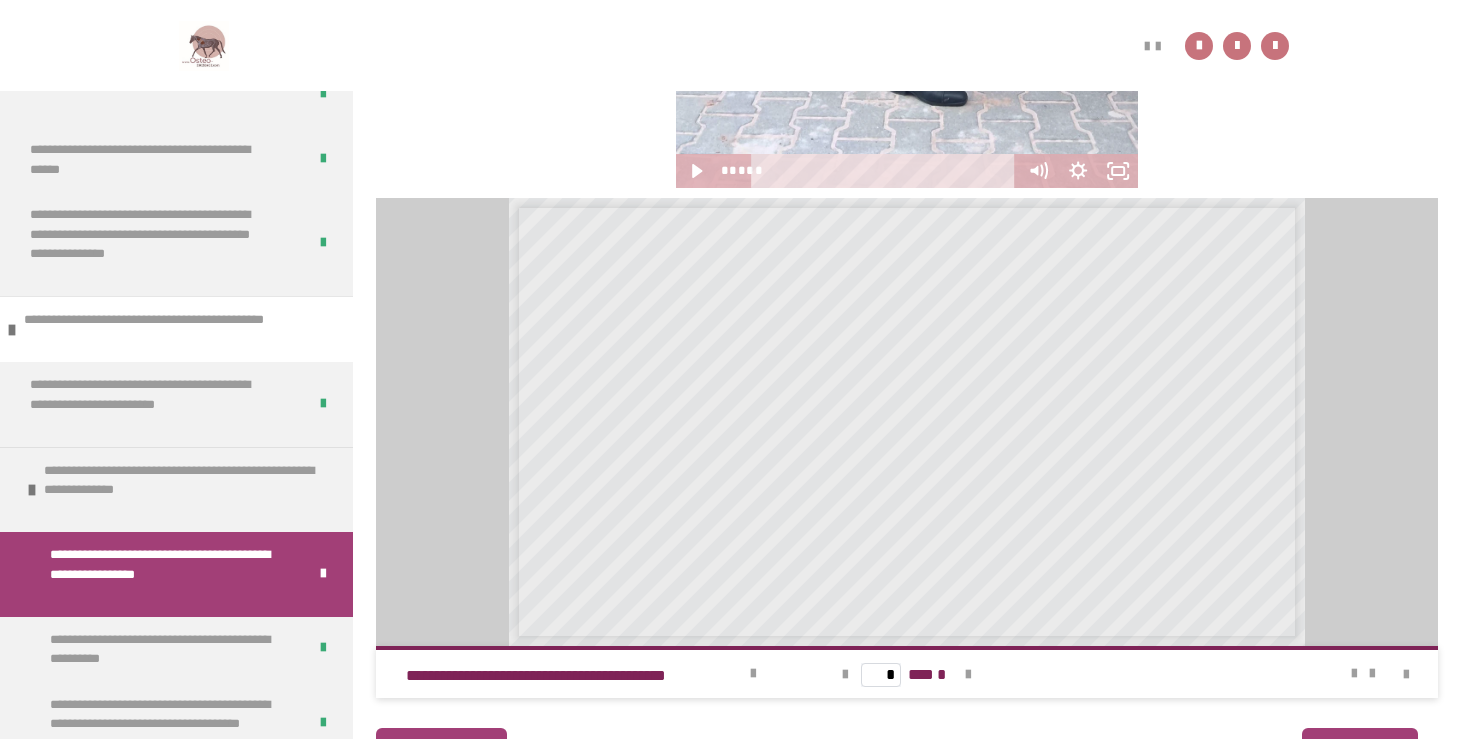 scroll, scrollTop: 1051, scrollLeft: 0, axis: vertical 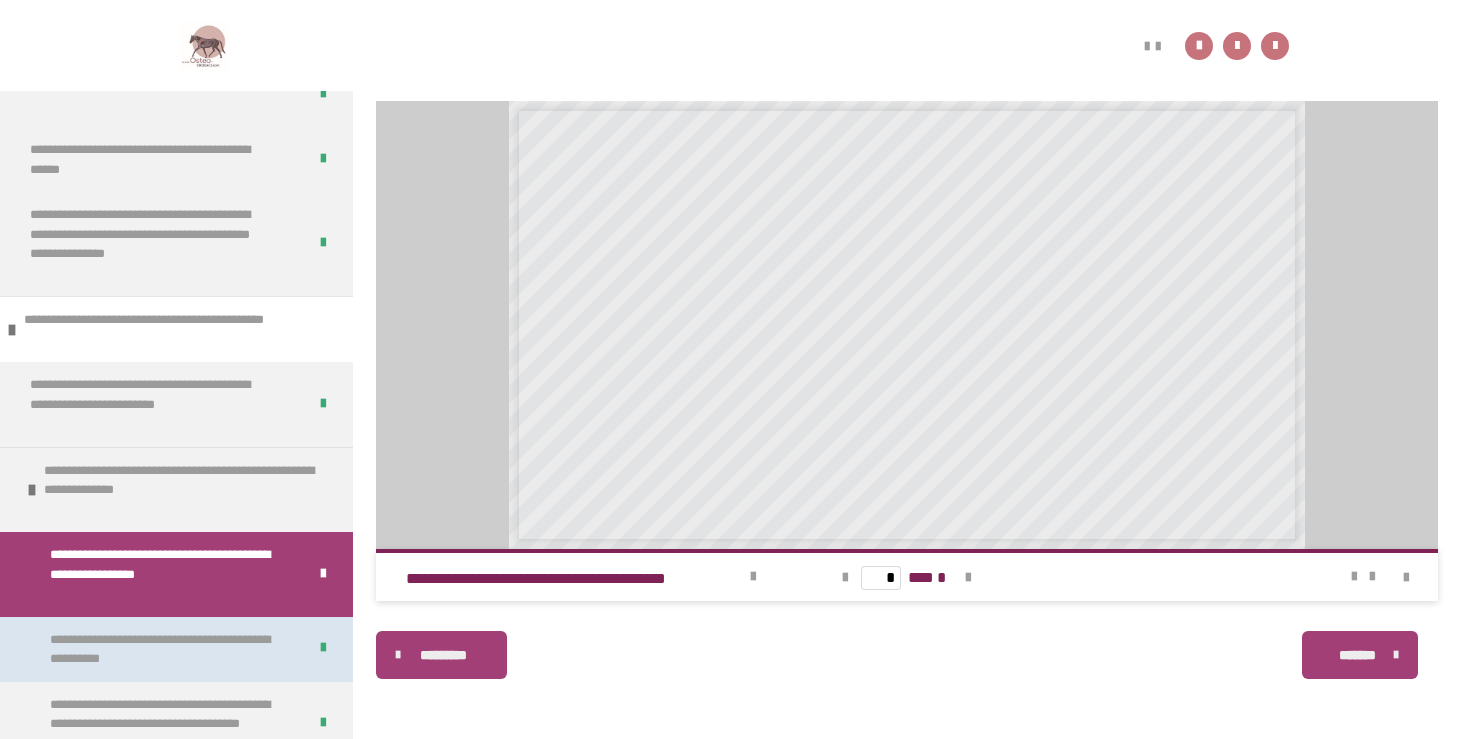 click on "**********" at bounding box center [162, 649] 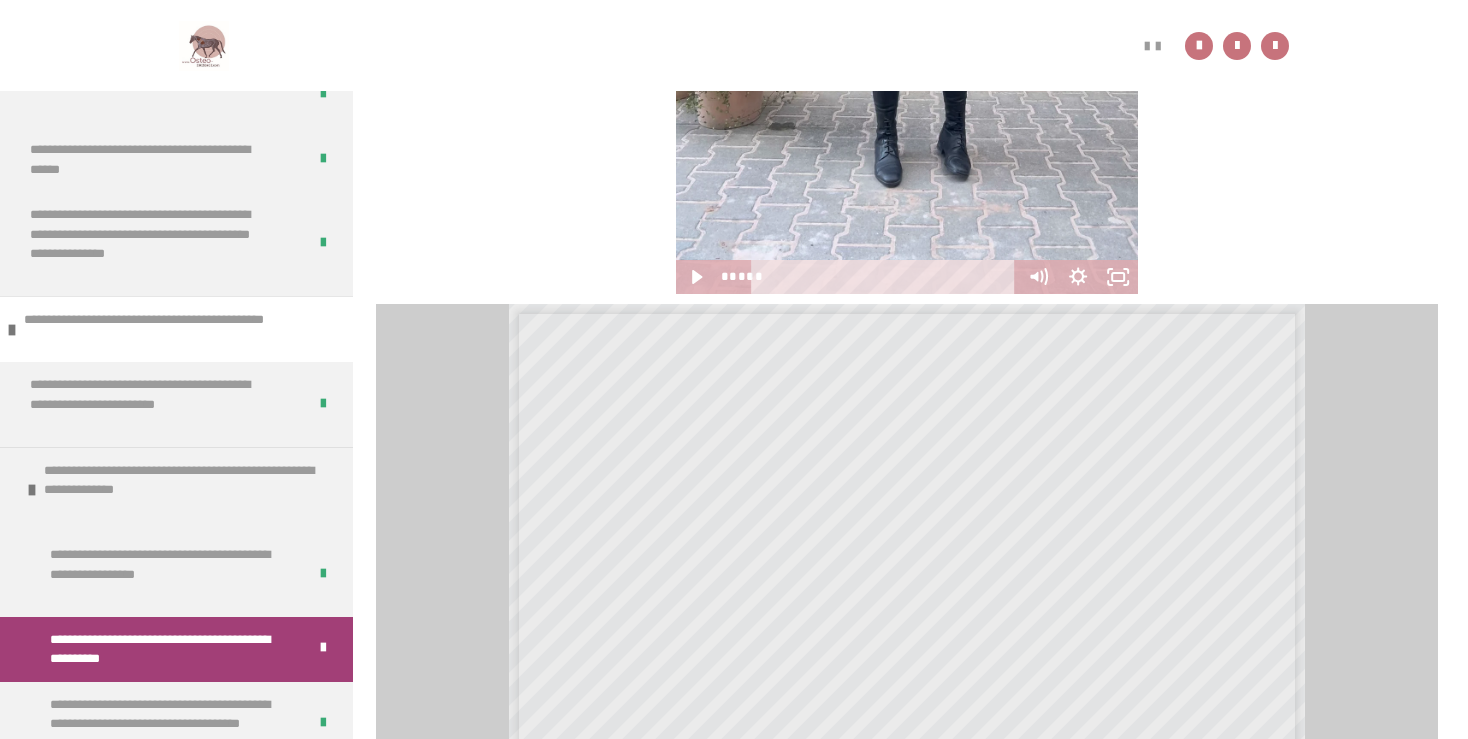 scroll, scrollTop: 954, scrollLeft: 0, axis: vertical 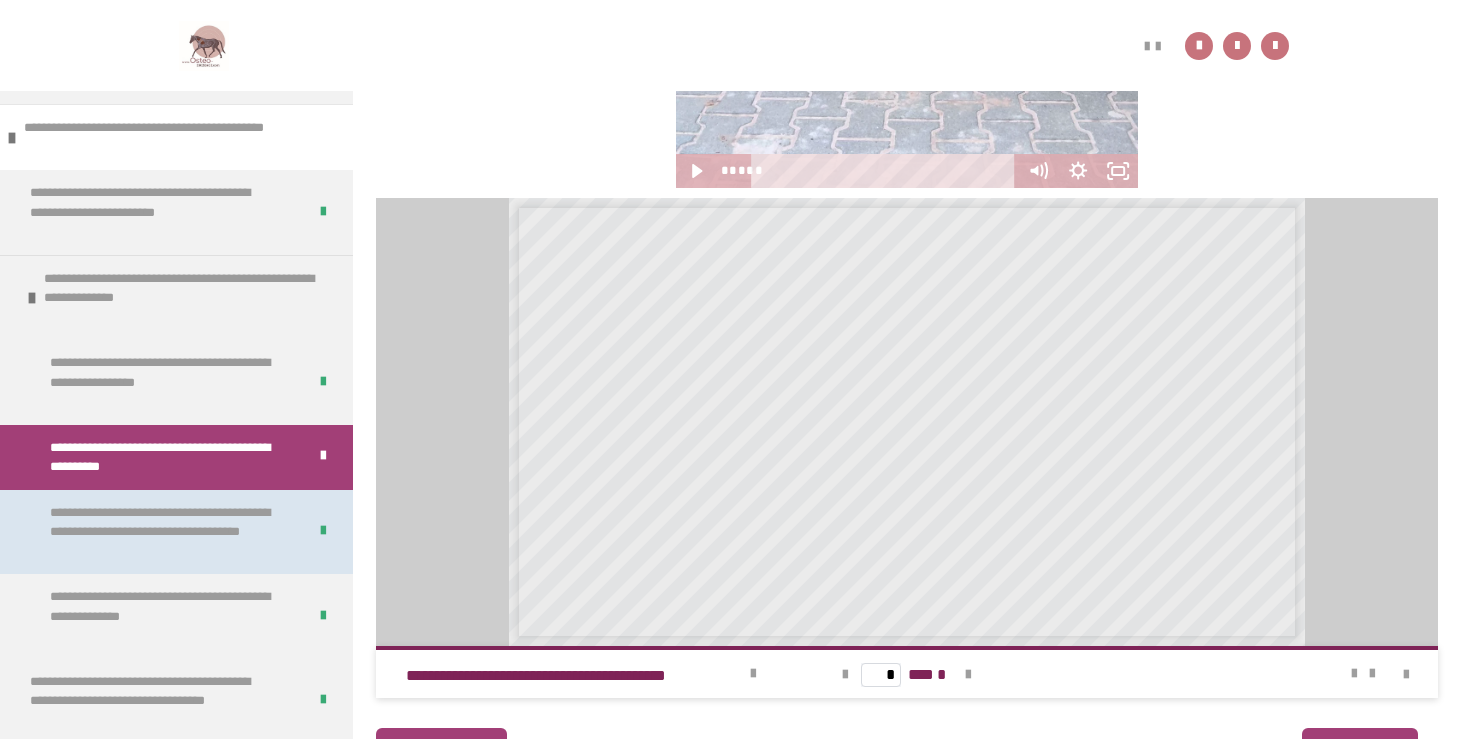 click on "**********" at bounding box center [162, 532] 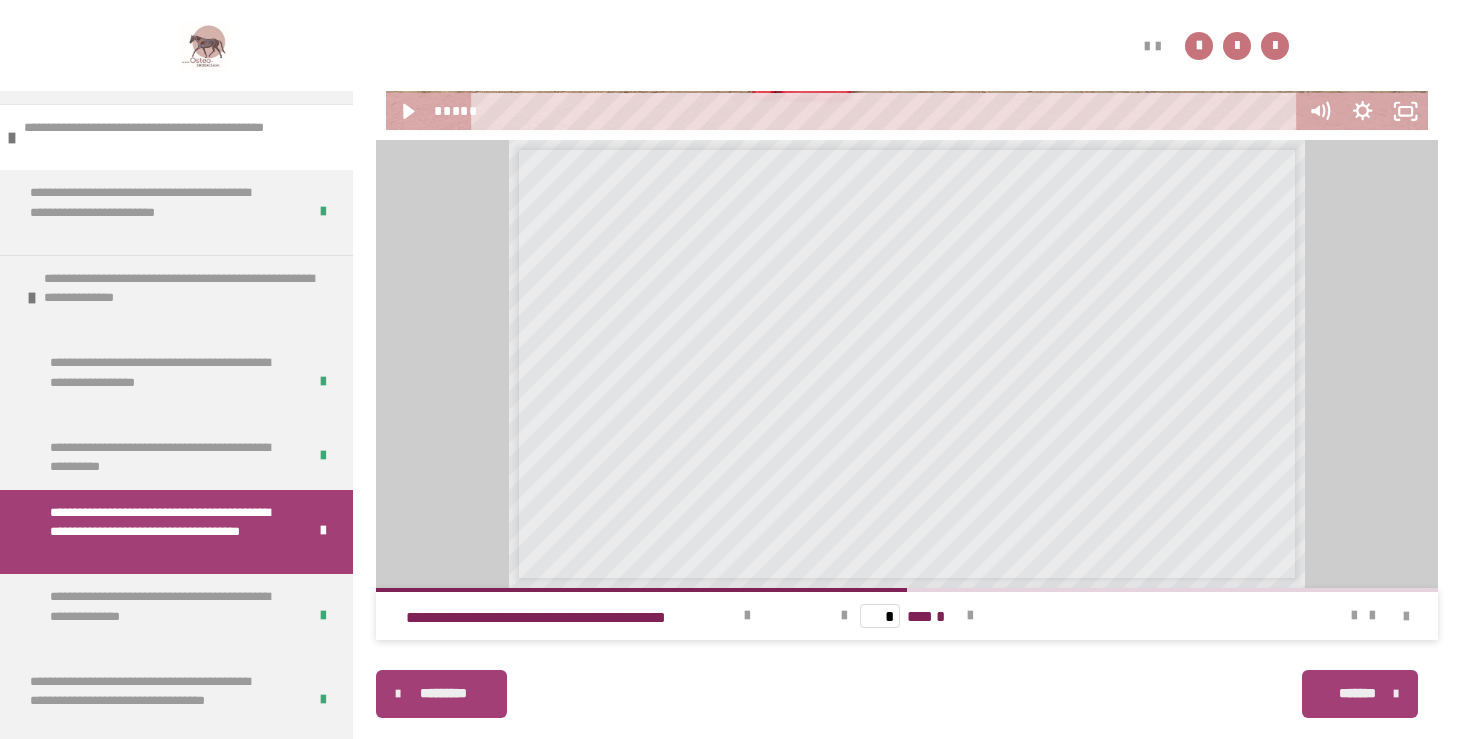 scroll, scrollTop: 816, scrollLeft: 0, axis: vertical 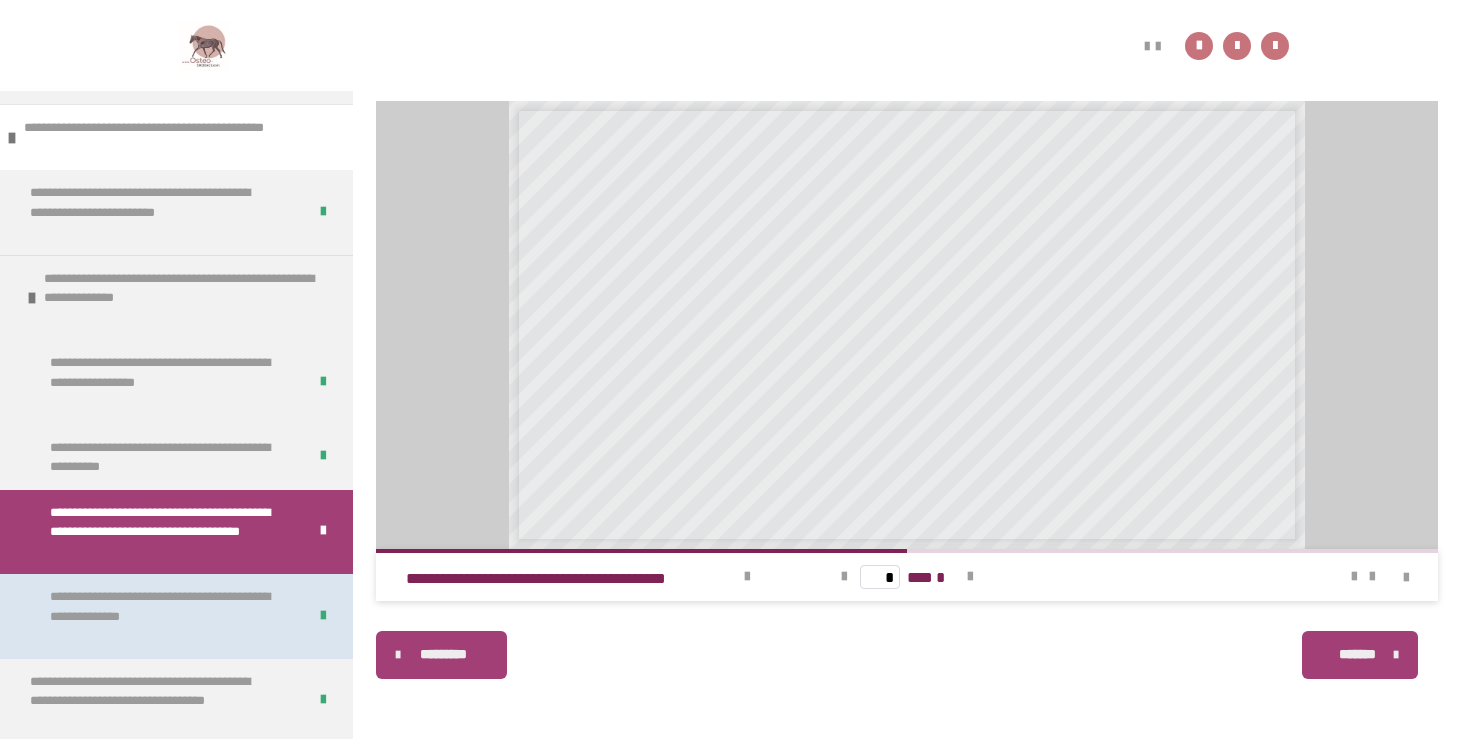 click on "**********" at bounding box center (162, 616) 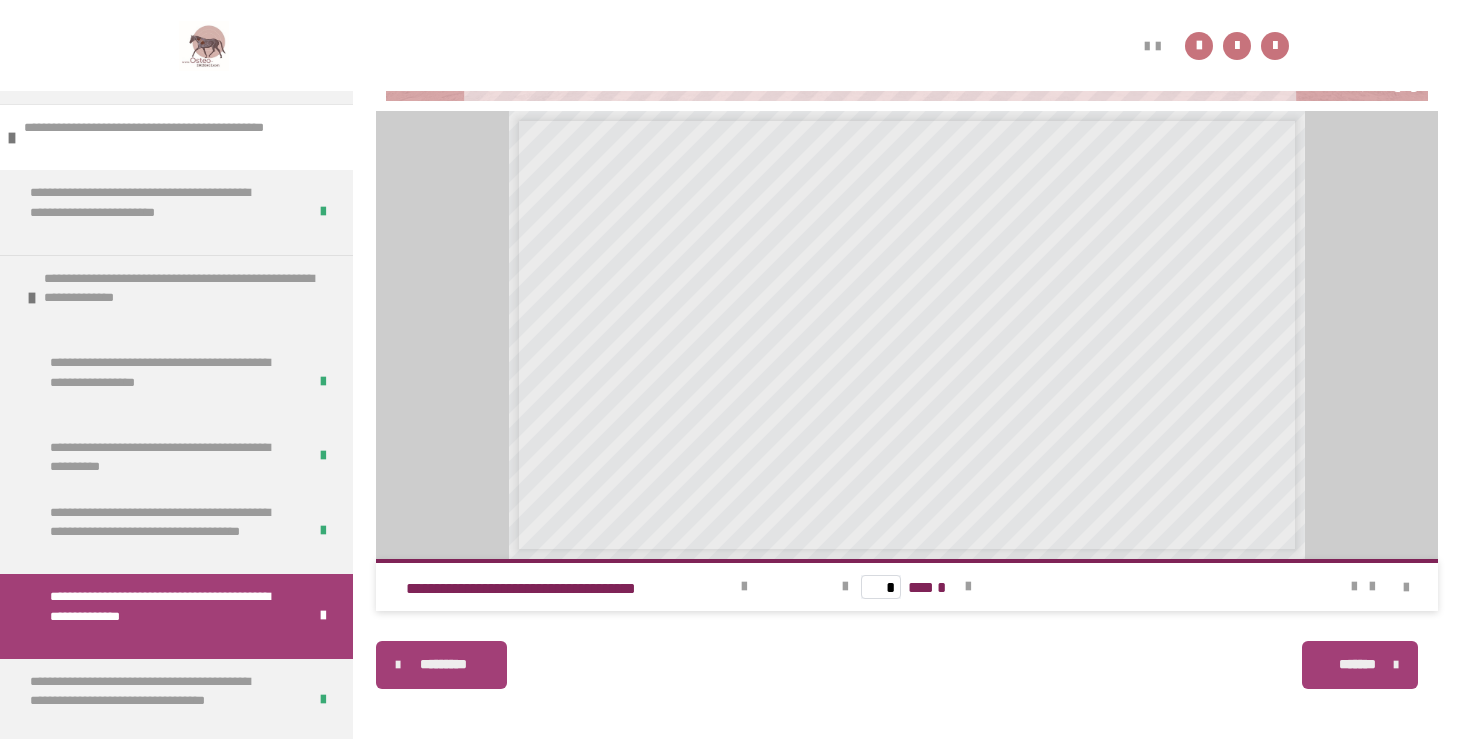 scroll, scrollTop: 816, scrollLeft: 0, axis: vertical 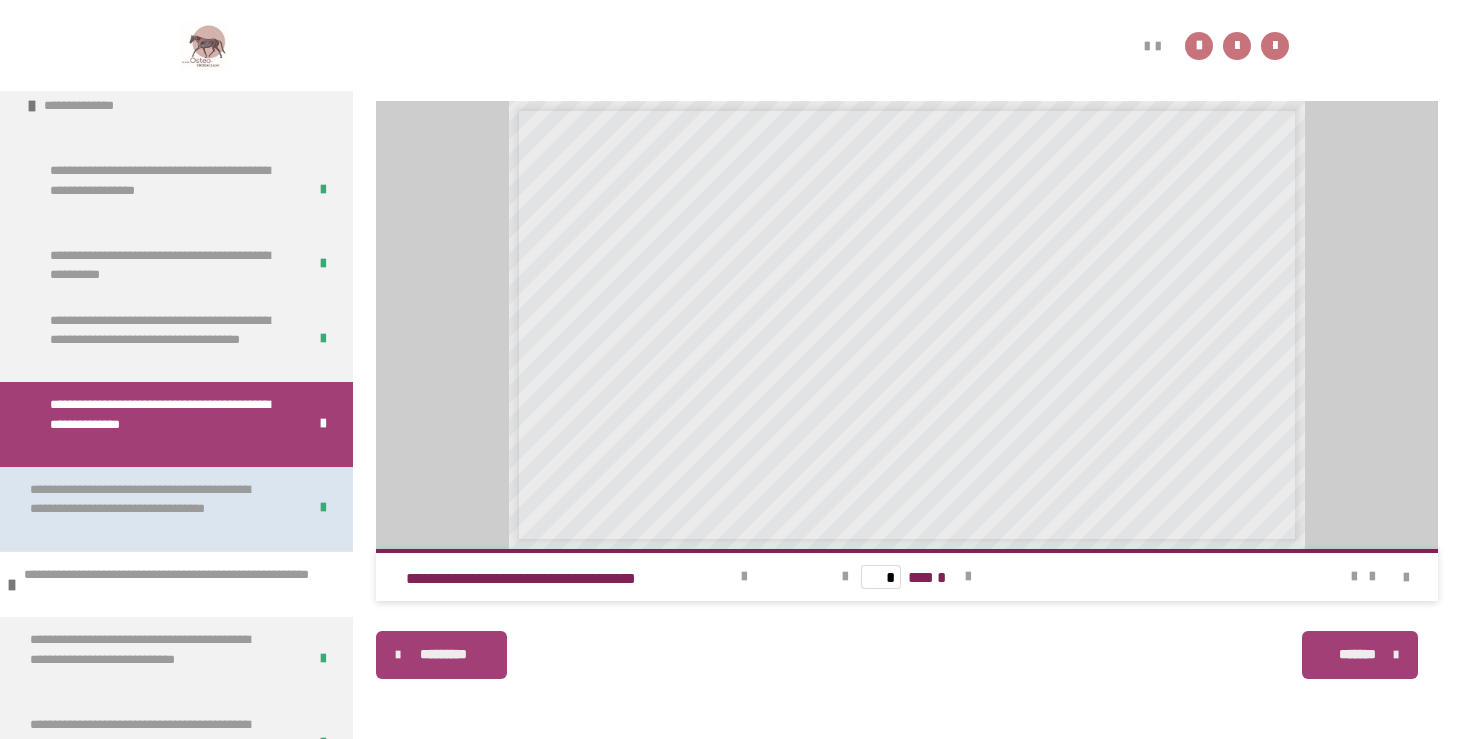 click on "**********" at bounding box center (152, 509) 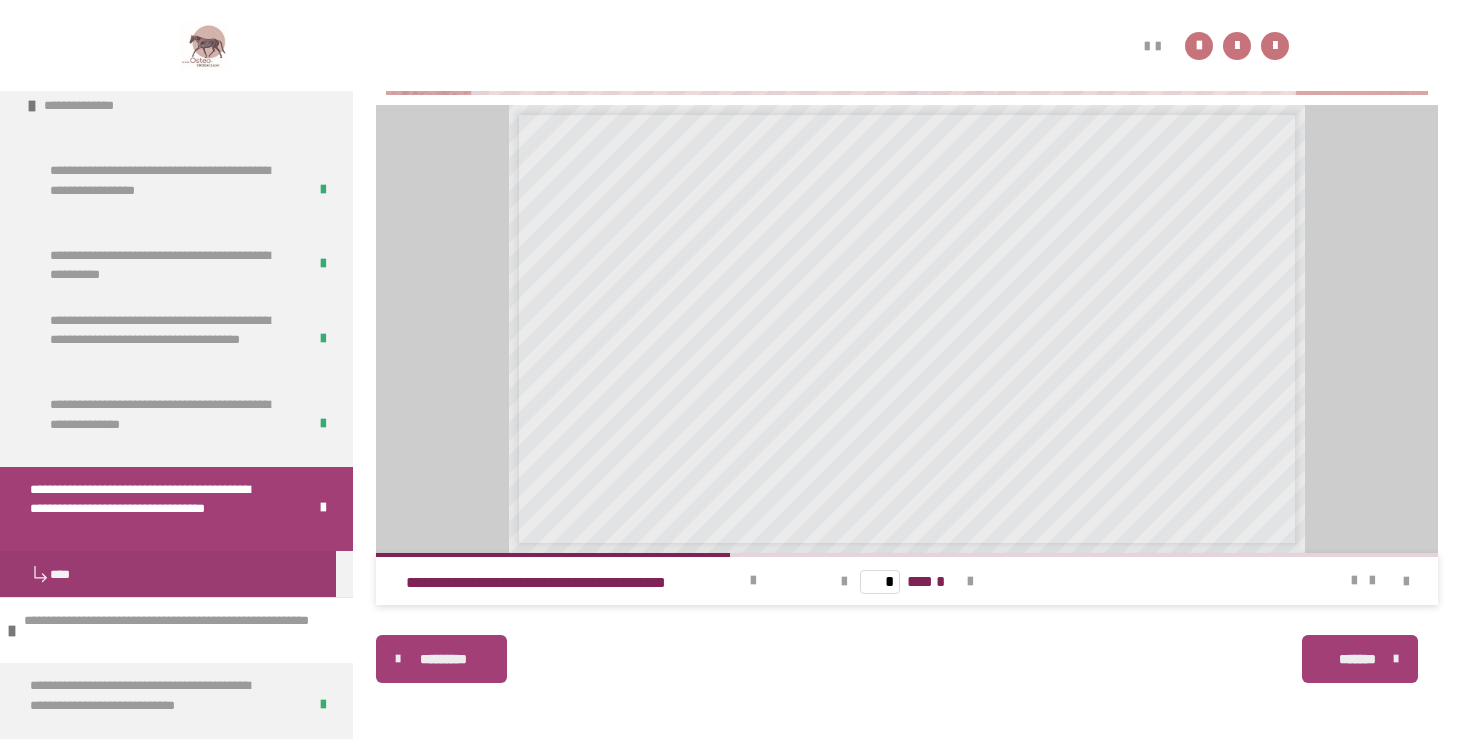 scroll, scrollTop: 1272, scrollLeft: 0, axis: vertical 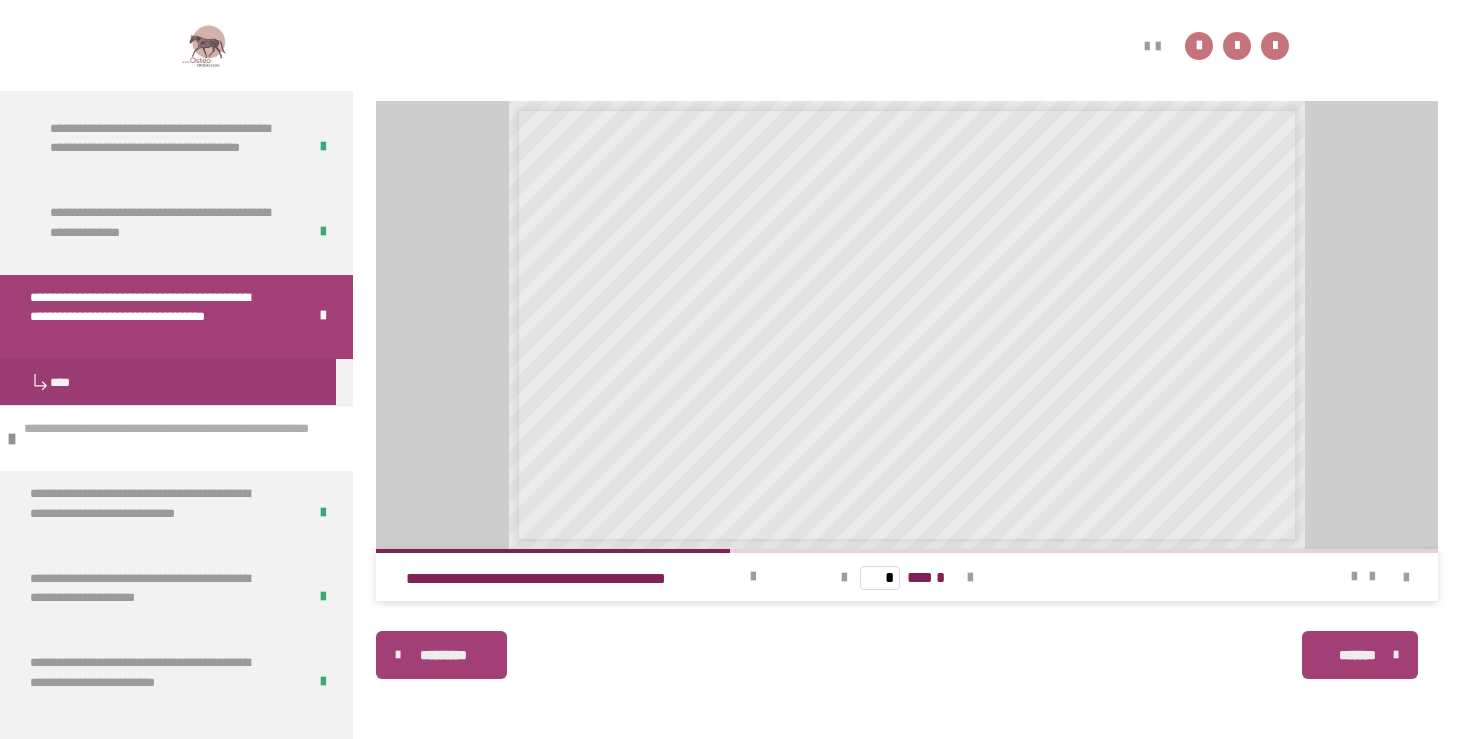 click on "**********" at bounding box center [172, 438] 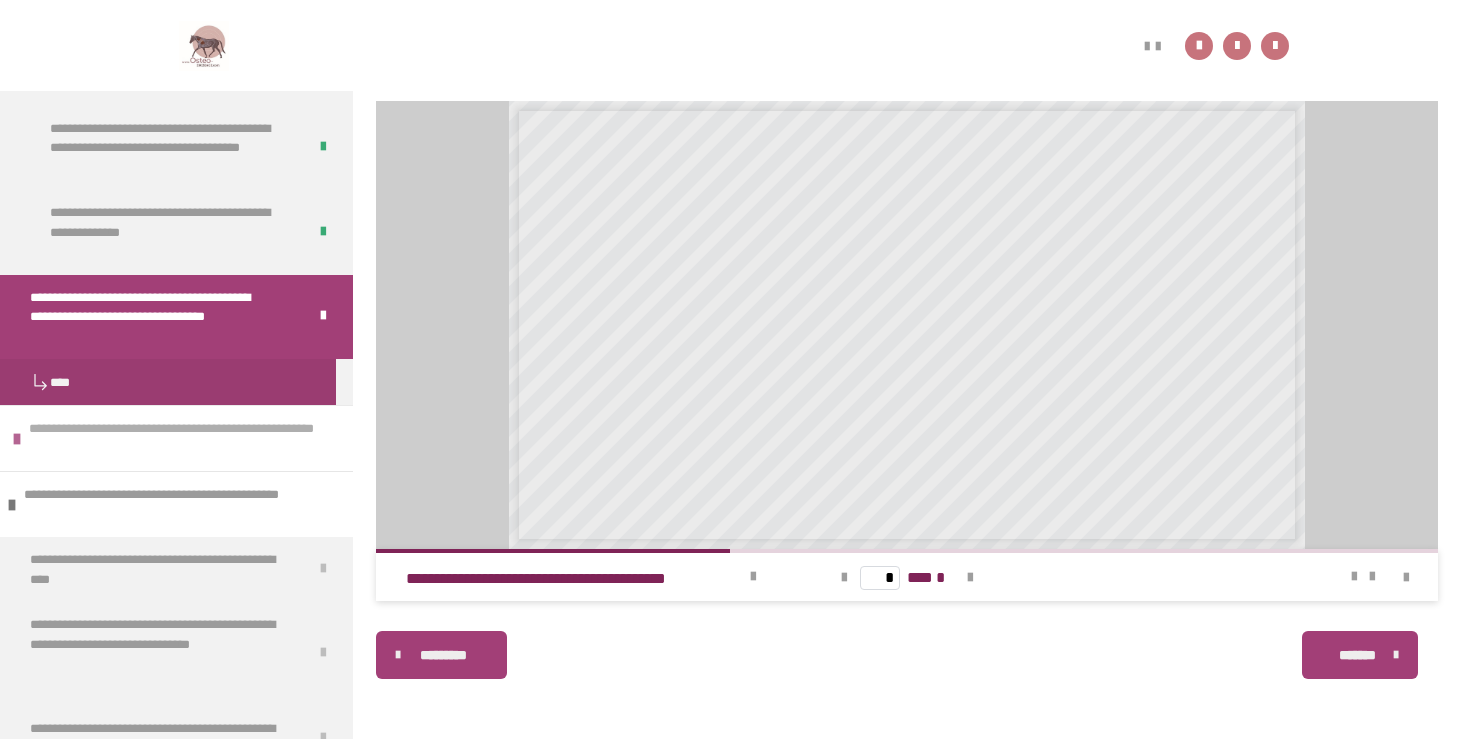 click on "**********" at bounding box center [177, 438] 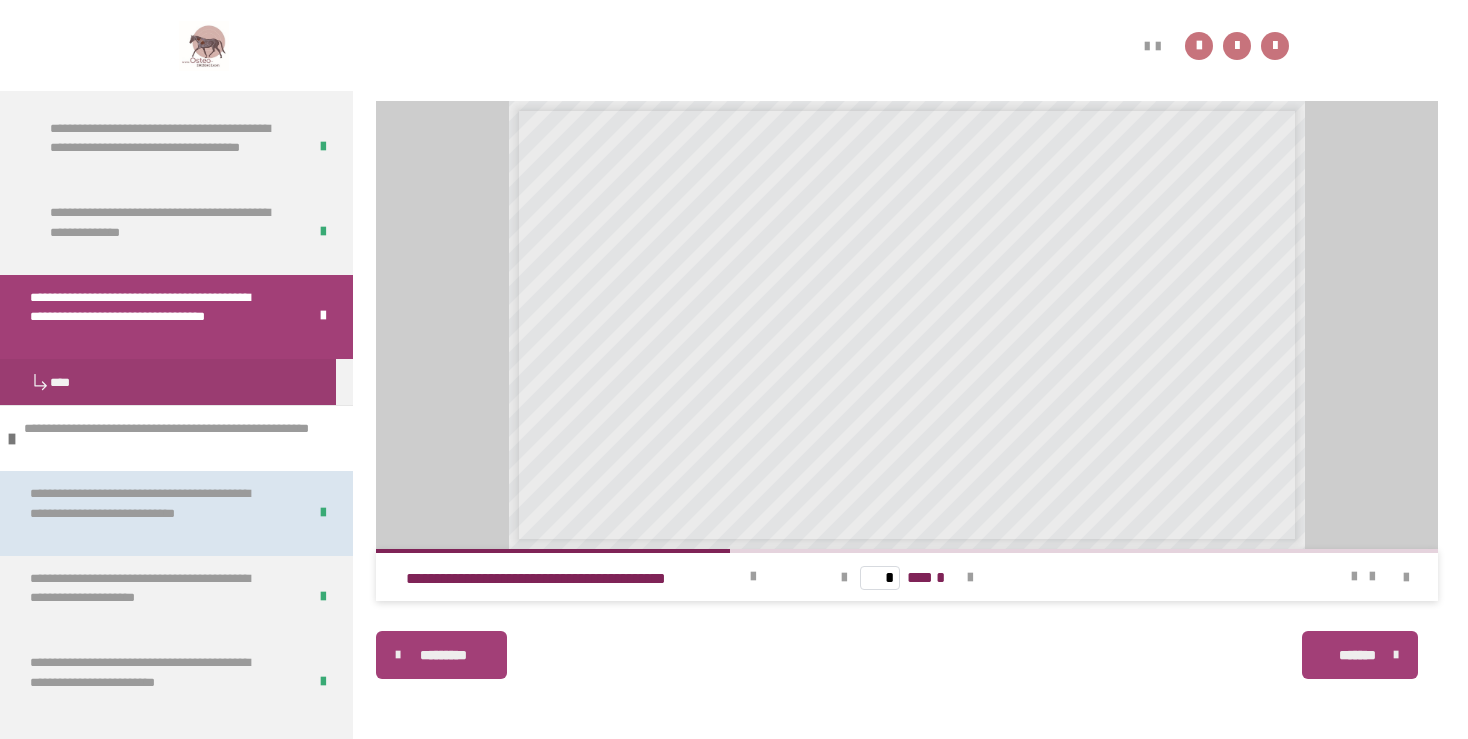 click on "**********" at bounding box center [152, 513] 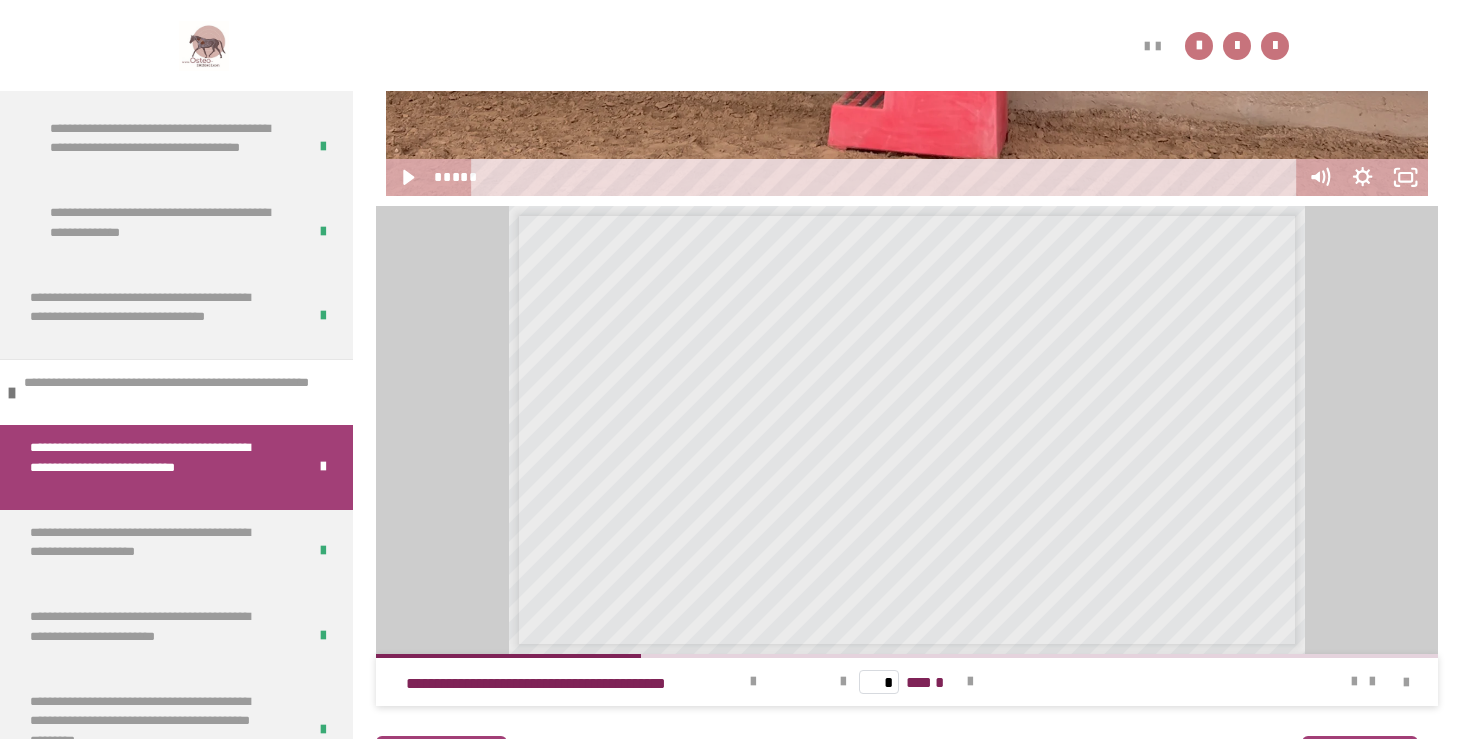 scroll, scrollTop: 816, scrollLeft: 0, axis: vertical 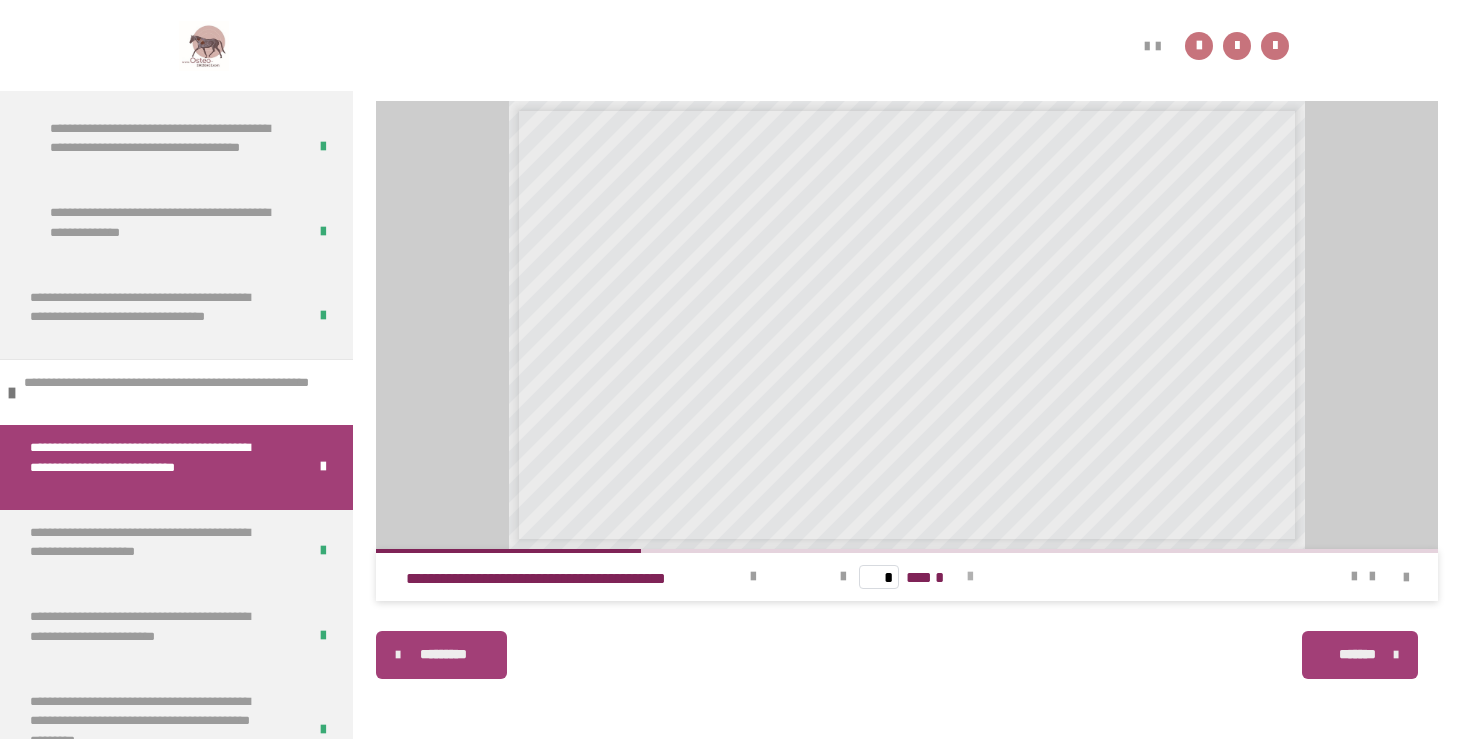 click at bounding box center (970, 577) 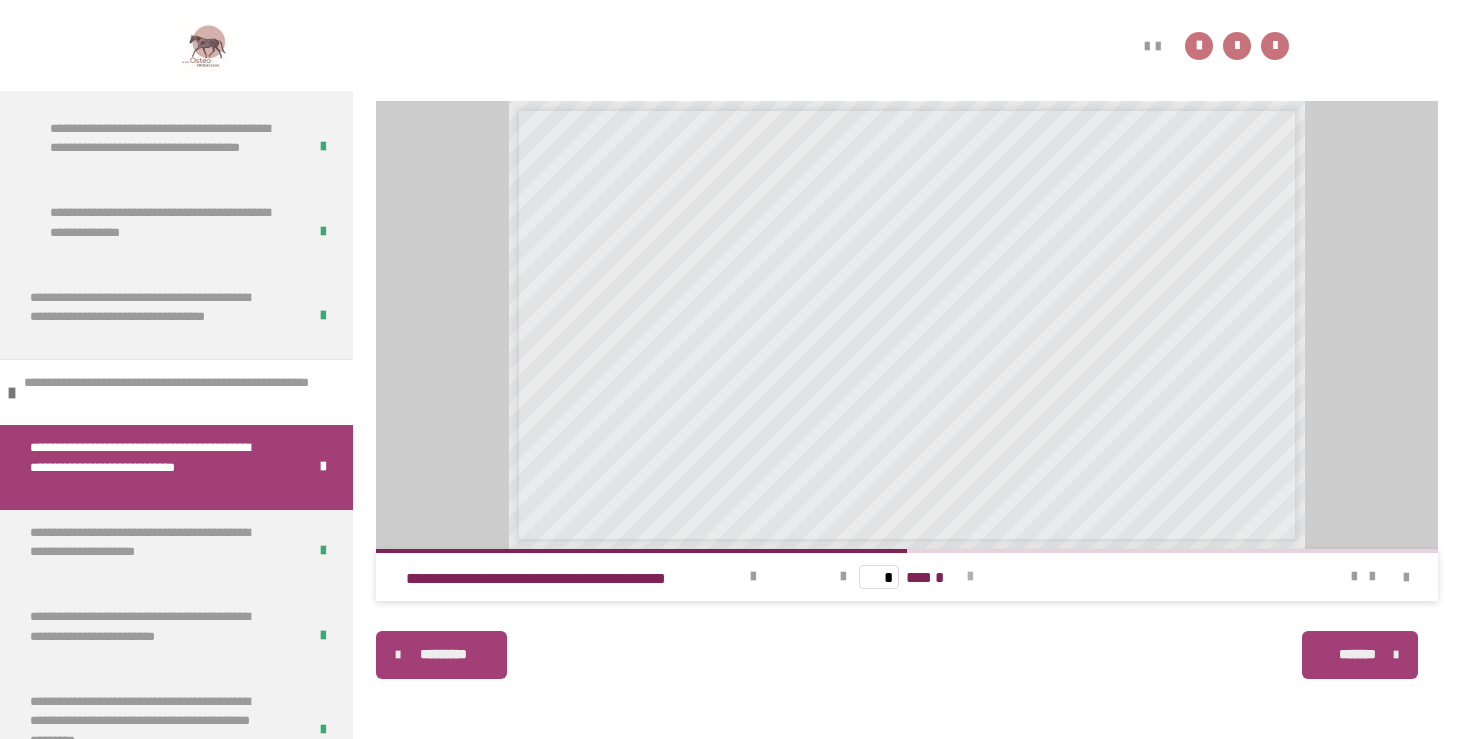 click at bounding box center (970, 577) 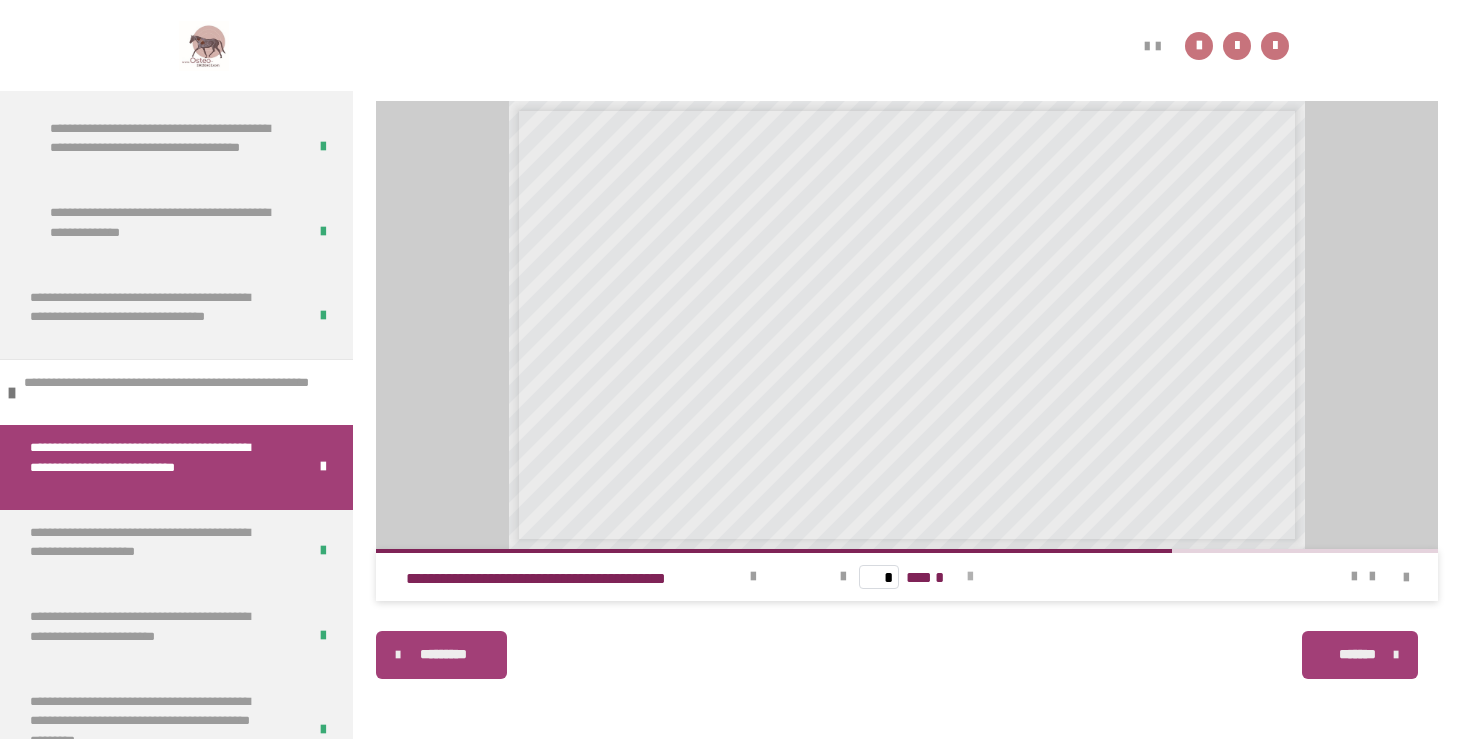 click at bounding box center [970, 577] 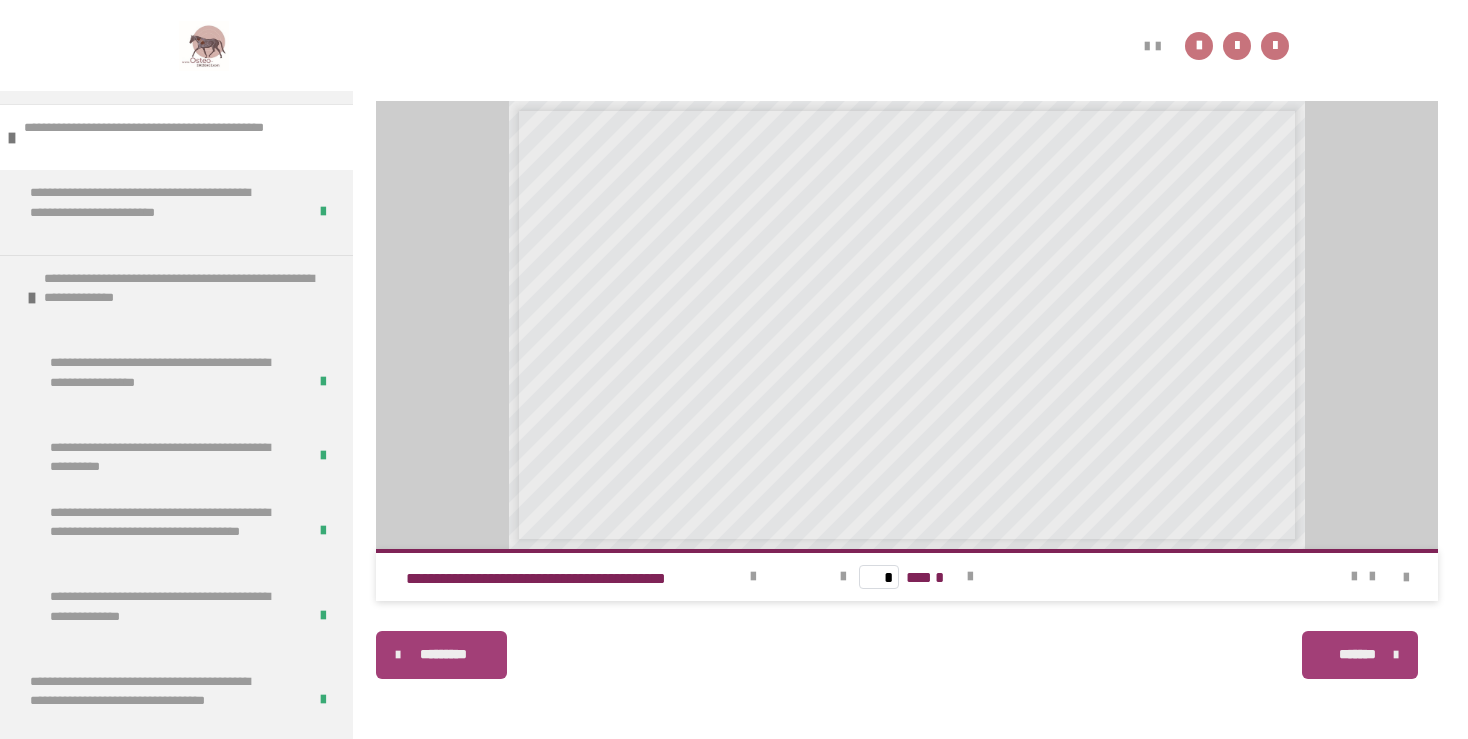 scroll, scrollTop: 1248, scrollLeft: 0, axis: vertical 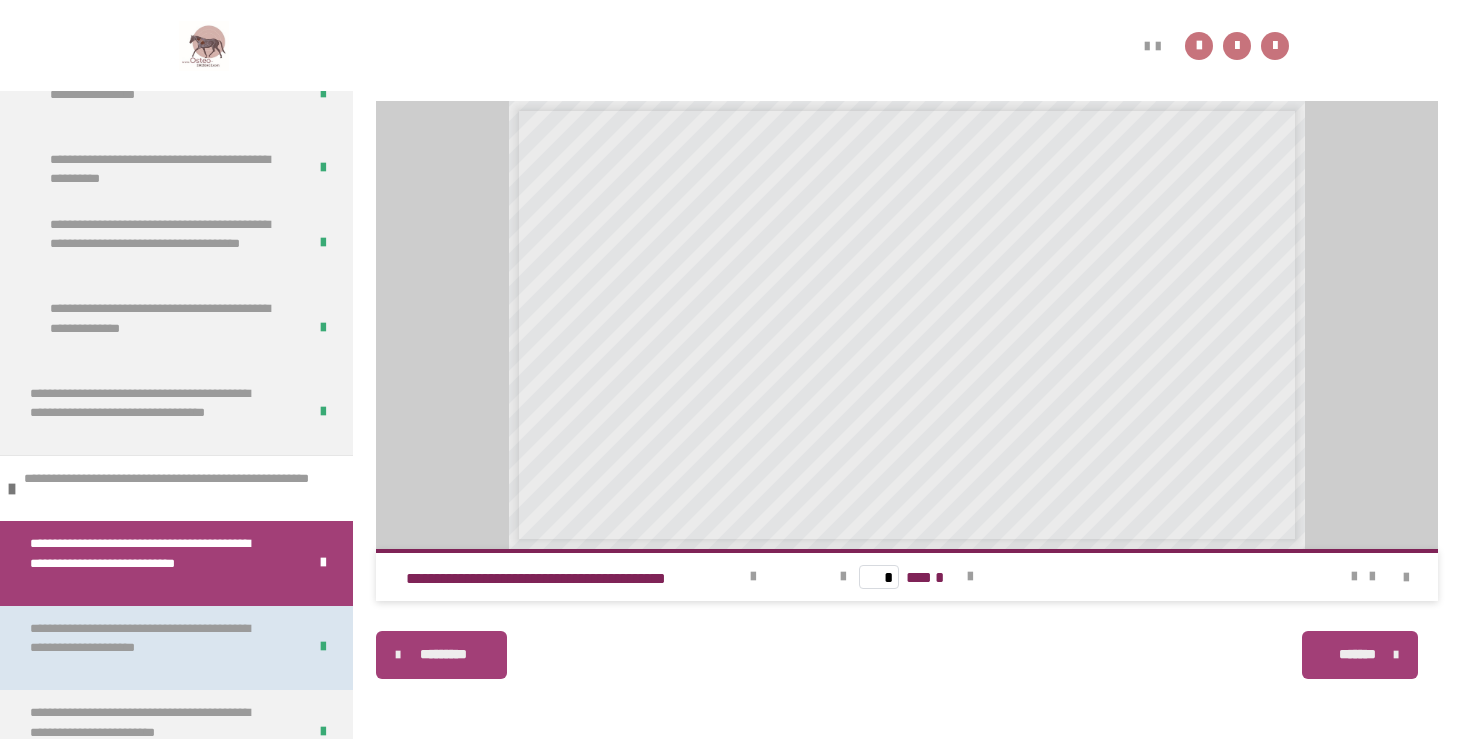 click on "**********" at bounding box center [152, 648] 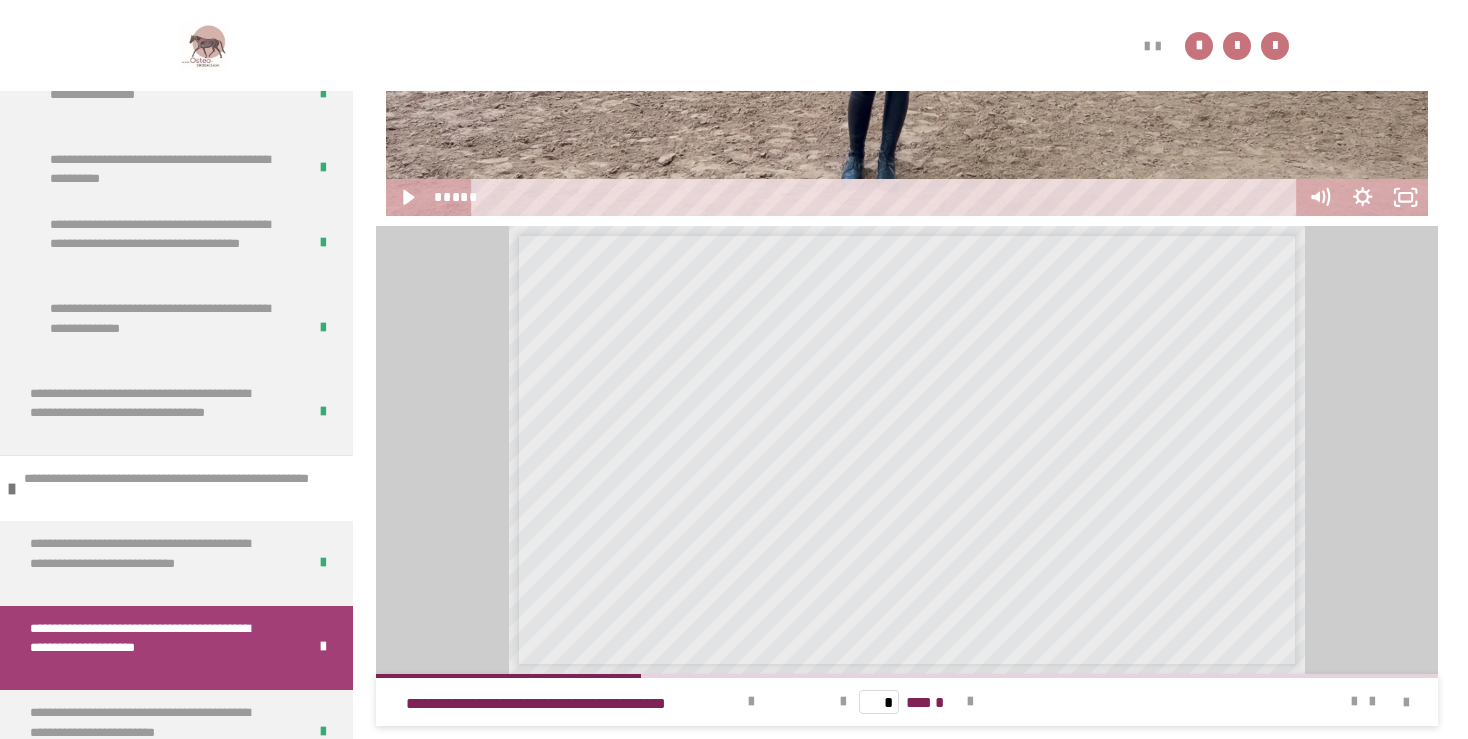 scroll, scrollTop: 743, scrollLeft: 0, axis: vertical 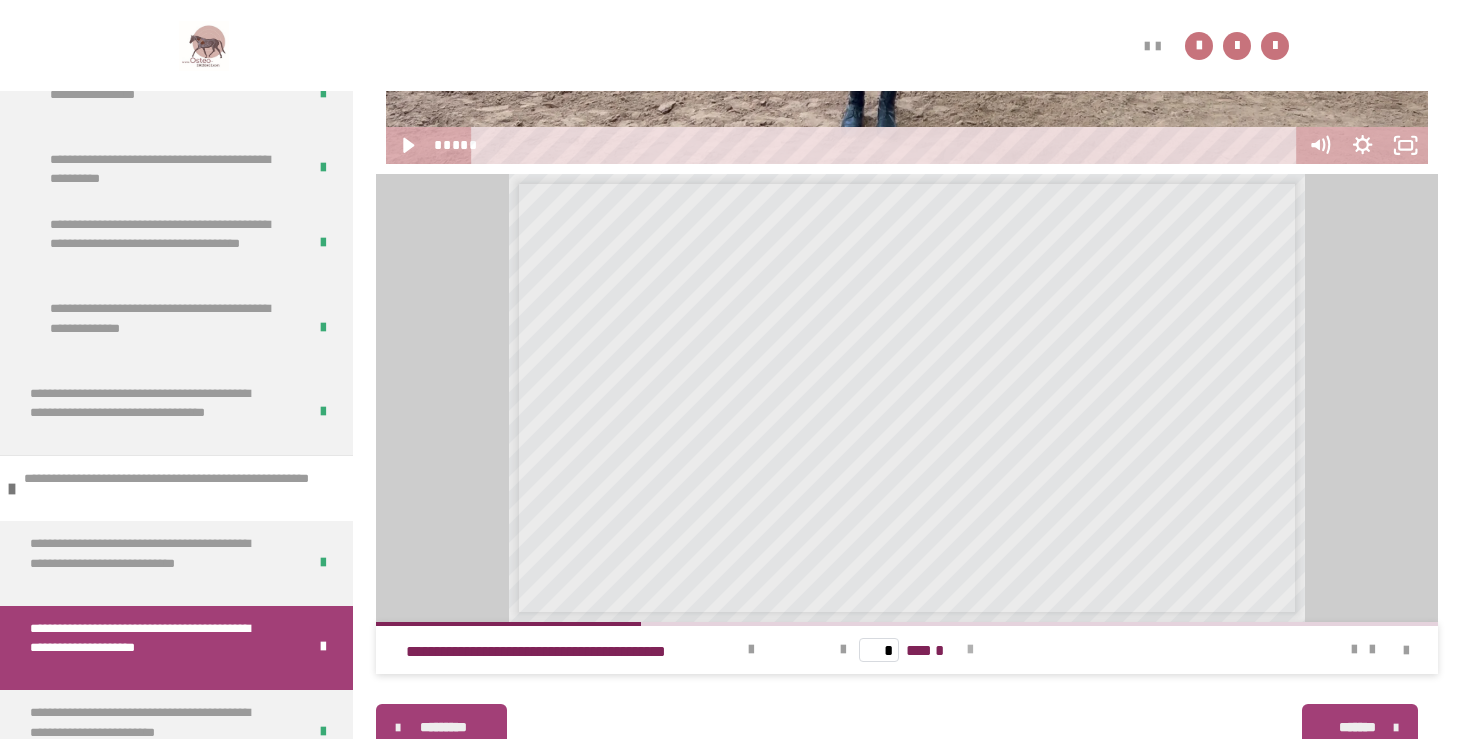 click at bounding box center (970, 650) 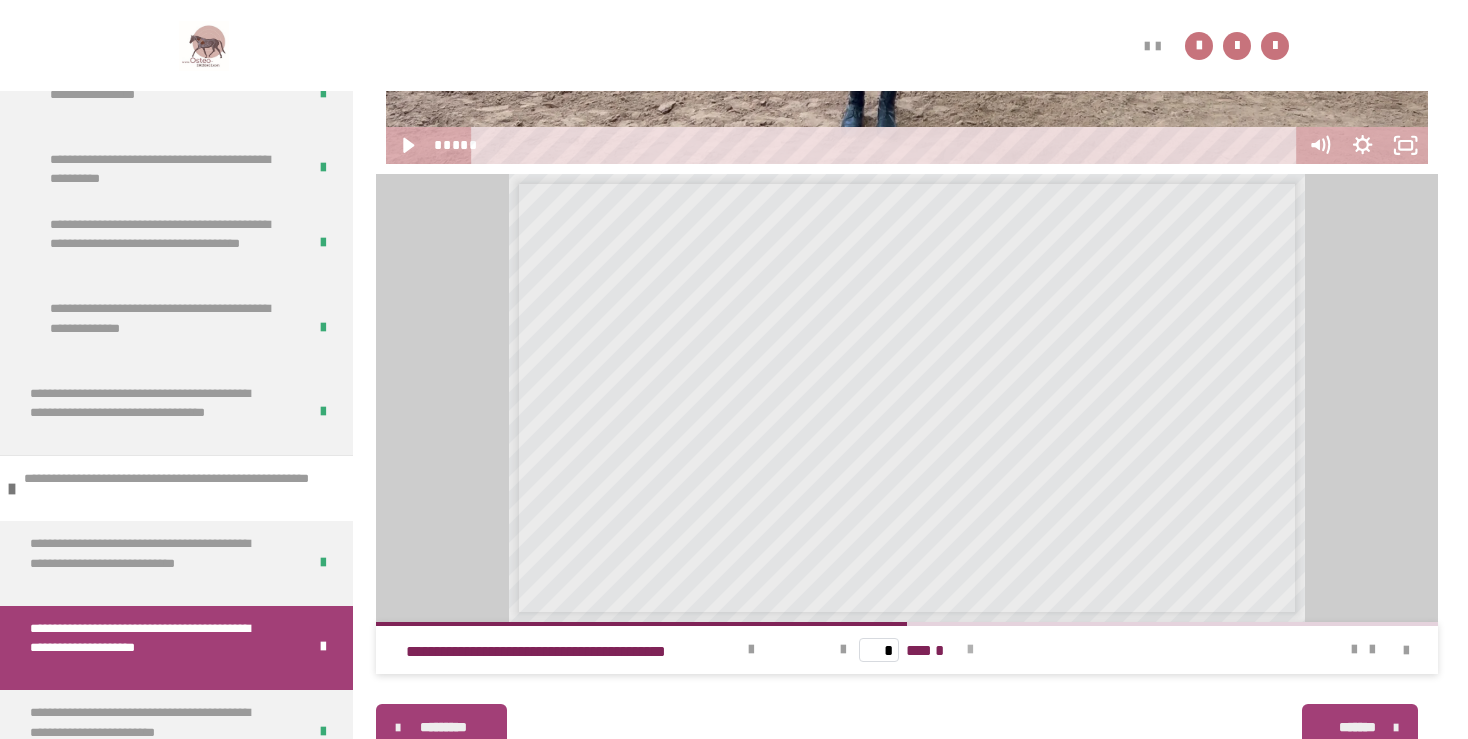 click at bounding box center (970, 650) 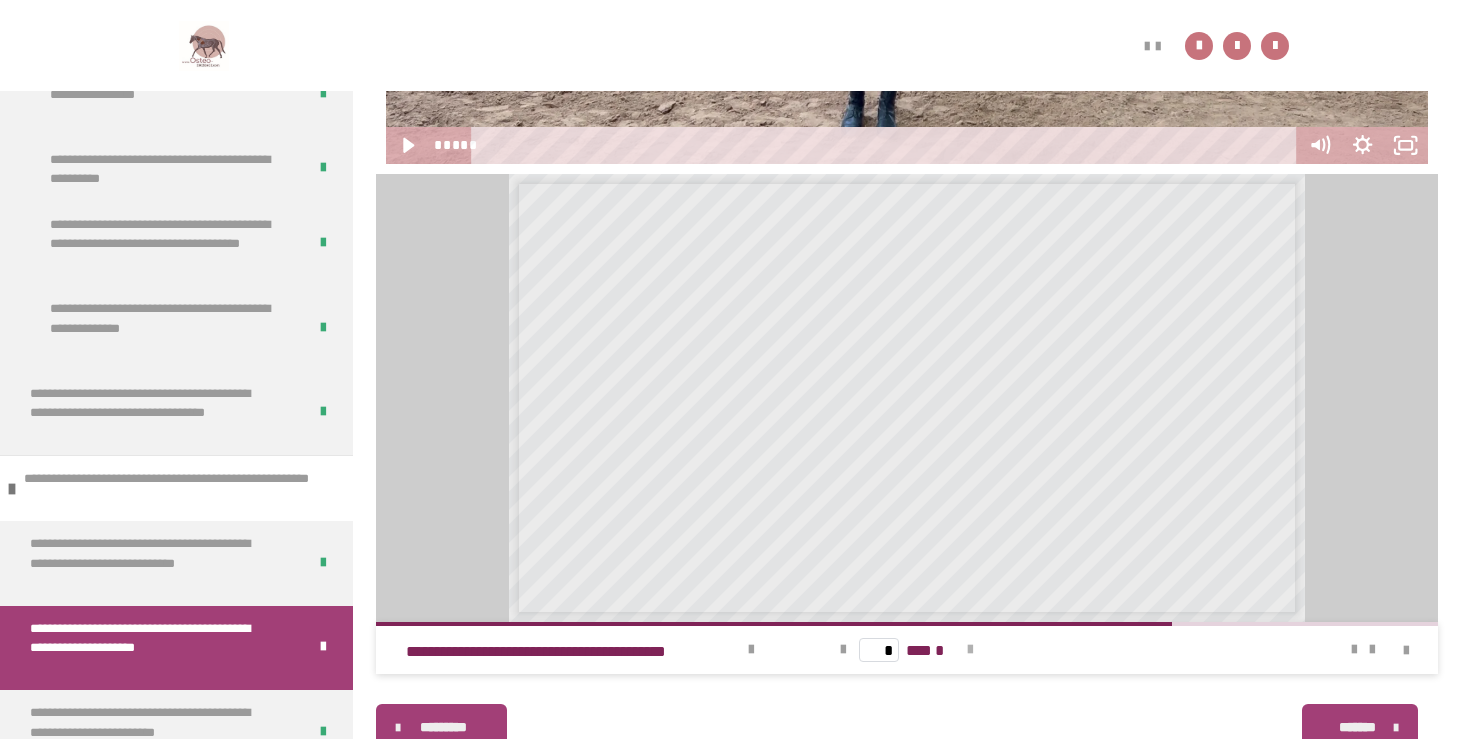 click at bounding box center [970, 650] 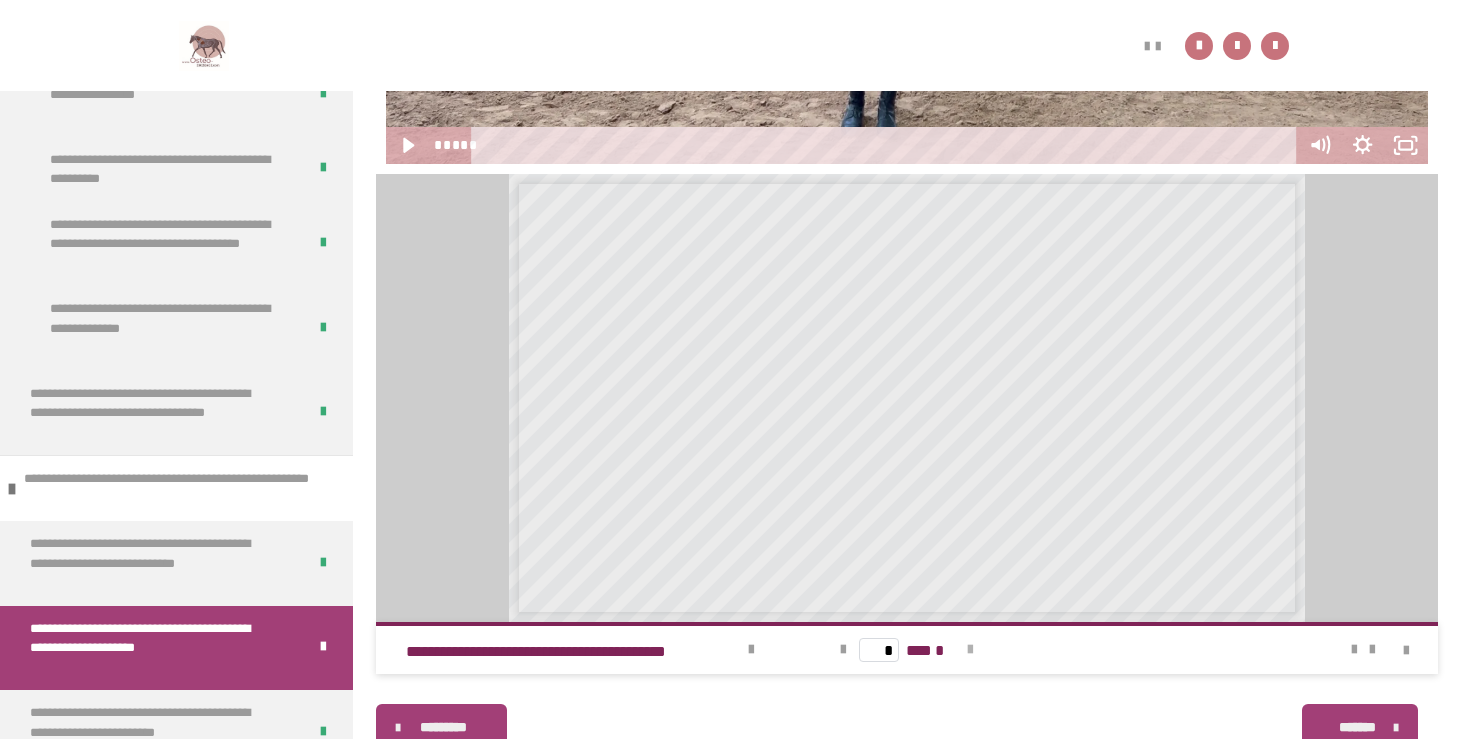 scroll, scrollTop: 816, scrollLeft: 0, axis: vertical 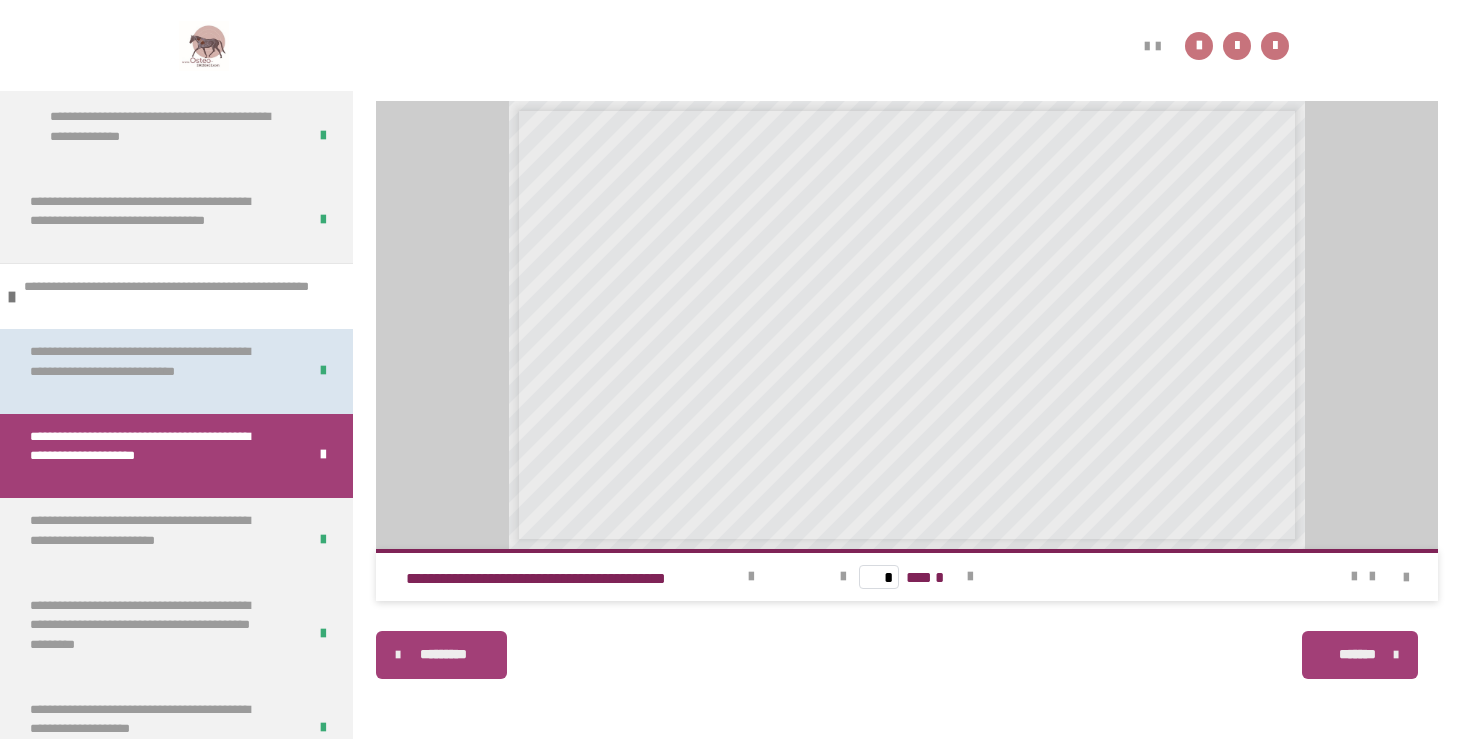 click on "**********" at bounding box center [152, 540] 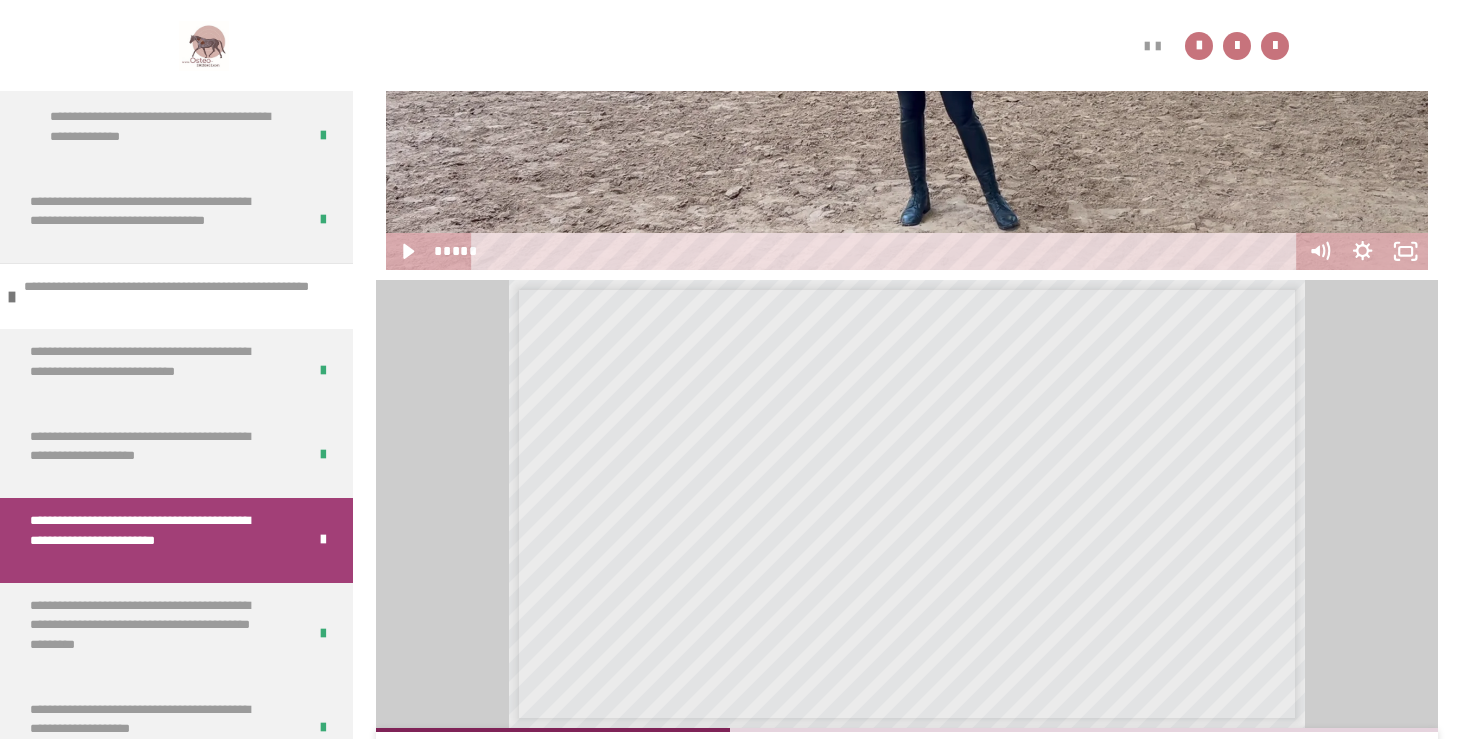 scroll, scrollTop: 743, scrollLeft: 0, axis: vertical 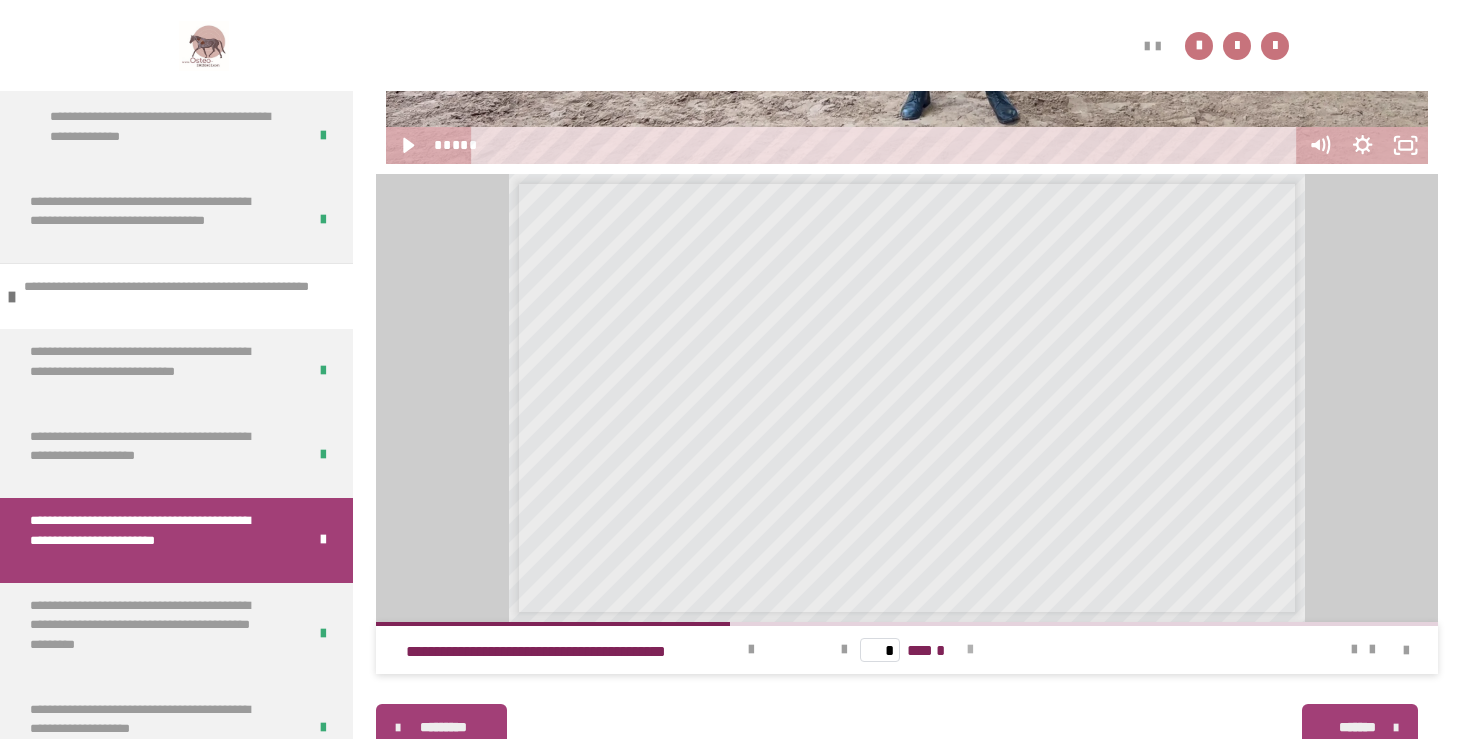 click at bounding box center [970, 650] 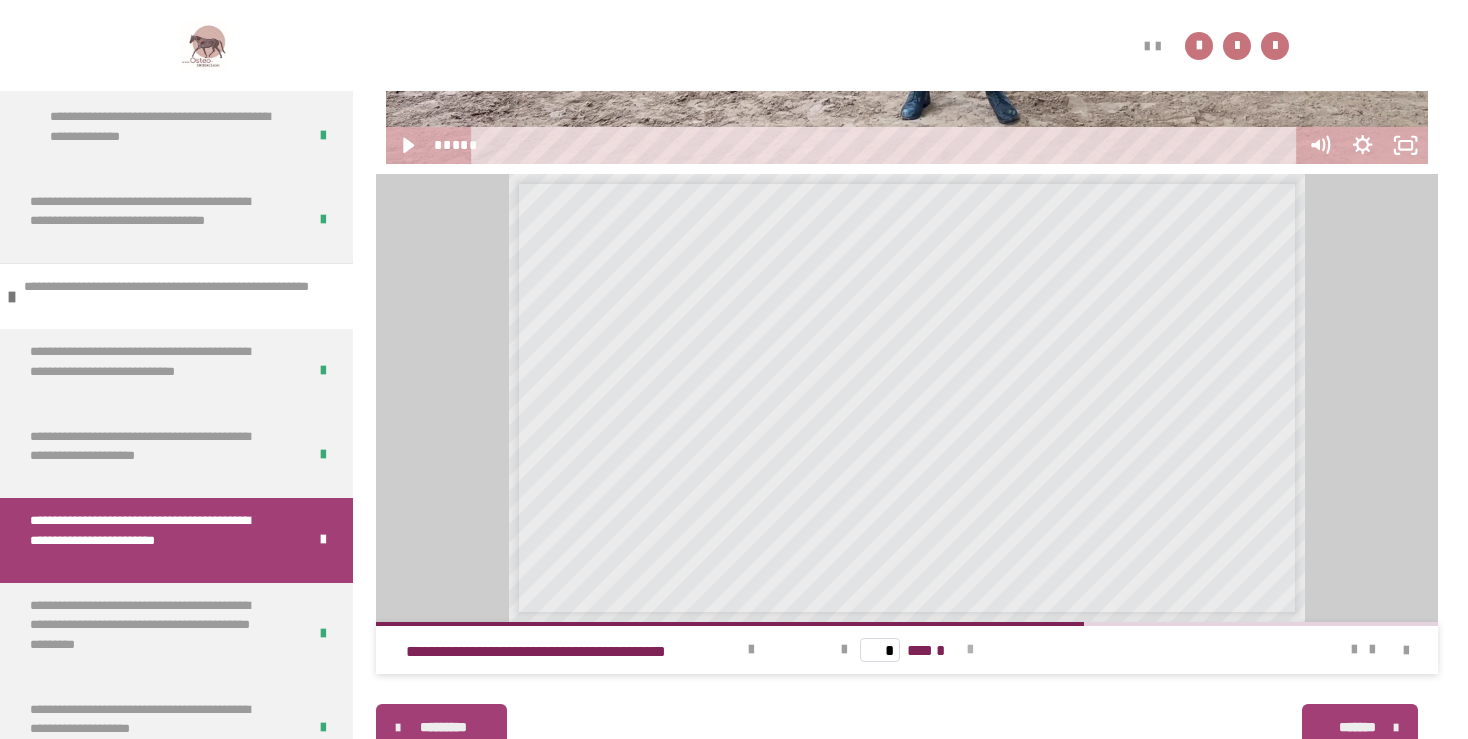 click at bounding box center (970, 650) 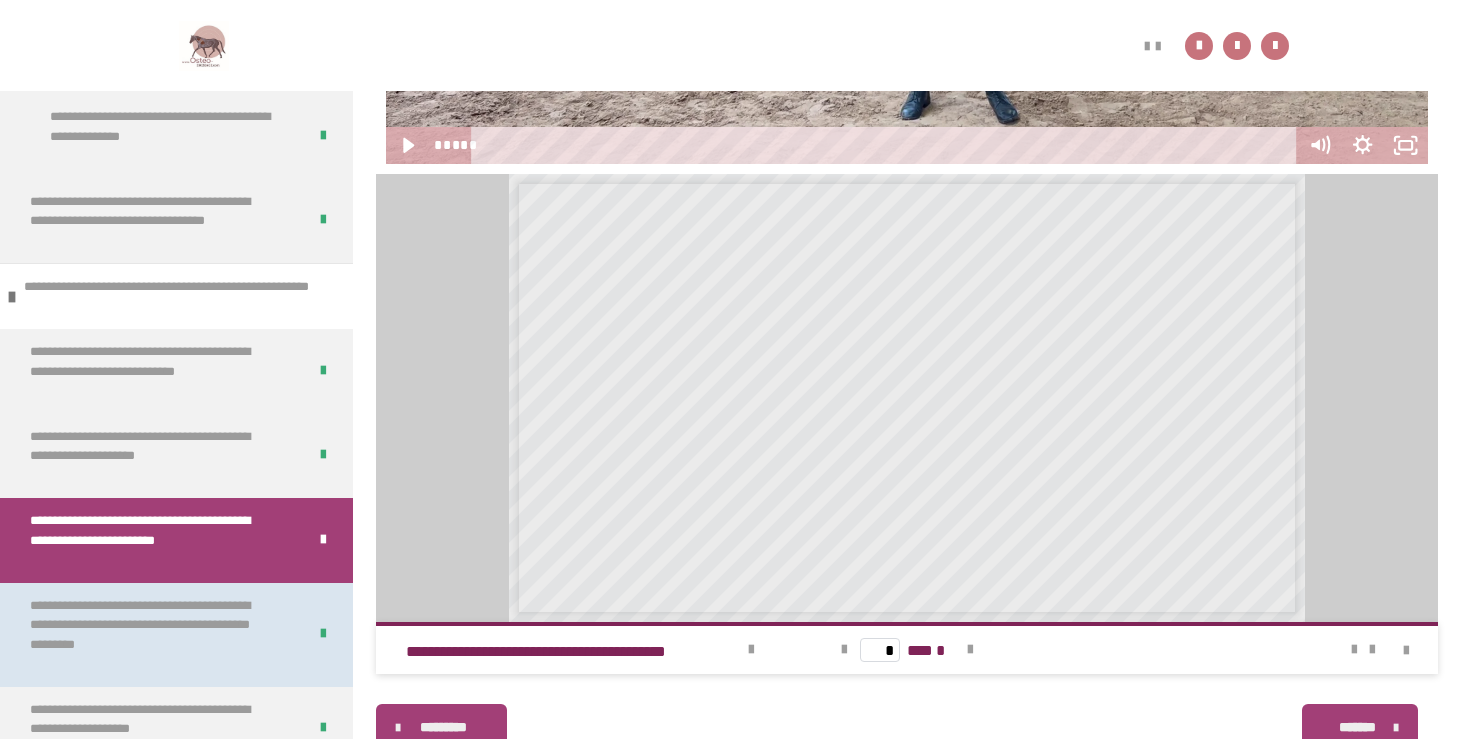click on "**********" at bounding box center (152, 635) 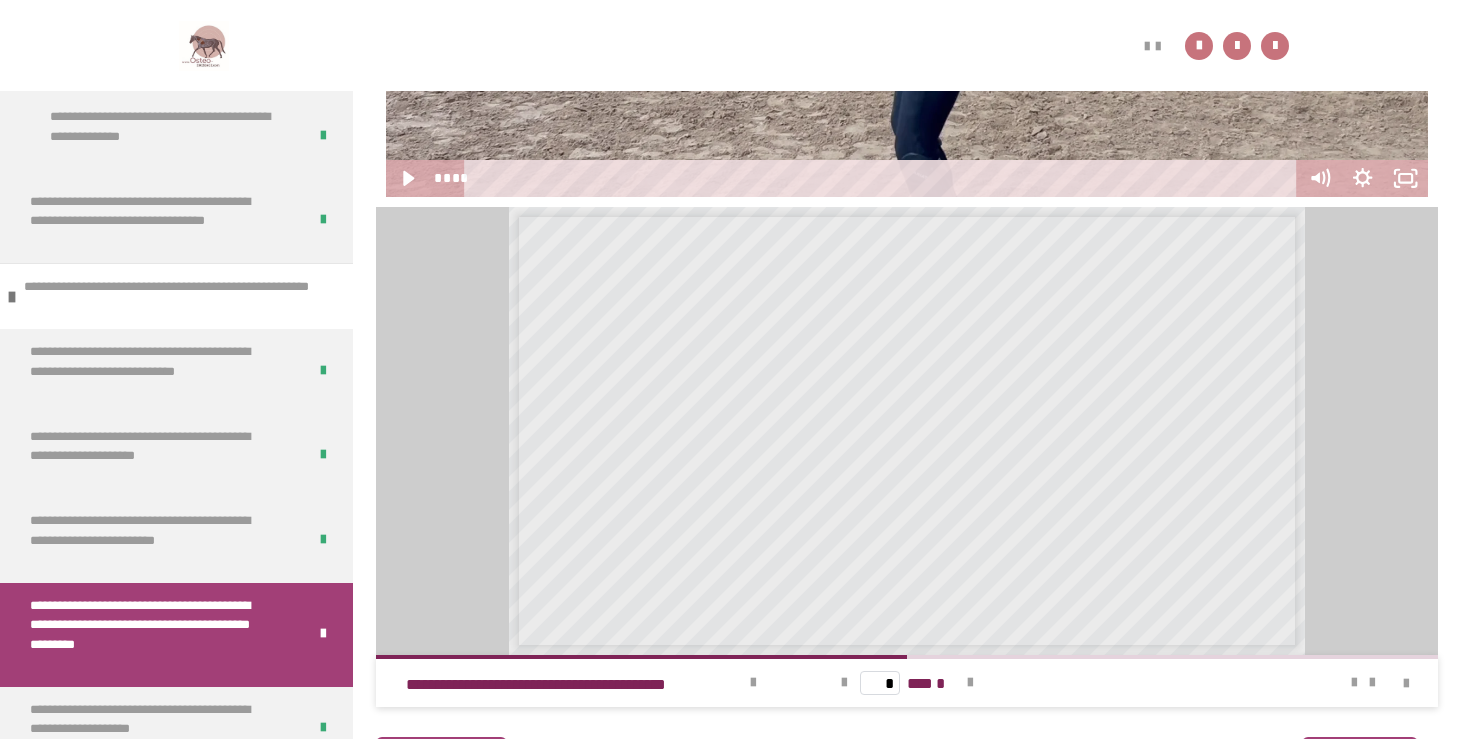 scroll, scrollTop: 773, scrollLeft: 0, axis: vertical 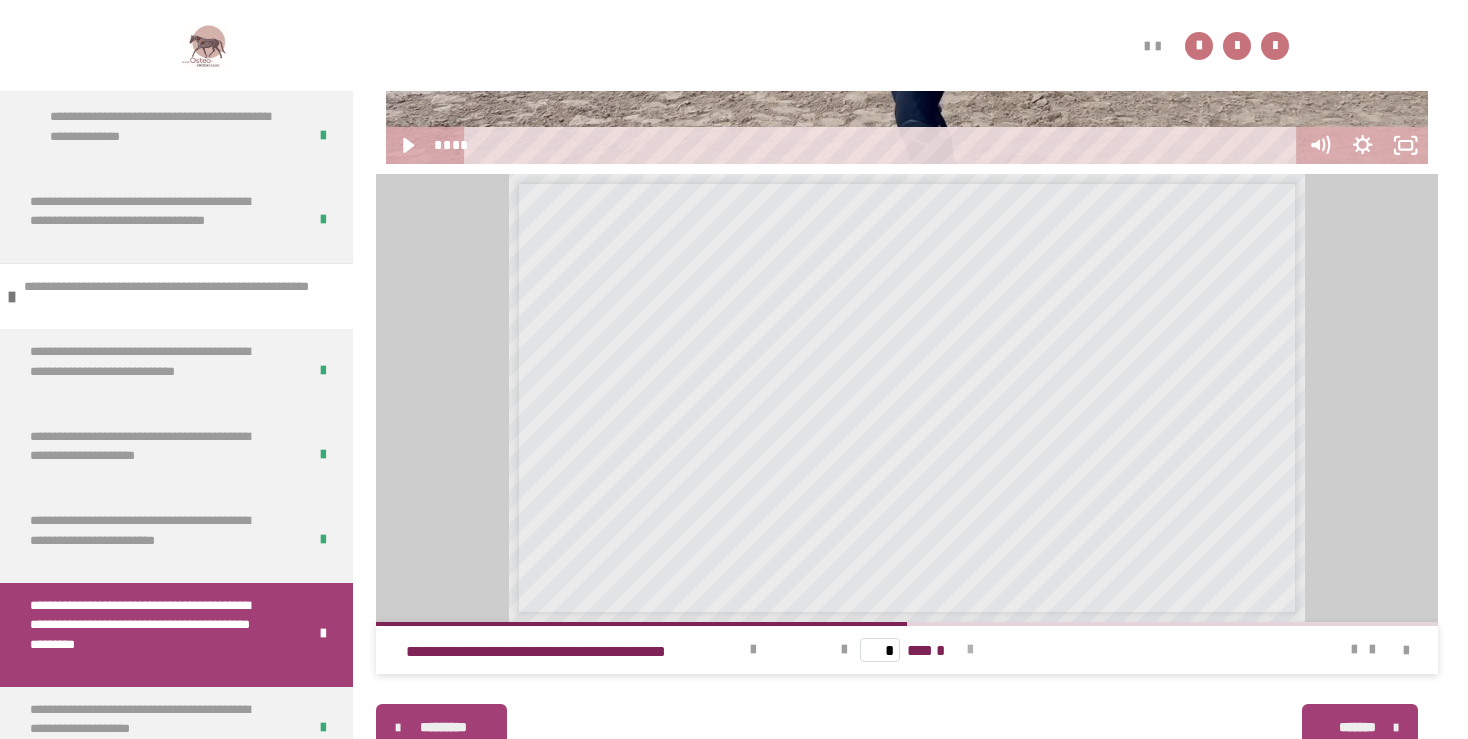 click at bounding box center [970, 650] 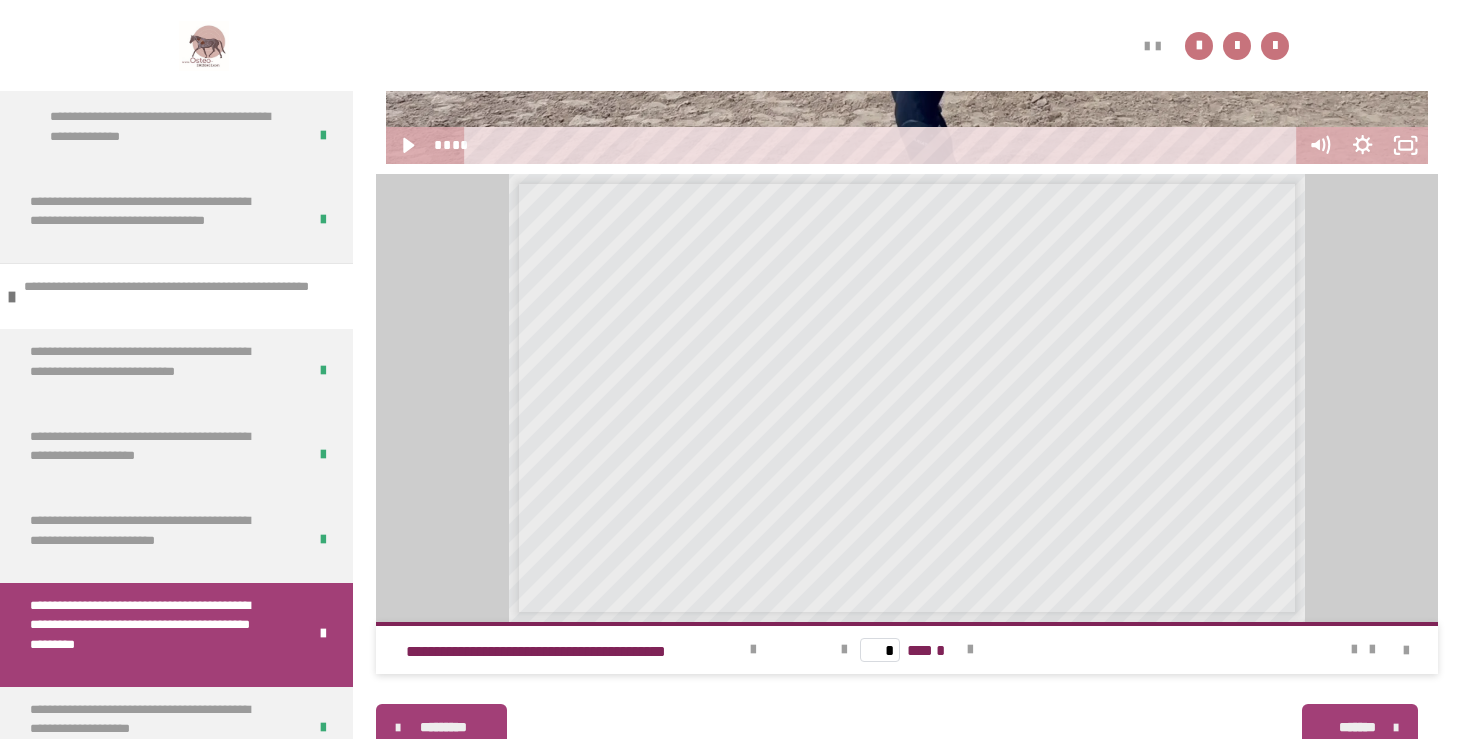 click on "********* ******** *******" at bounding box center [907, 728] 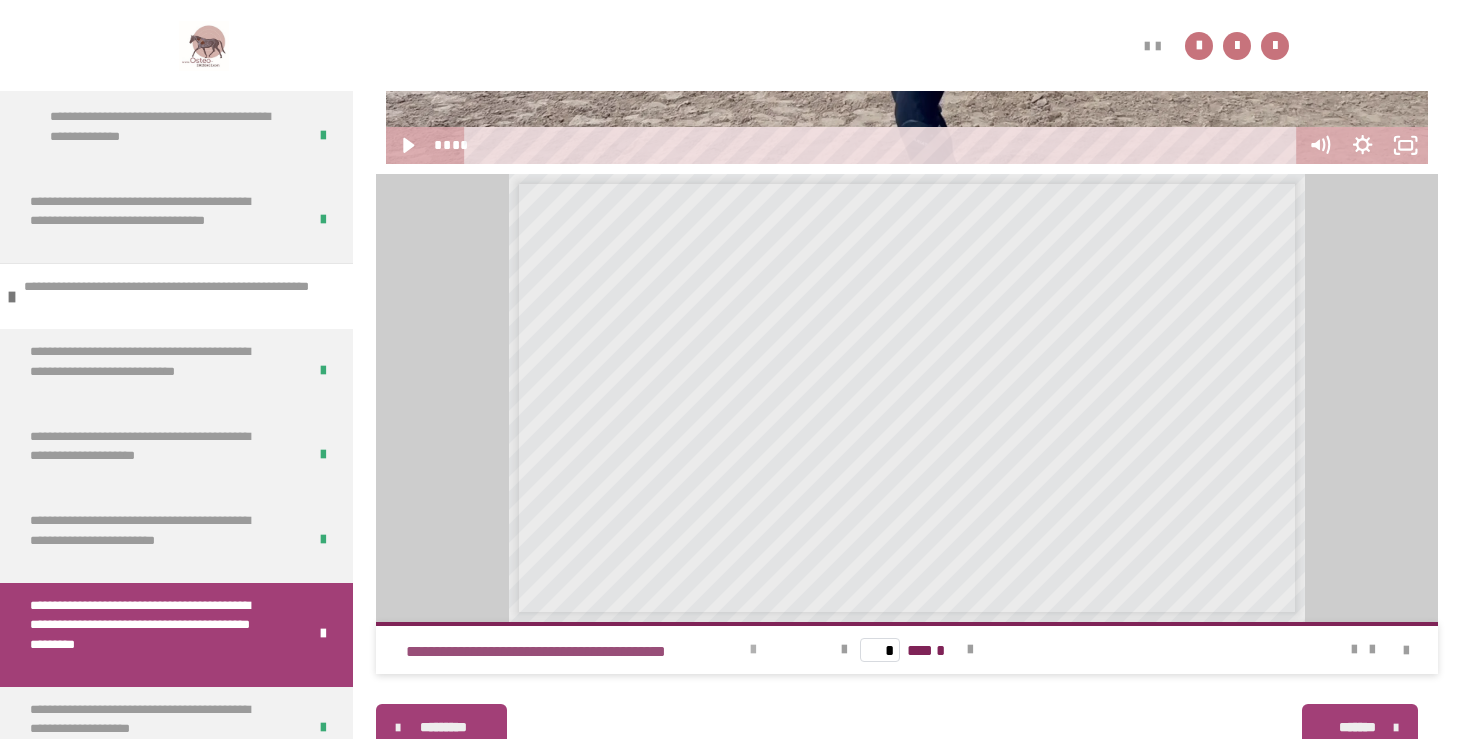 click on "**********" at bounding box center (586, 650) 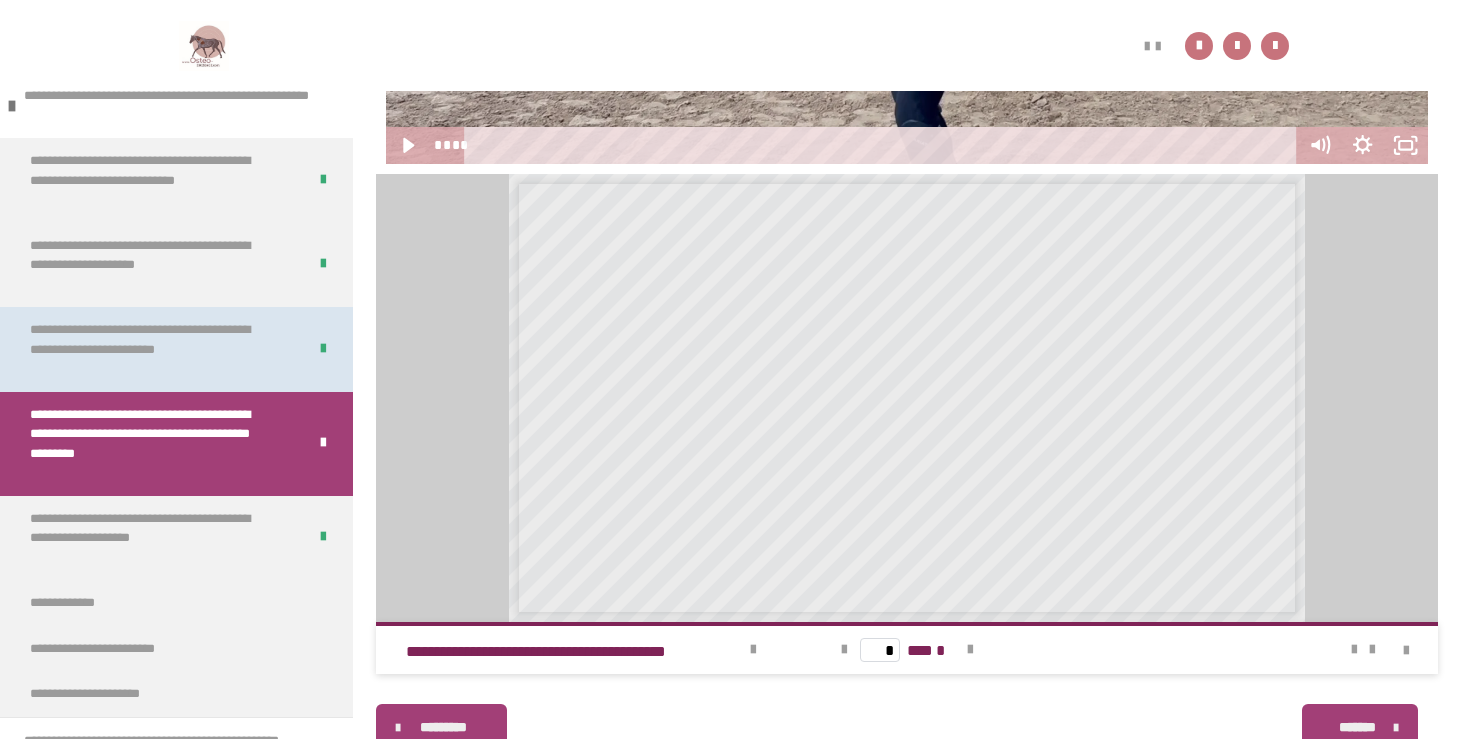 scroll, scrollTop: 1632, scrollLeft: 0, axis: vertical 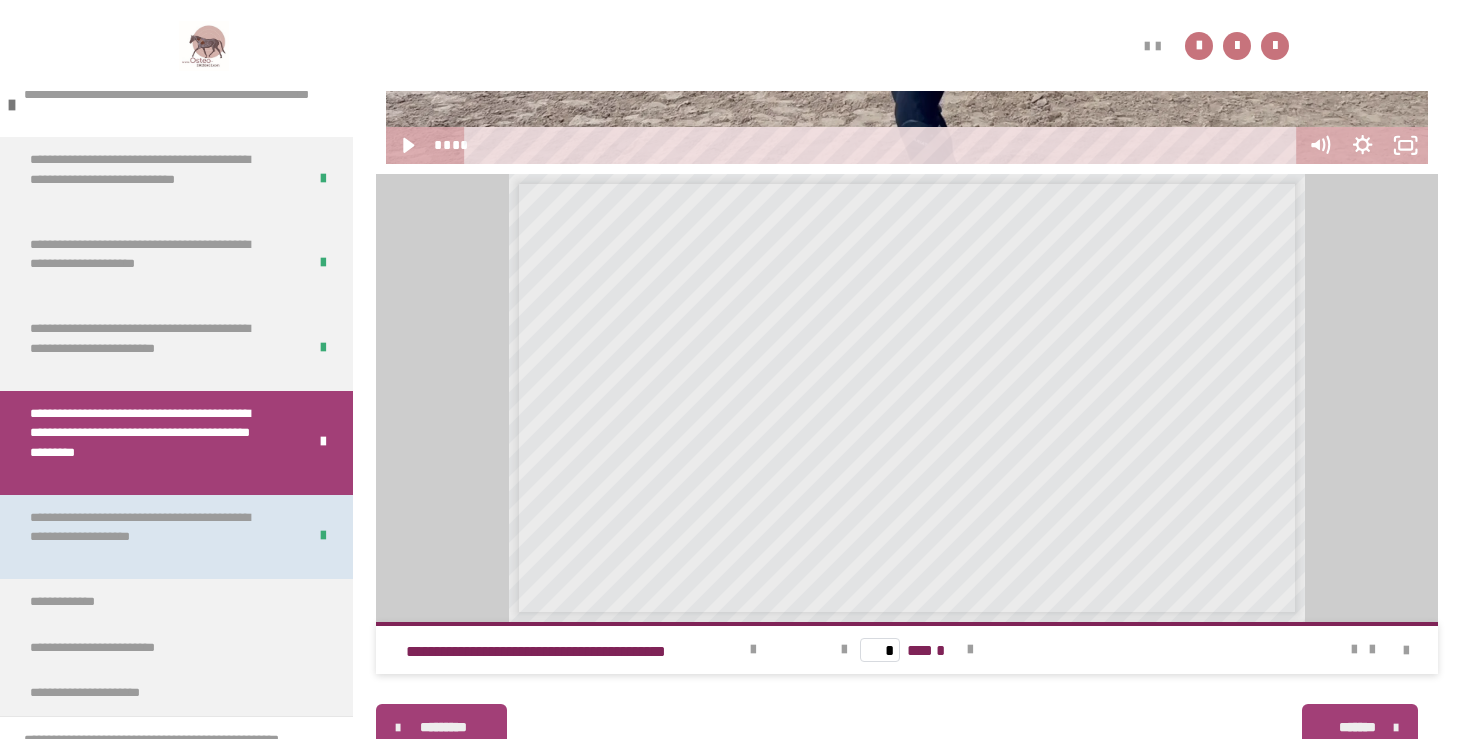 click on "**********" at bounding box center (152, 537) 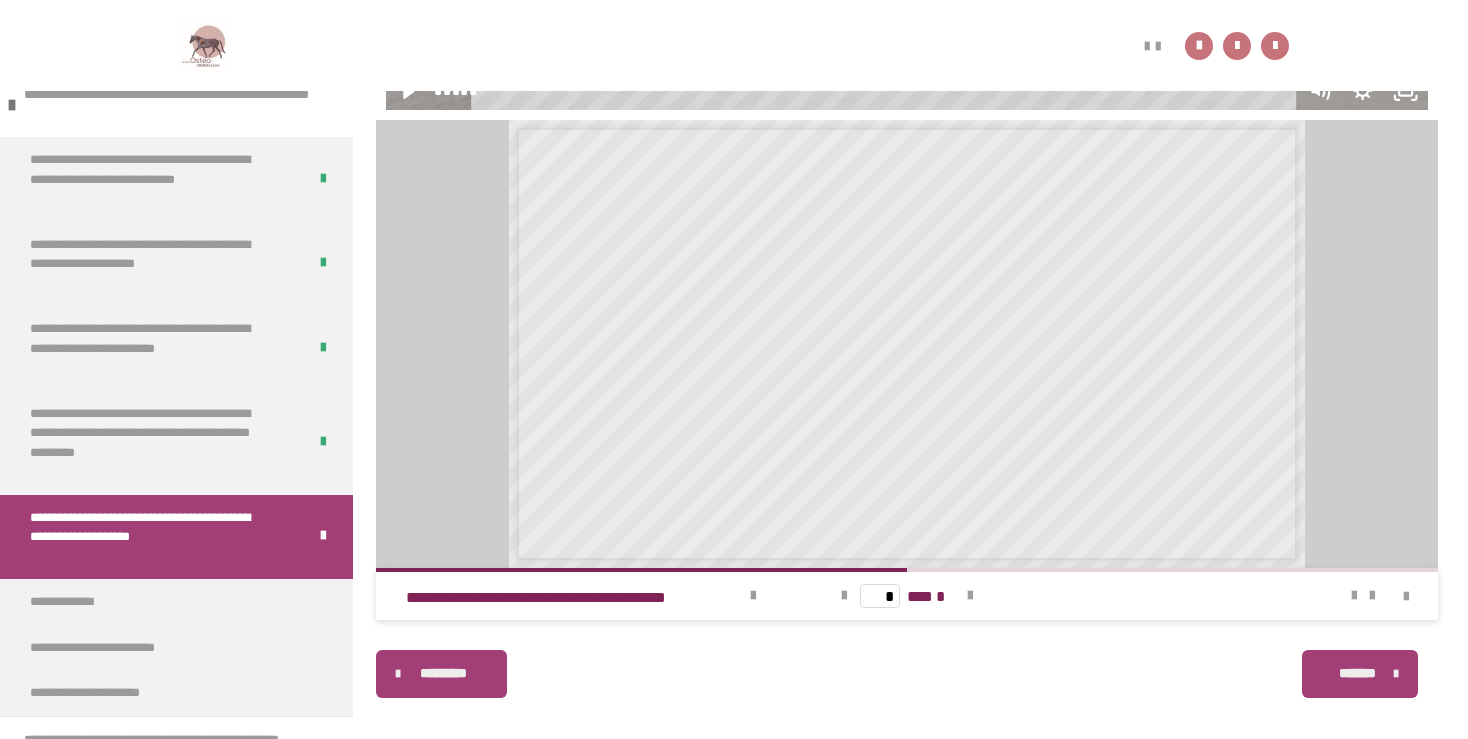 scroll, scrollTop: 816, scrollLeft: 0, axis: vertical 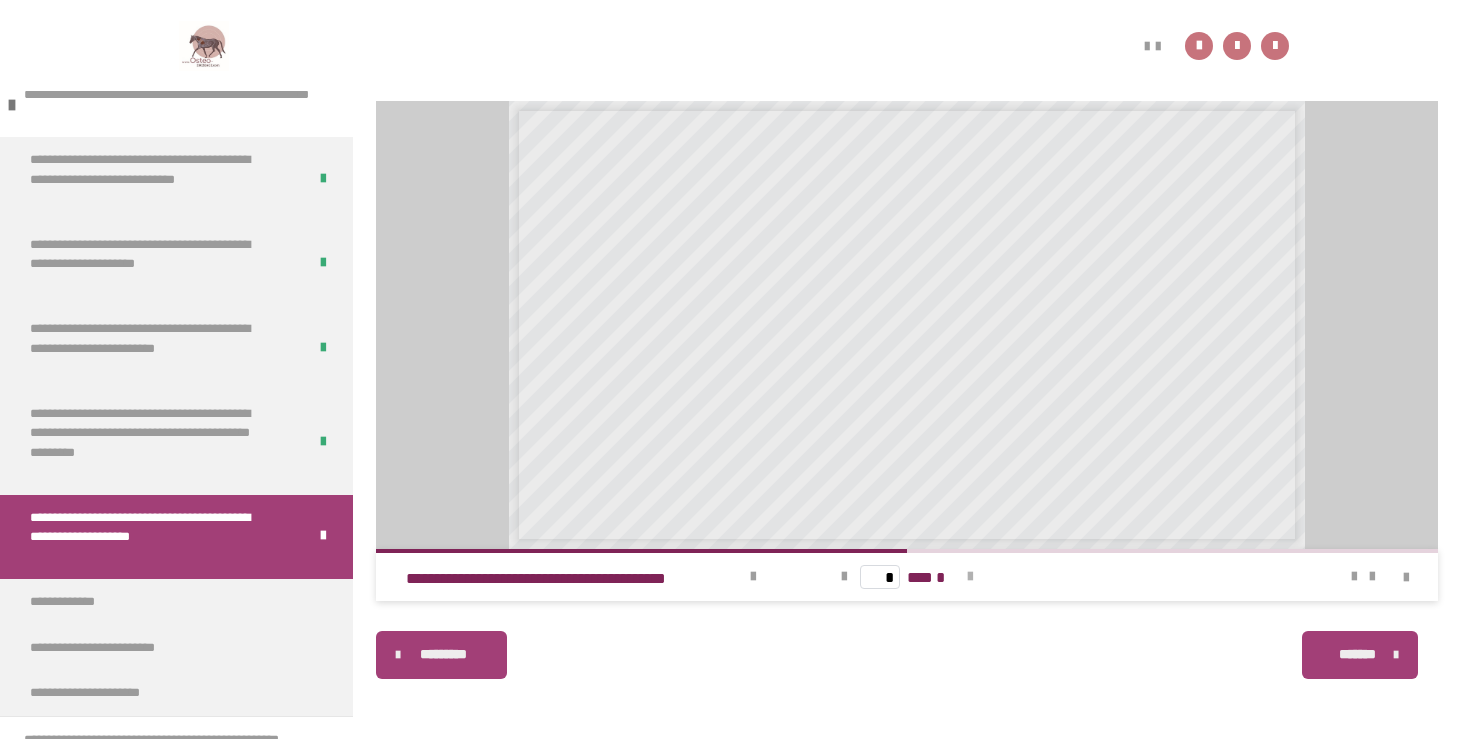 click at bounding box center (970, 577) 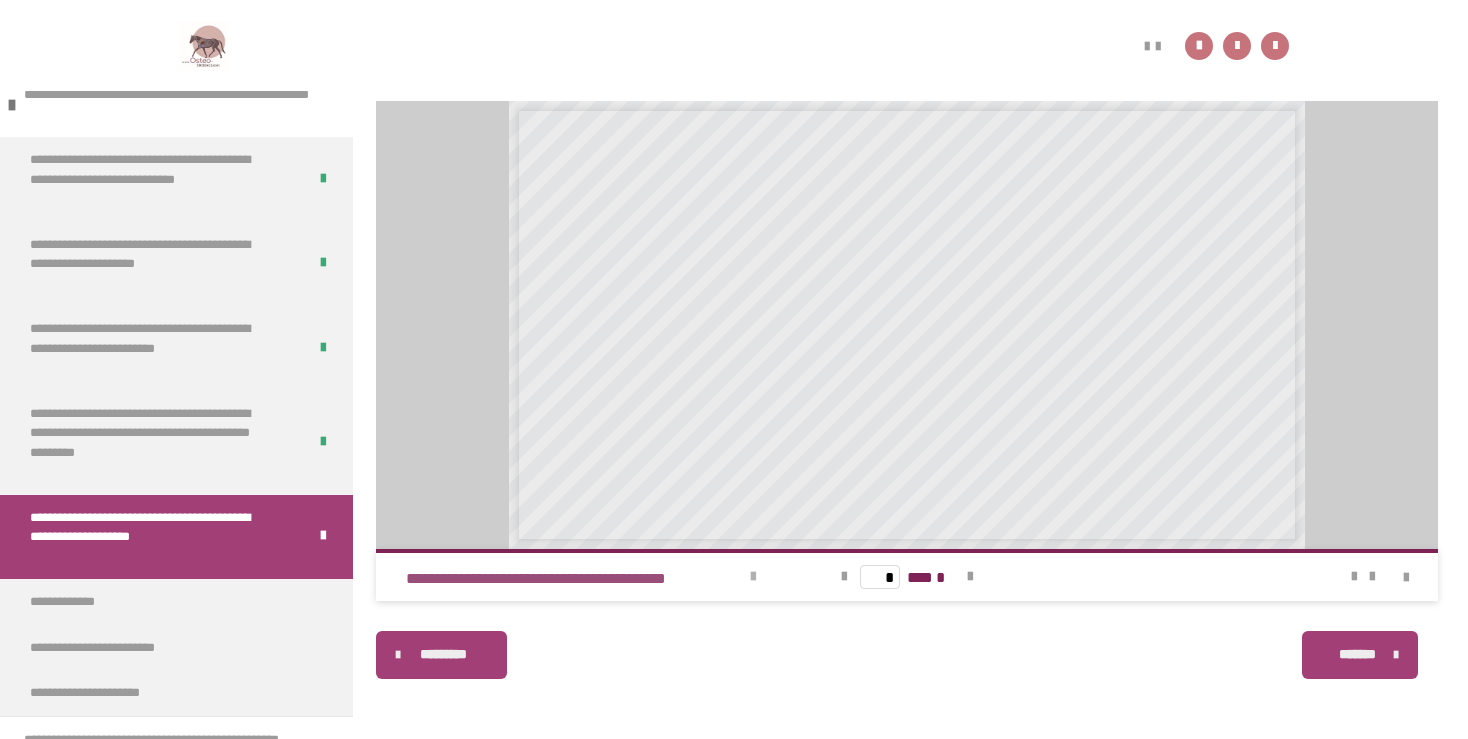 click at bounding box center (753, 577) 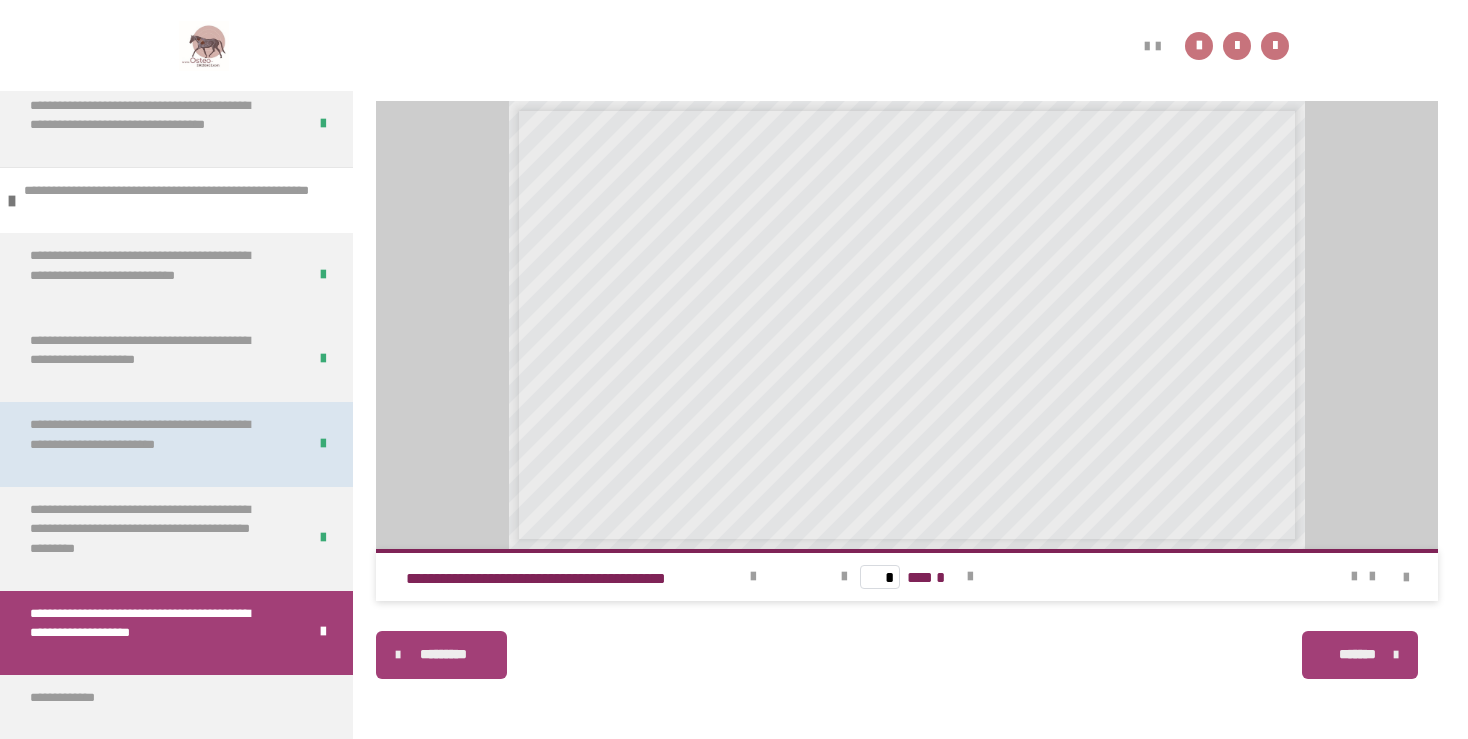 scroll, scrollTop: 1440, scrollLeft: 0, axis: vertical 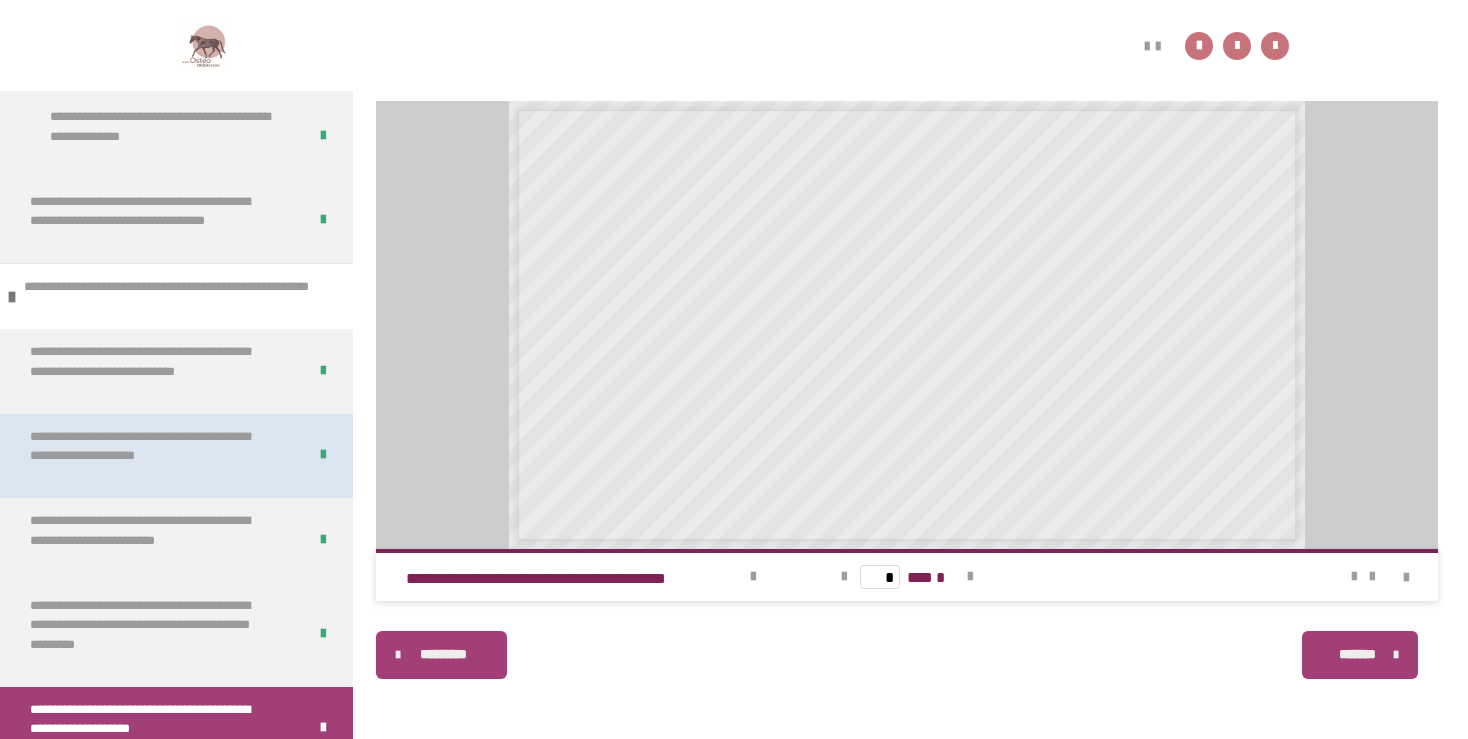 click on "**********" at bounding box center (152, 456) 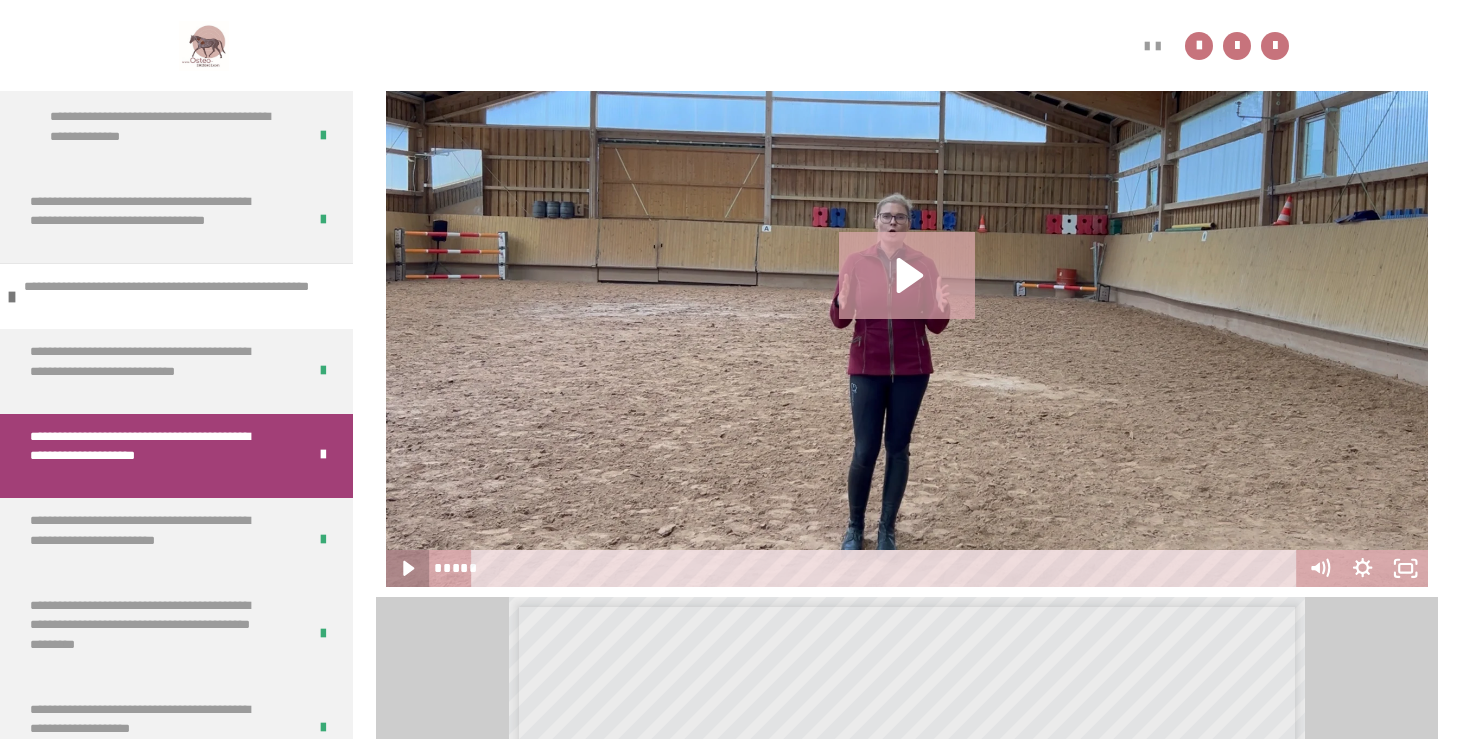 click 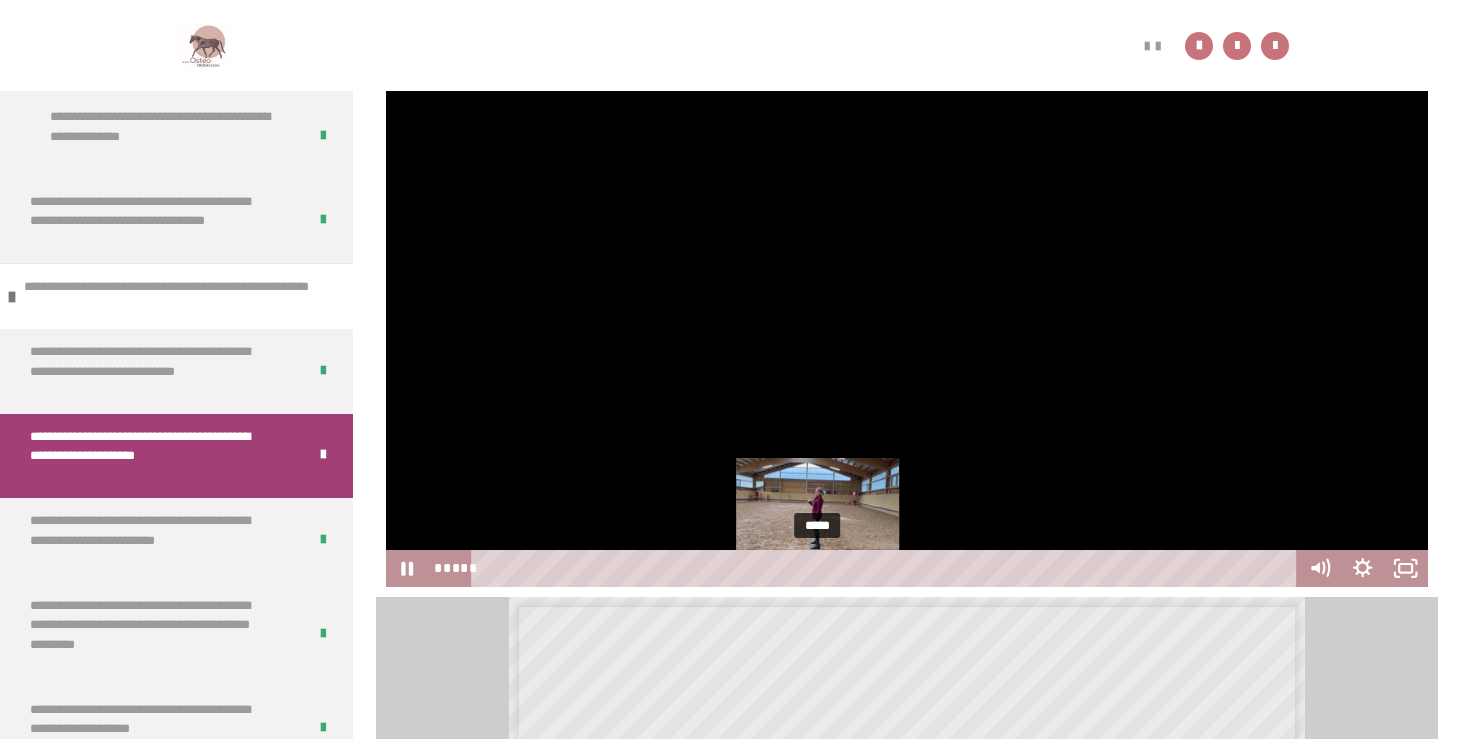 click on "*****" at bounding box center (887, 568) 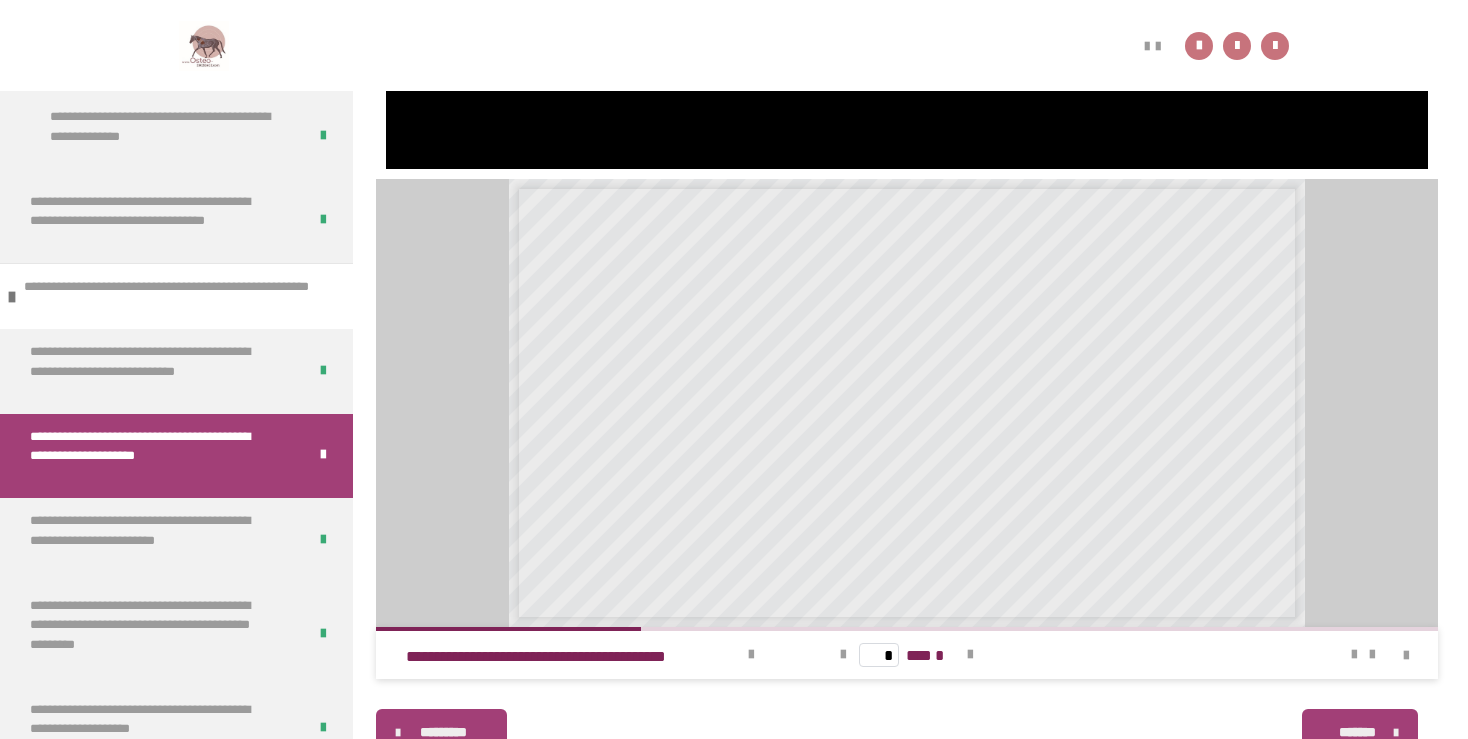 scroll, scrollTop: 743, scrollLeft: 0, axis: vertical 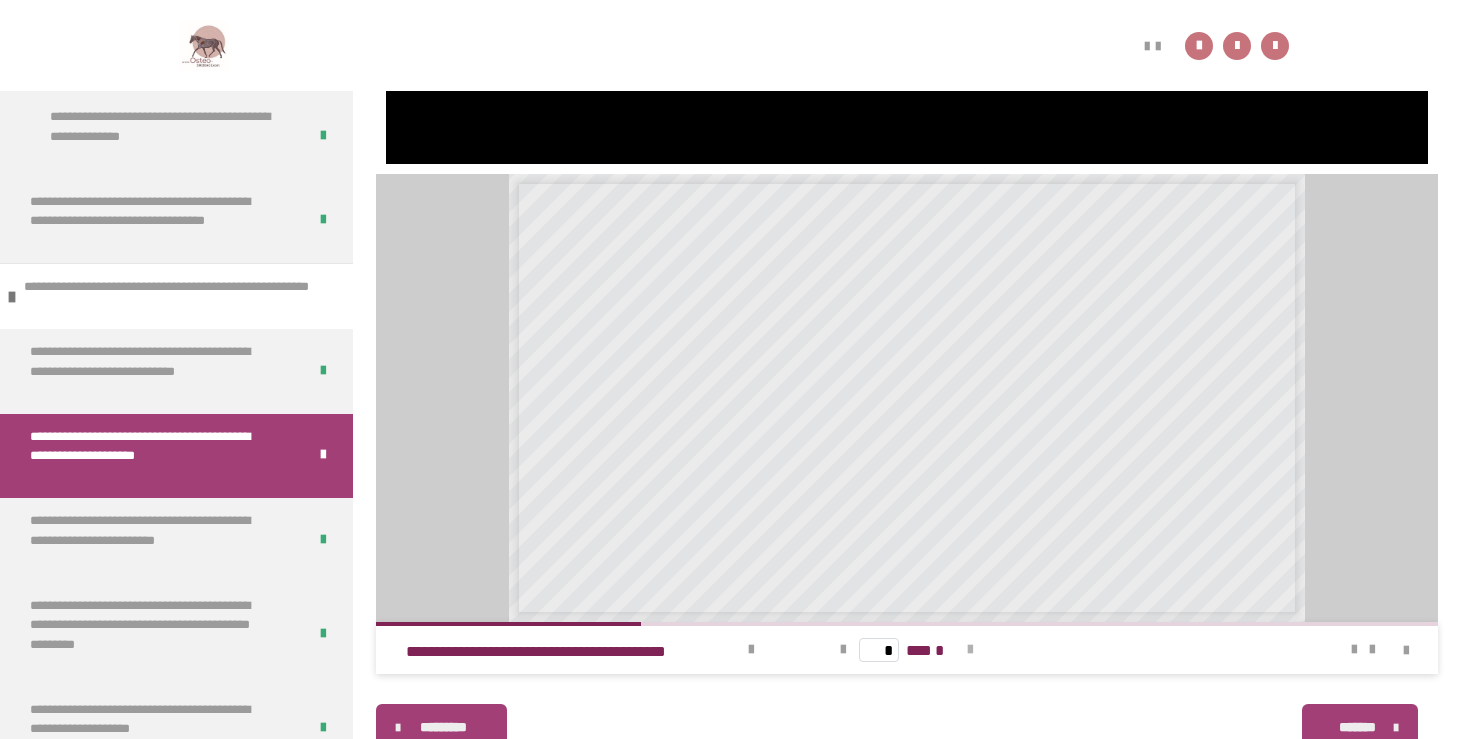 click at bounding box center (970, 650) 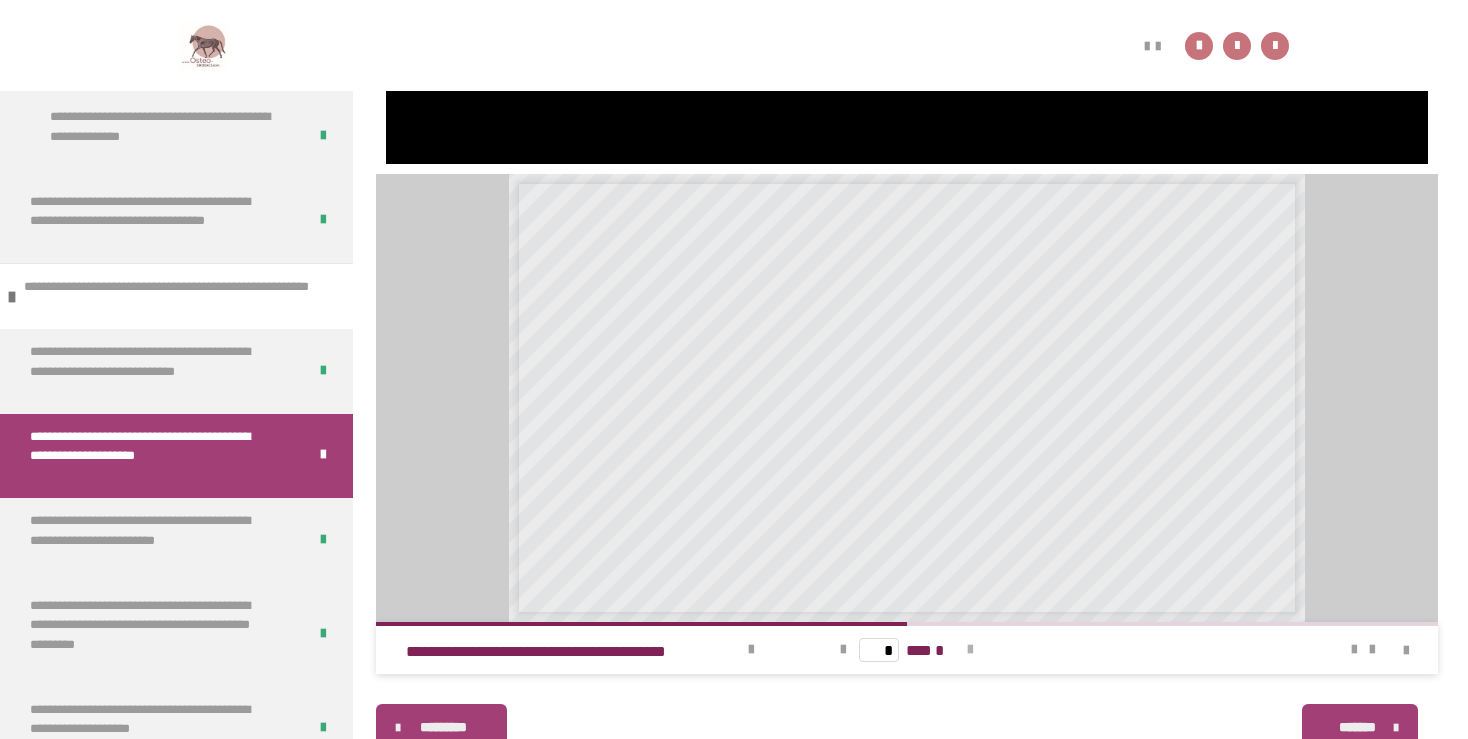 click at bounding box center [970, 650] 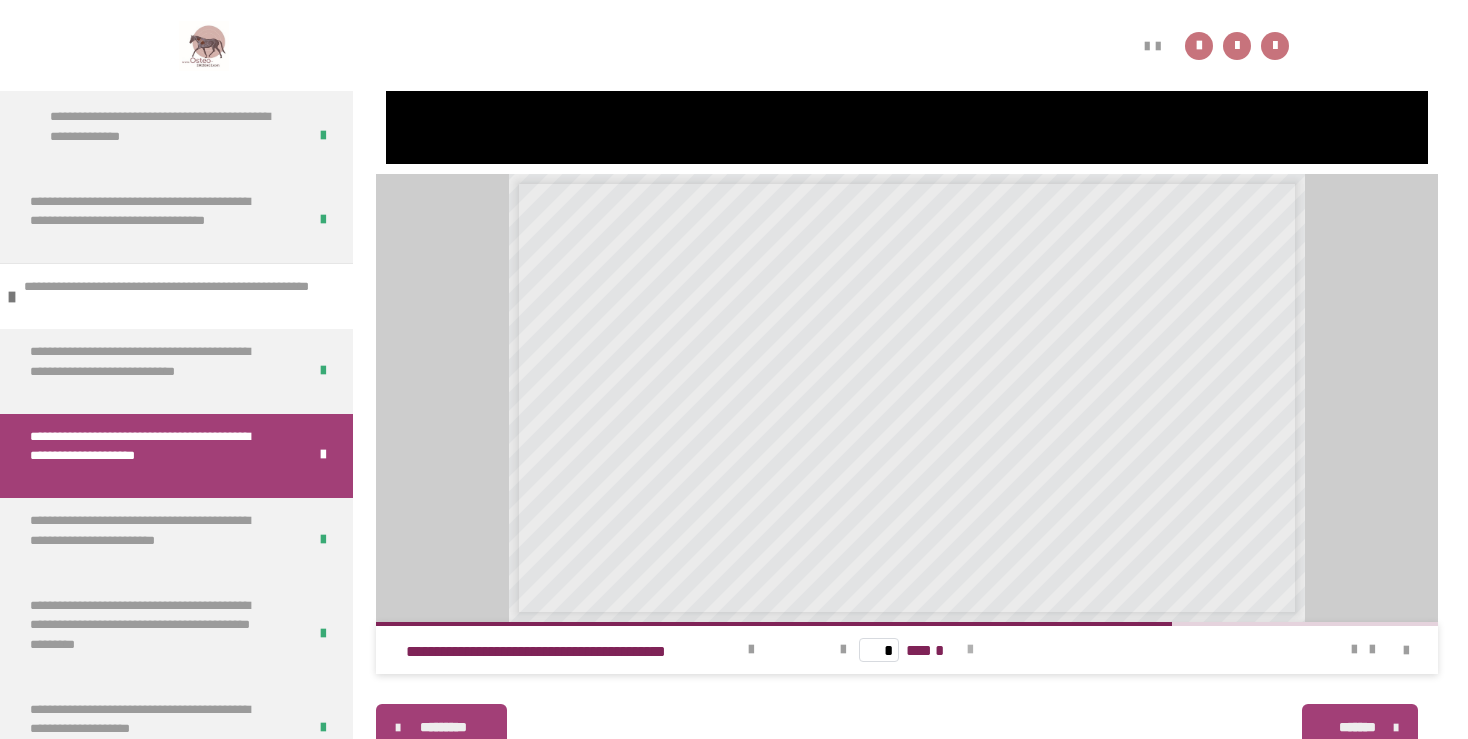 click at bounding box center [970, 650] 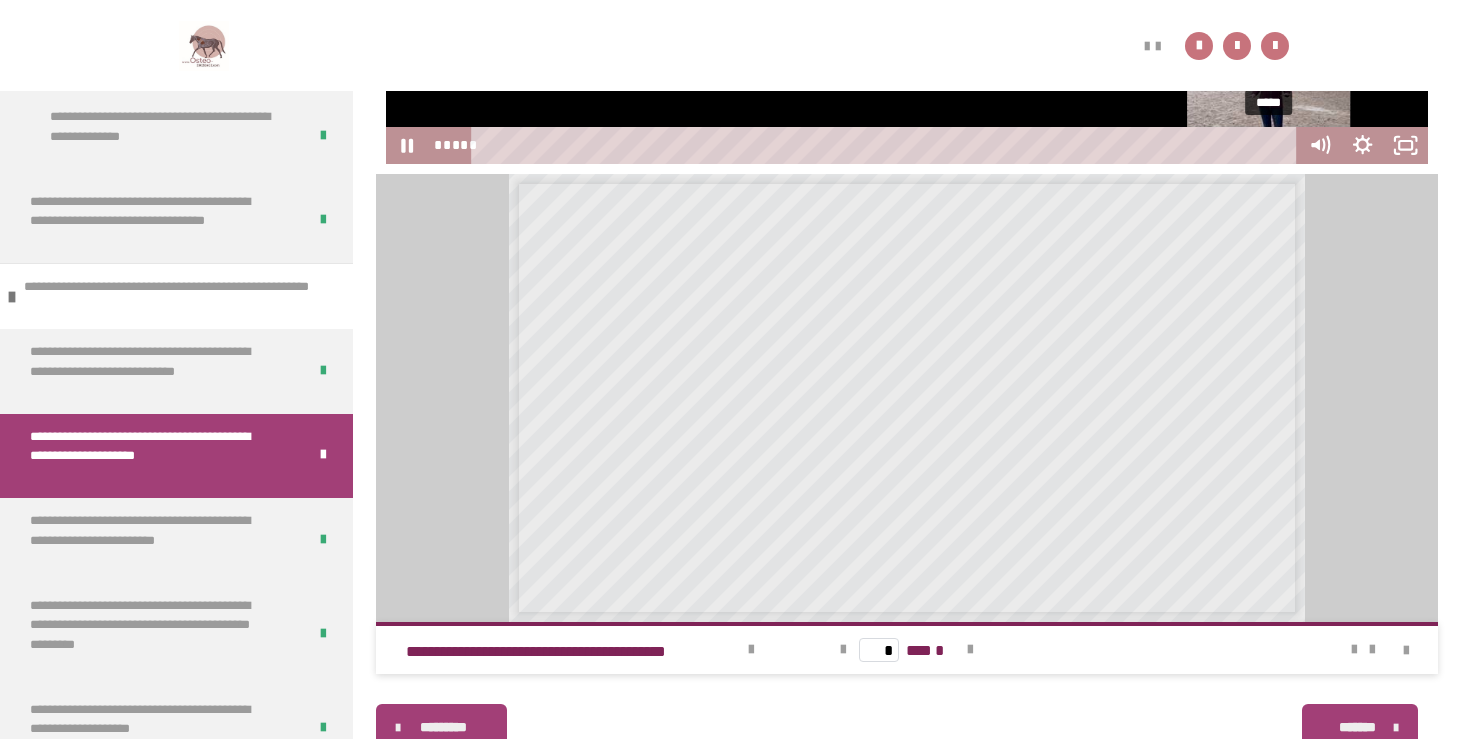 click at bounding box center [1268, 145] 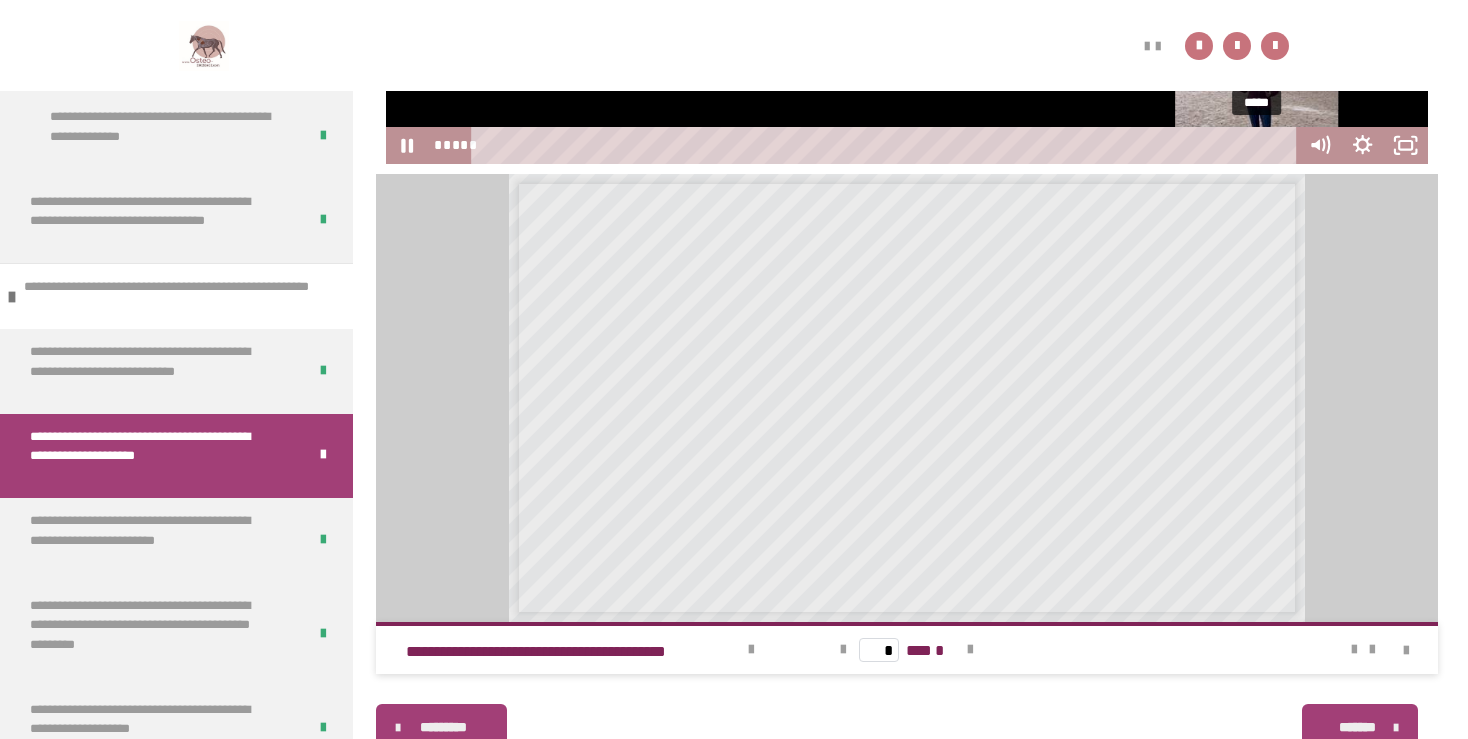 drag, startPoint x: 1270, startPoint y: 144, endPoint x: 1258, endPoint y: 144, distance: 12 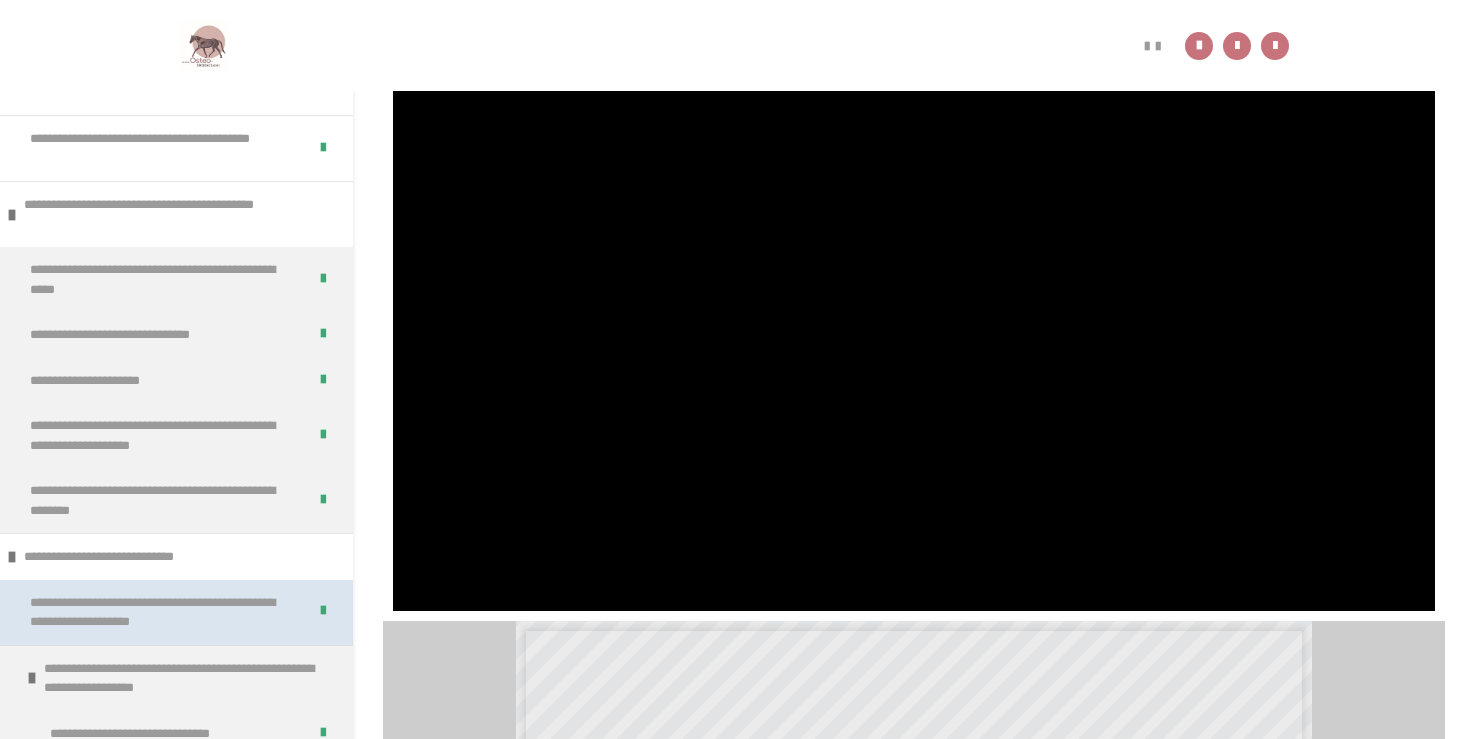 scroll, scrollTop: 426, scrollLeft: 0, axis: vertical 